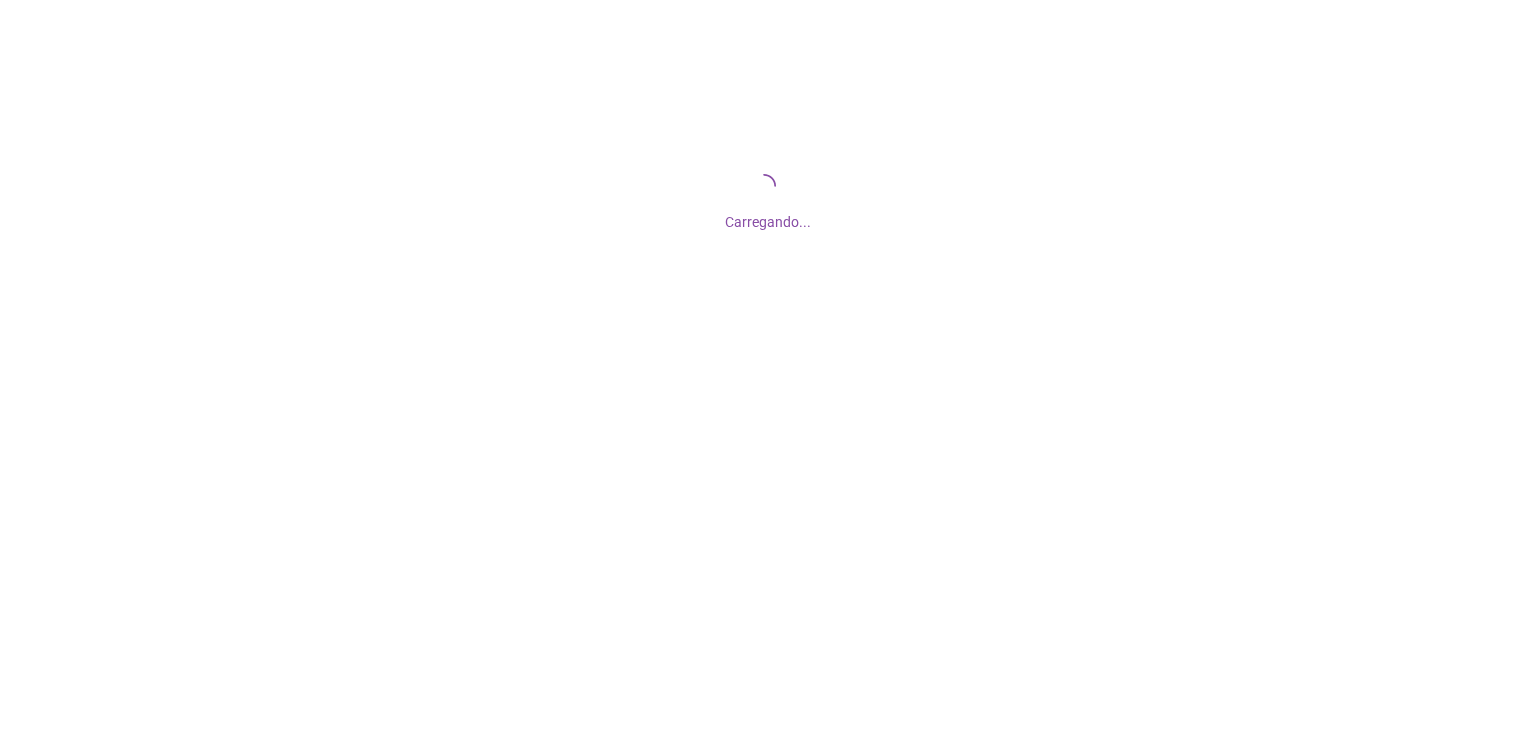 scroll, scrollTop: 0, scrollLeft: 0, axis: both 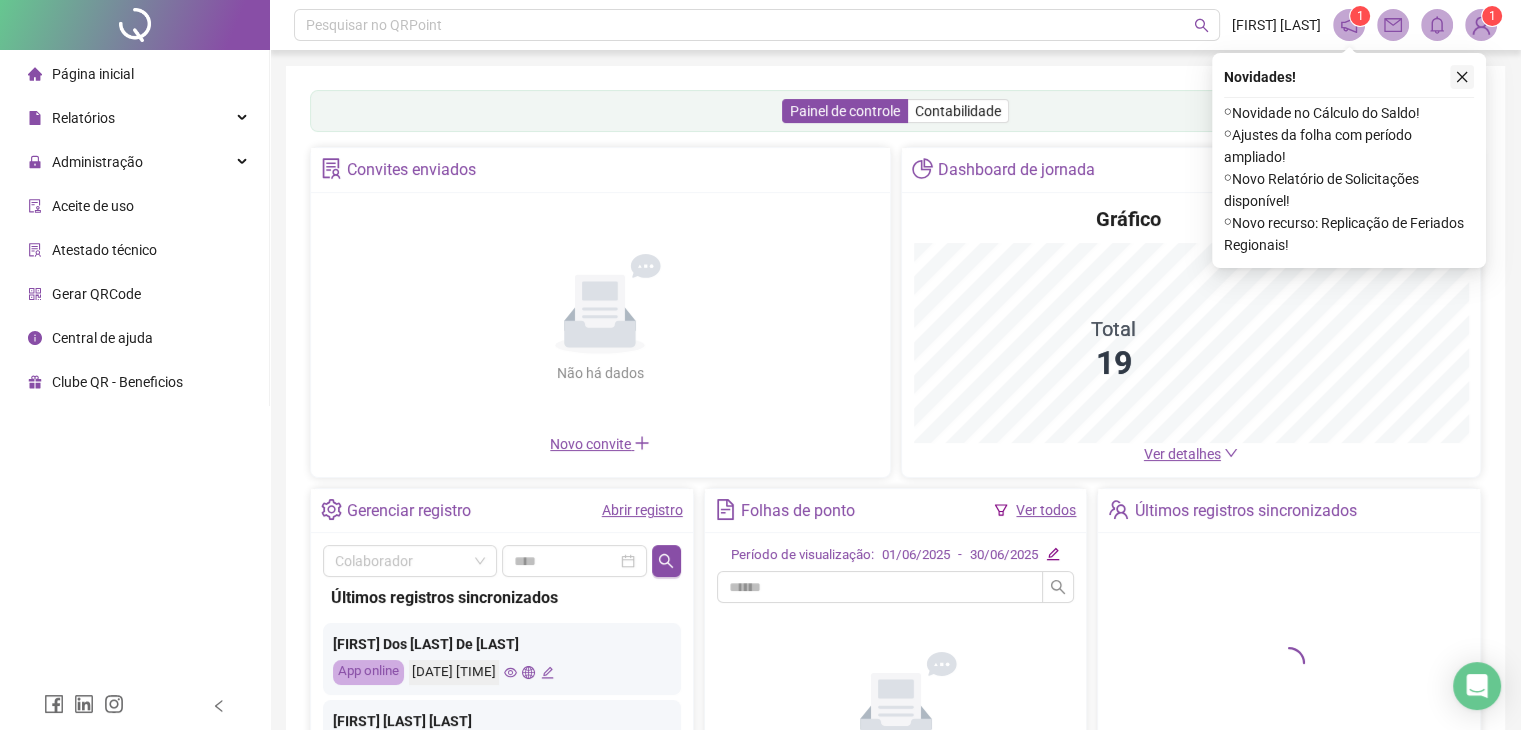 click 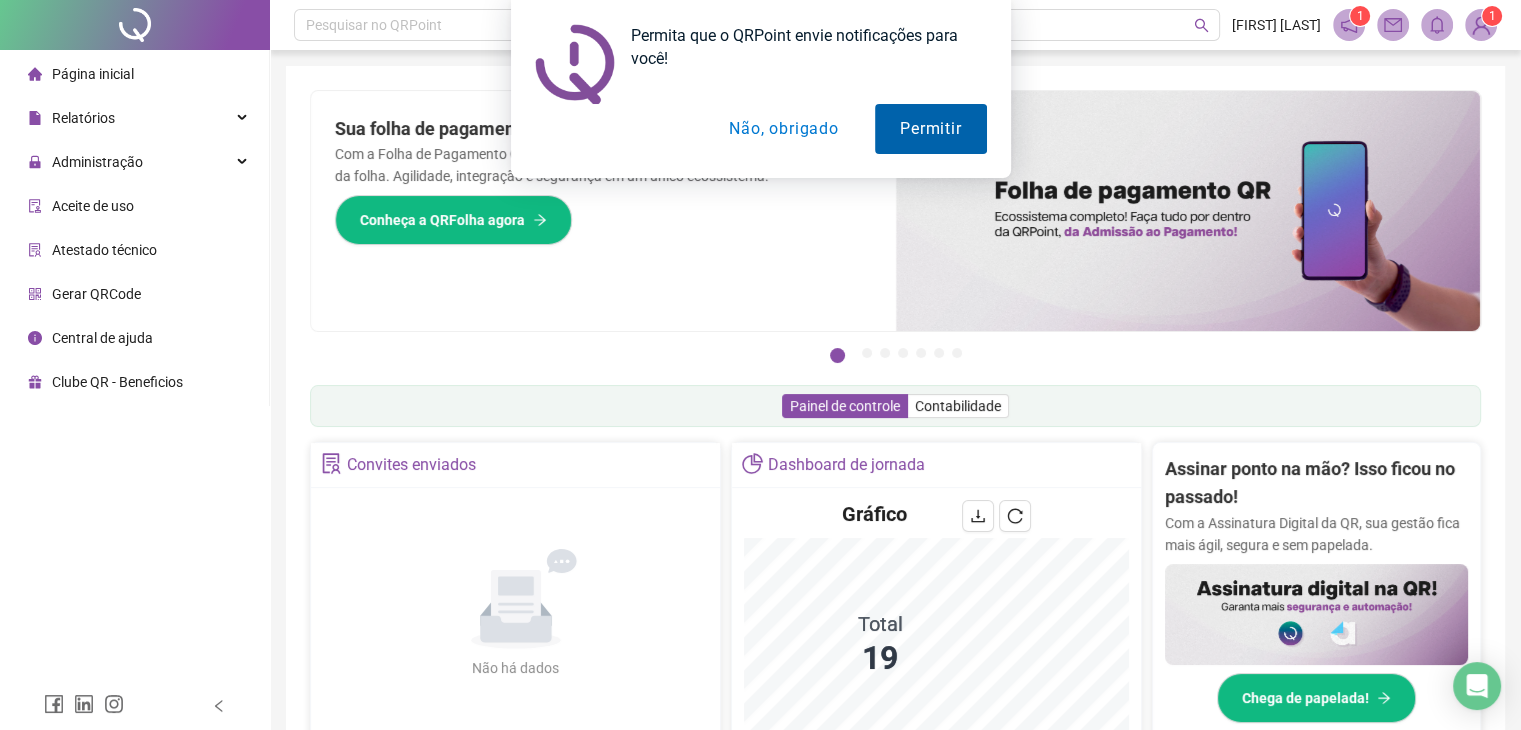 click on "Permitir" at bounding box center (930, 129) 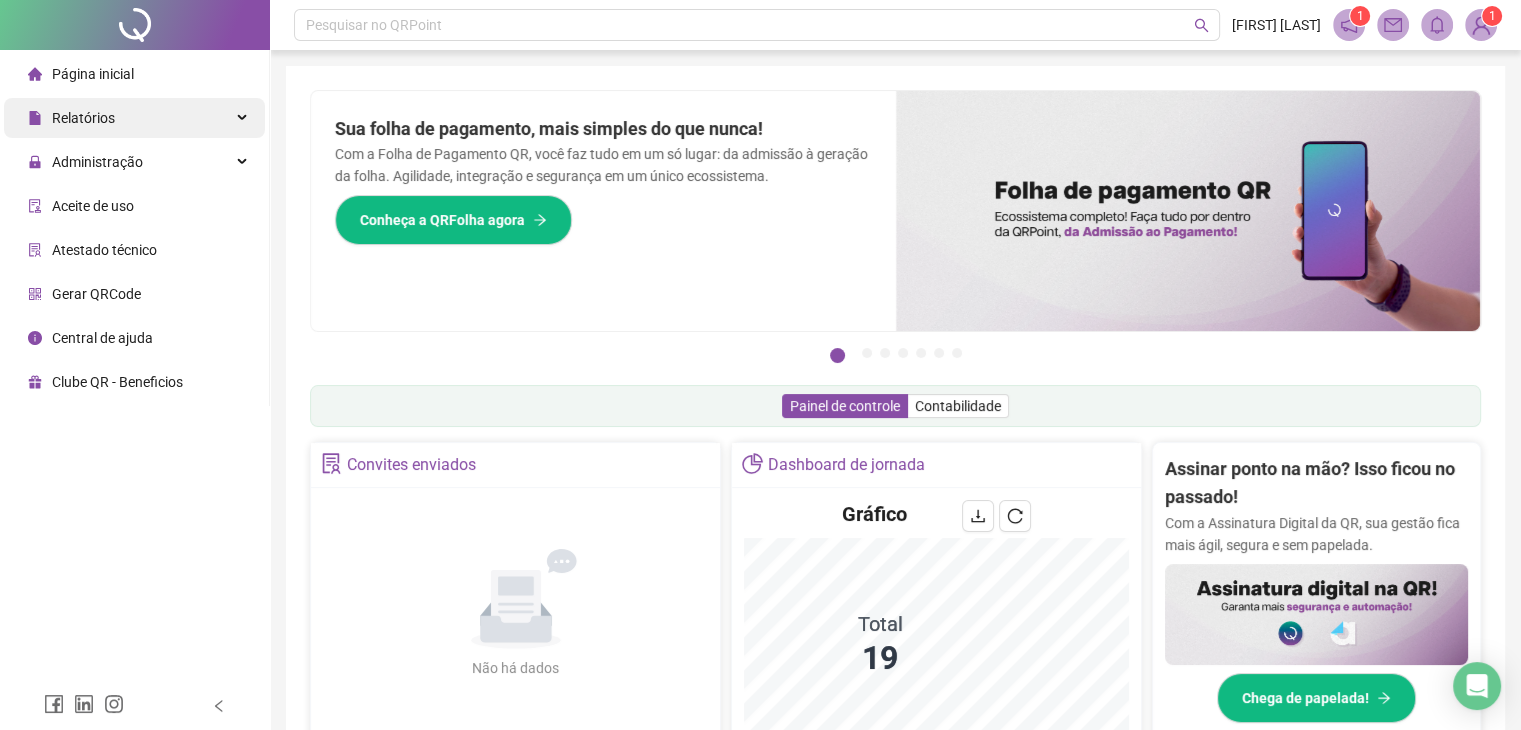 click on "Relatórios" at bounding box center (134, 118) 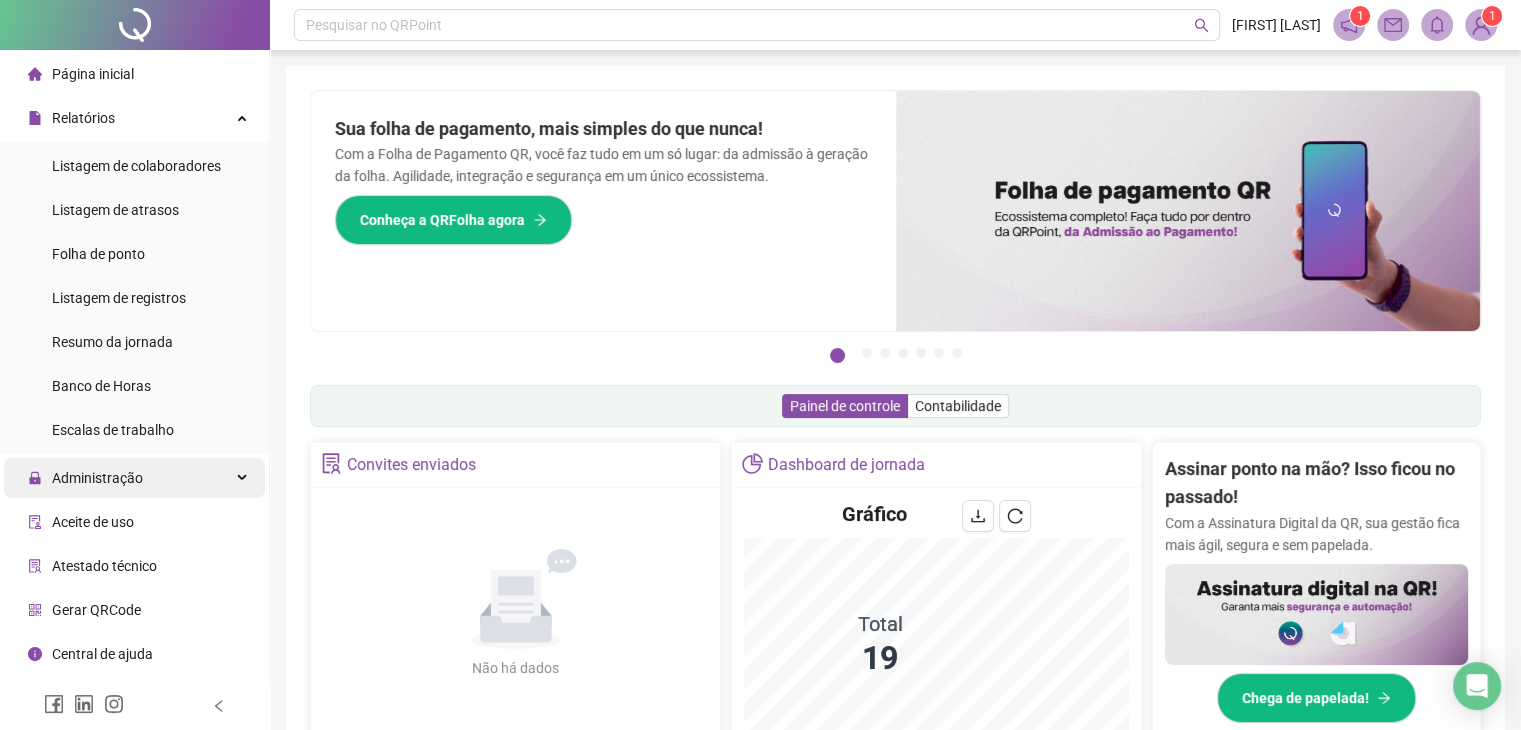 click on "Administração" at bounding box center (97, 478) 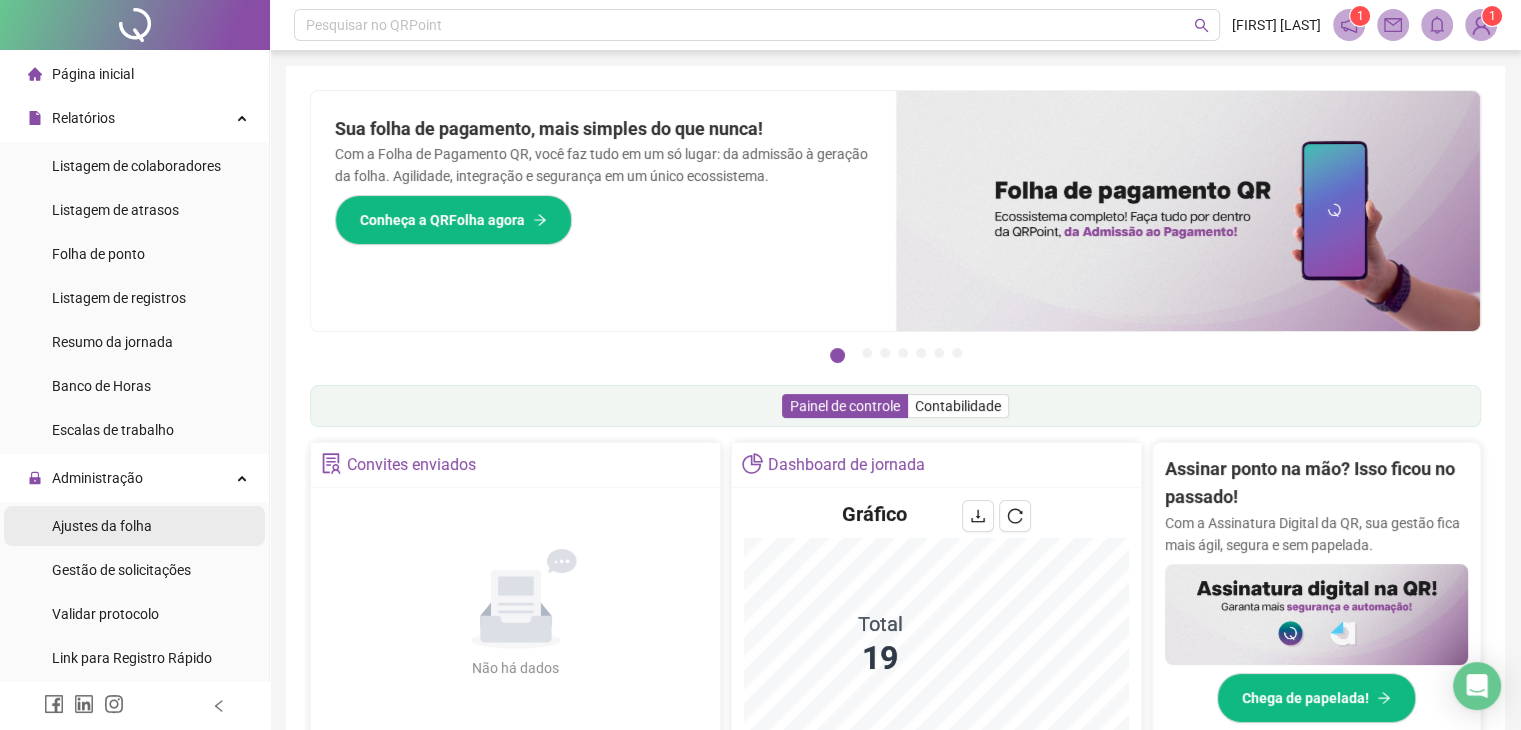 click on "Ajustes da folha" at bounding box center [102, 526] 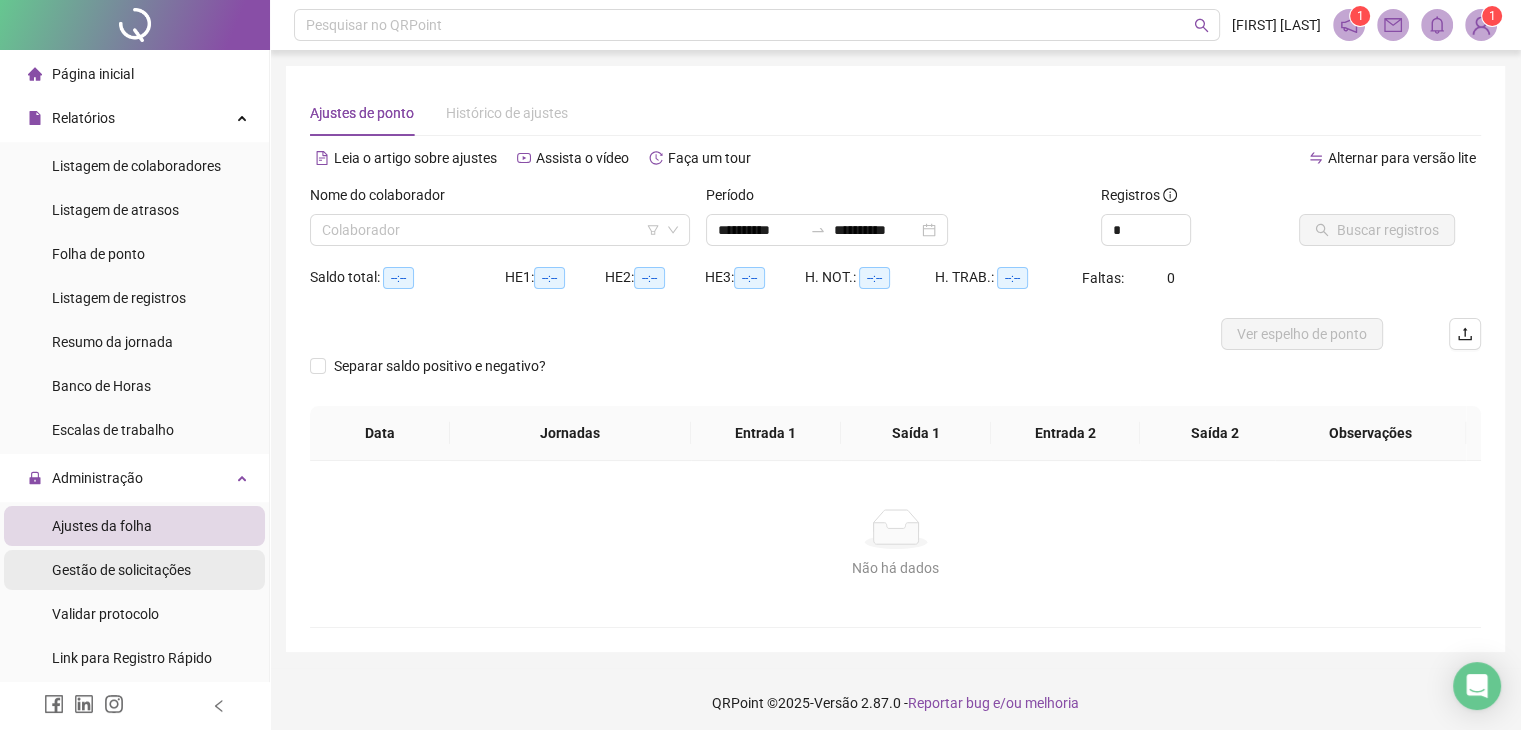 click on "Gestão de solicitações" at bounding box center [121, 570] 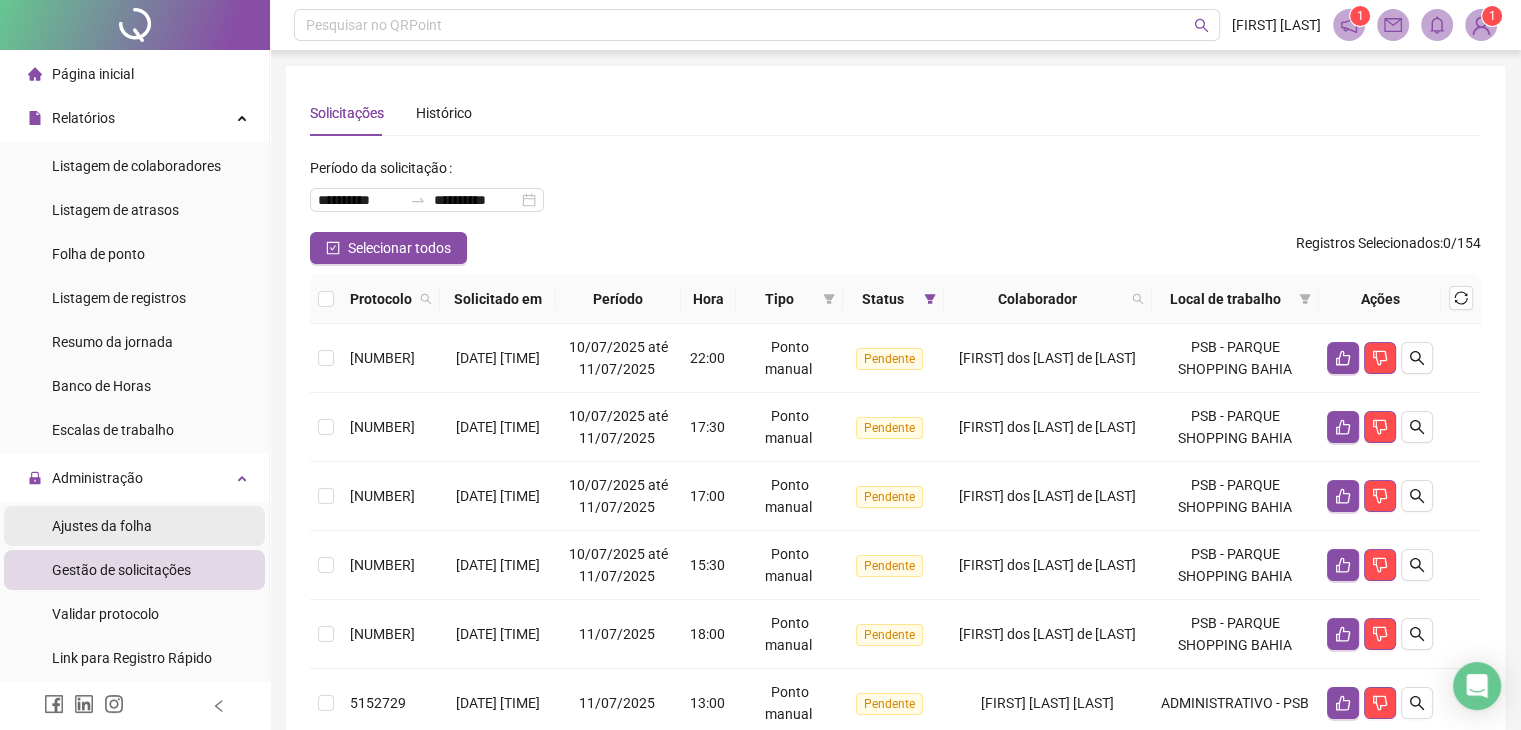click on "Ajustes da folha" at bounding box center [102, 526] 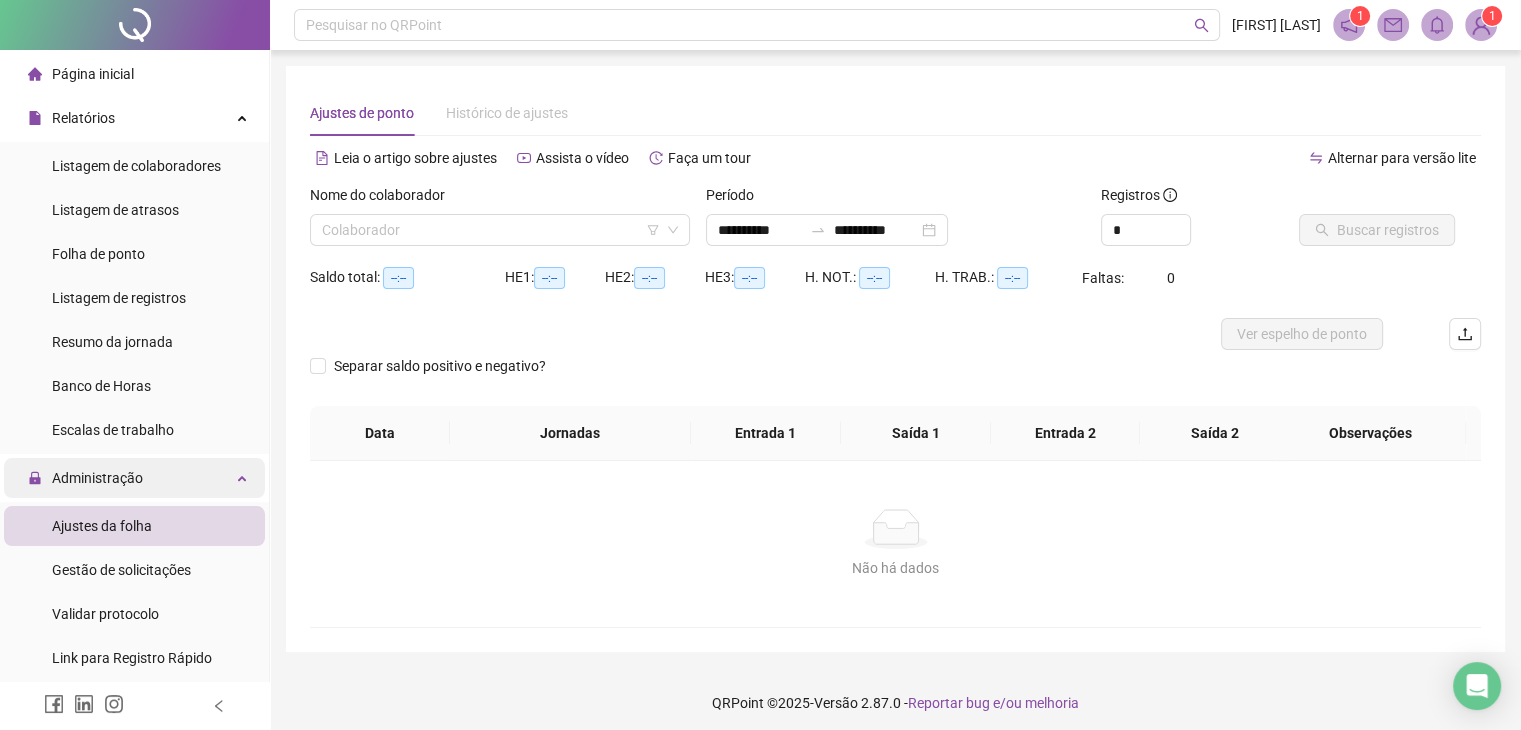 click on "Administração" at bounding box center [97, 478] 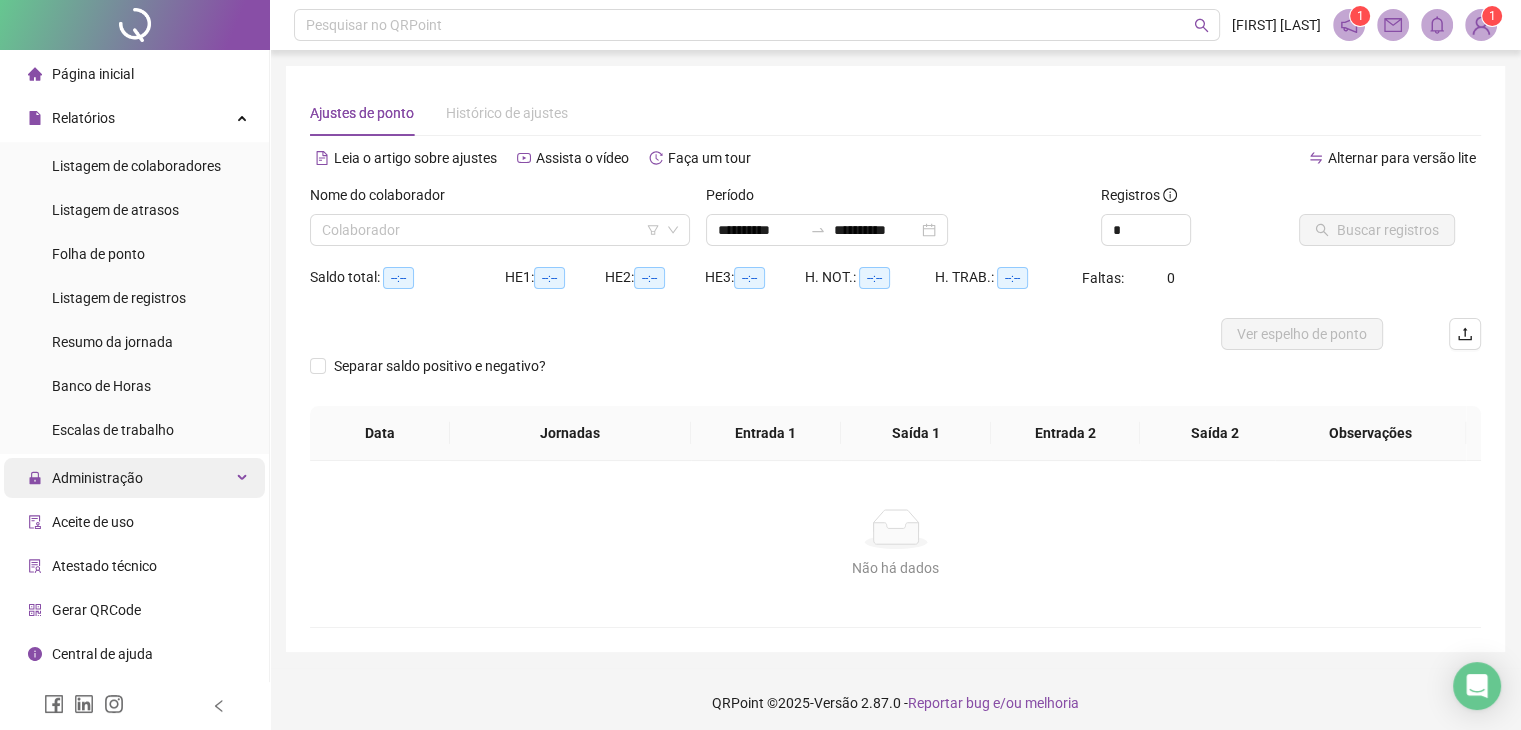 click on "Administração" at bounding box center (85, 478) 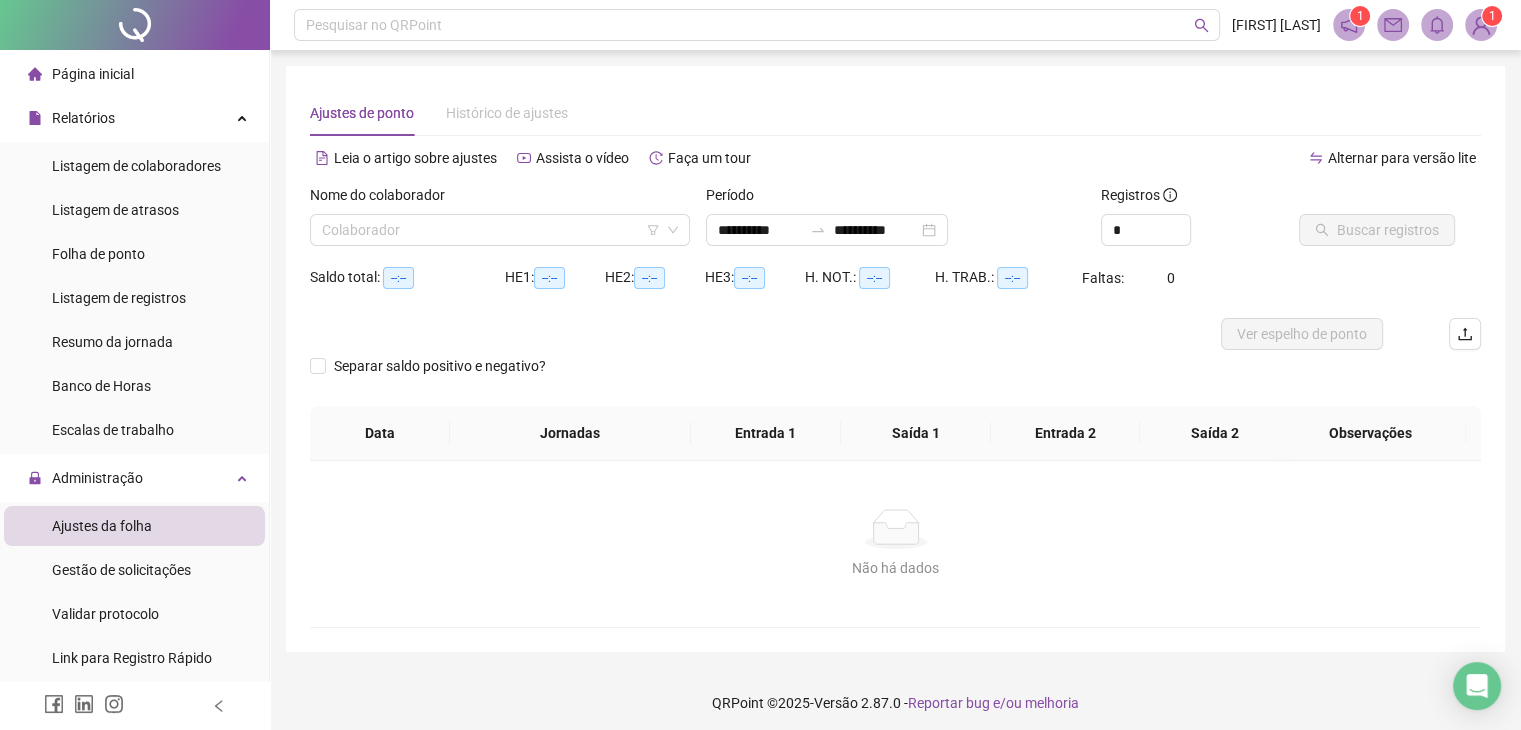click on "Ajustes da folha" at bounding box center [102, 526] 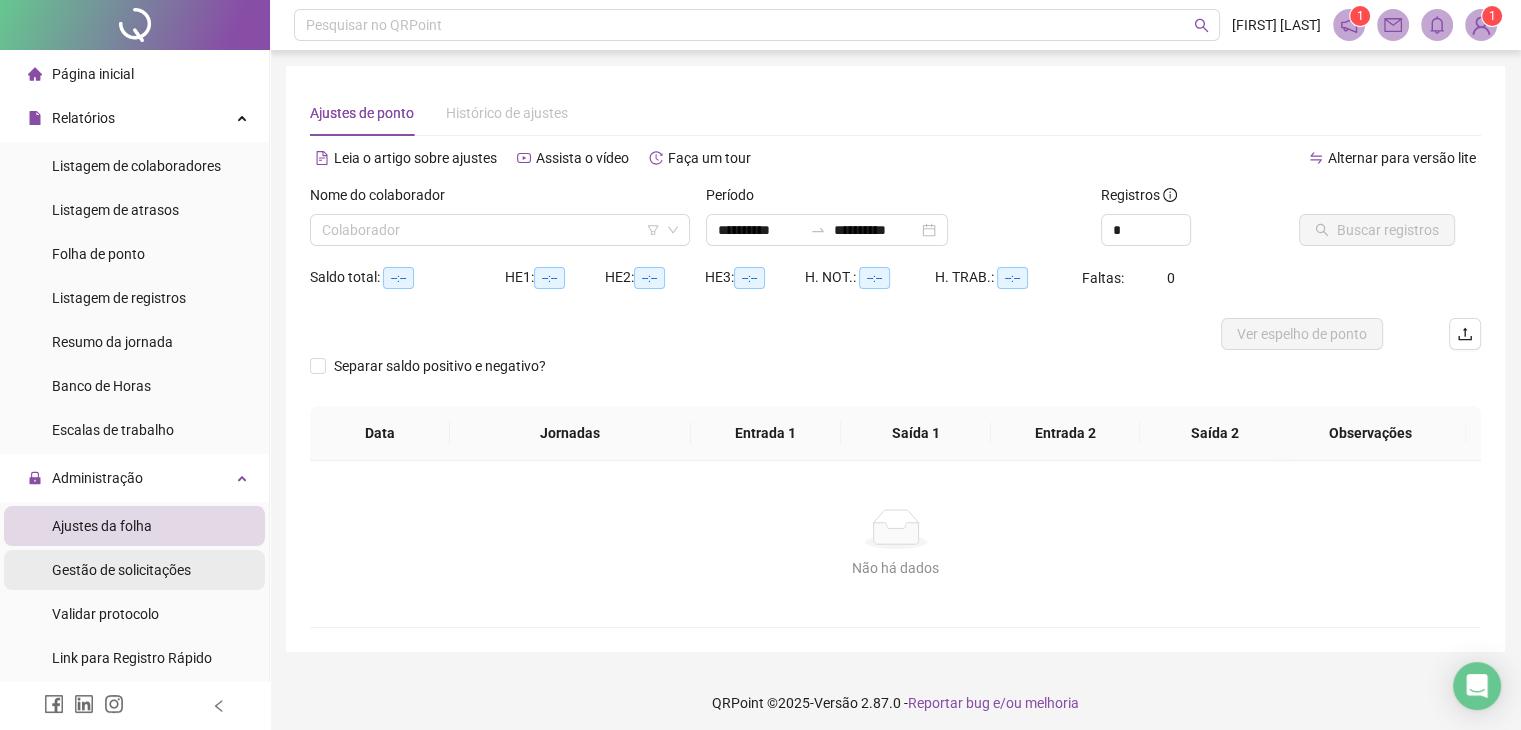 click on "Gestão de solicitações" at bounding box center (121, 570) 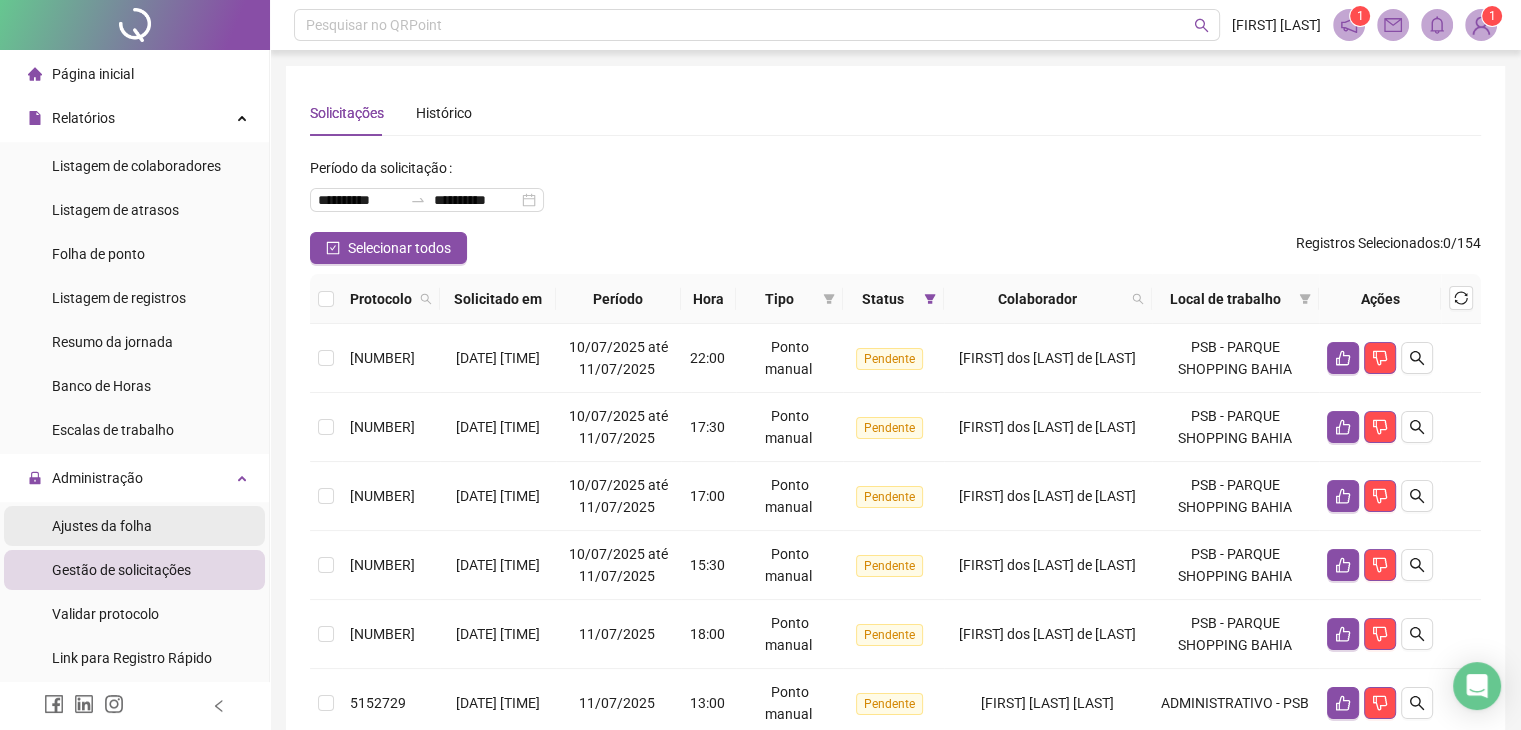 click on "Ajustes da folha" at bounding box center (102, 526) 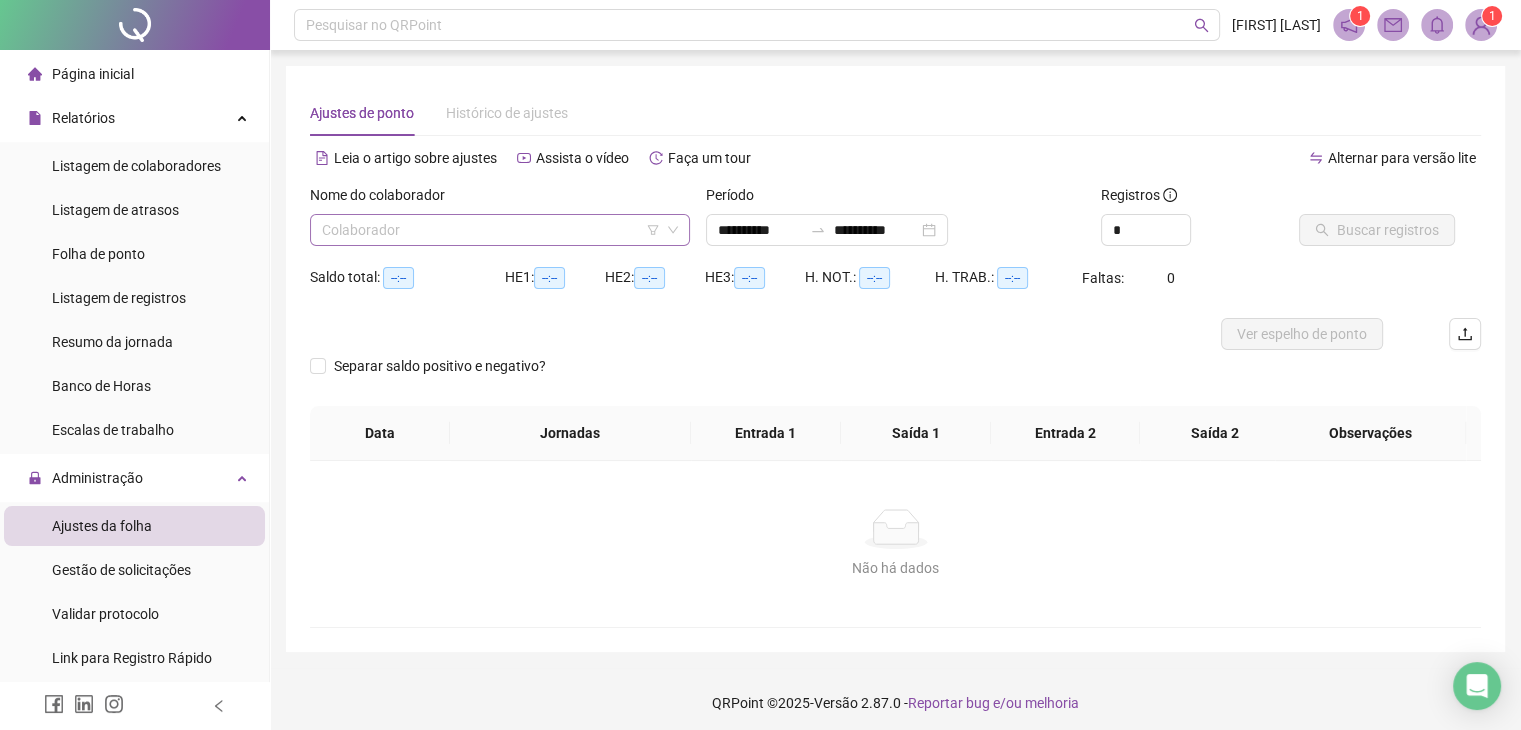 click at bounding box center [494, 230] 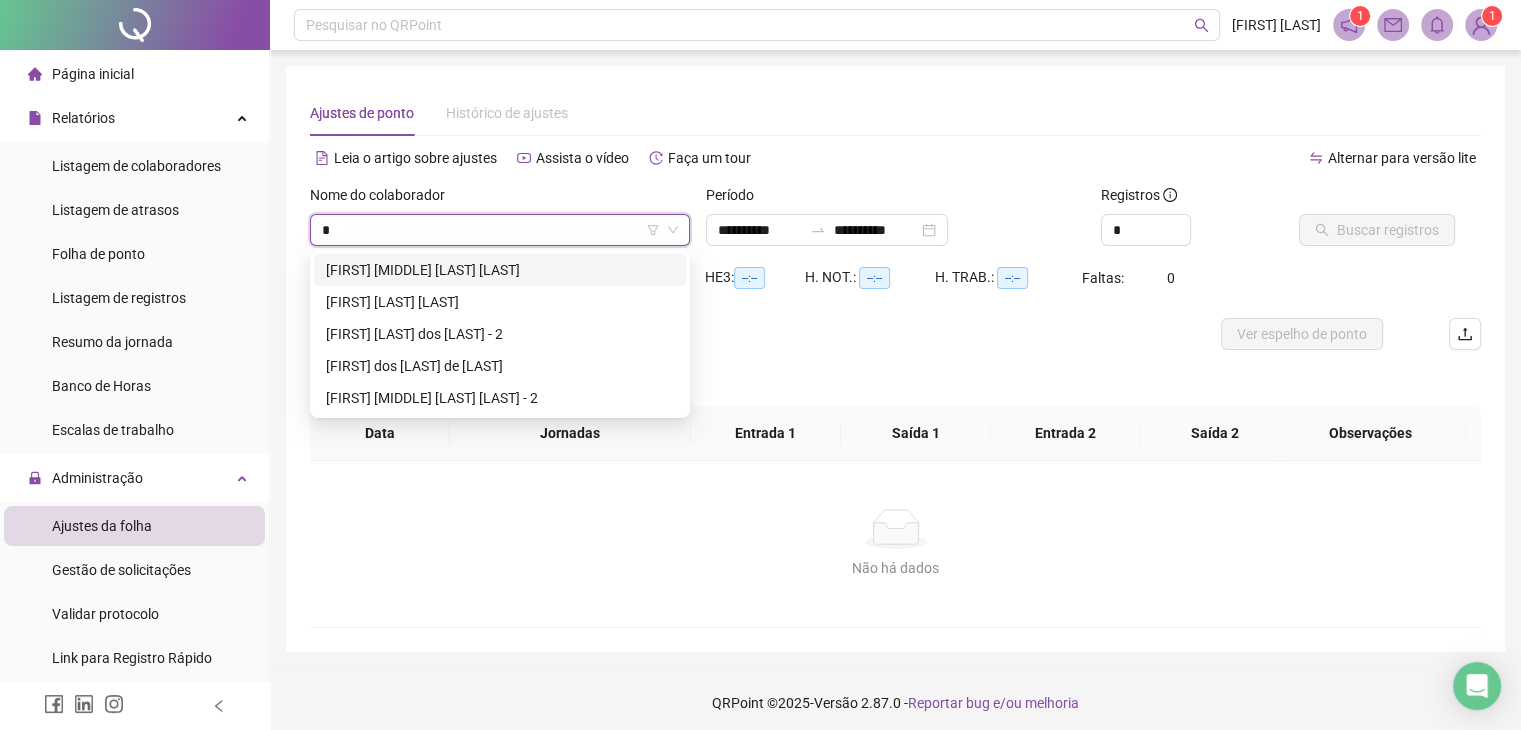 type on "**" 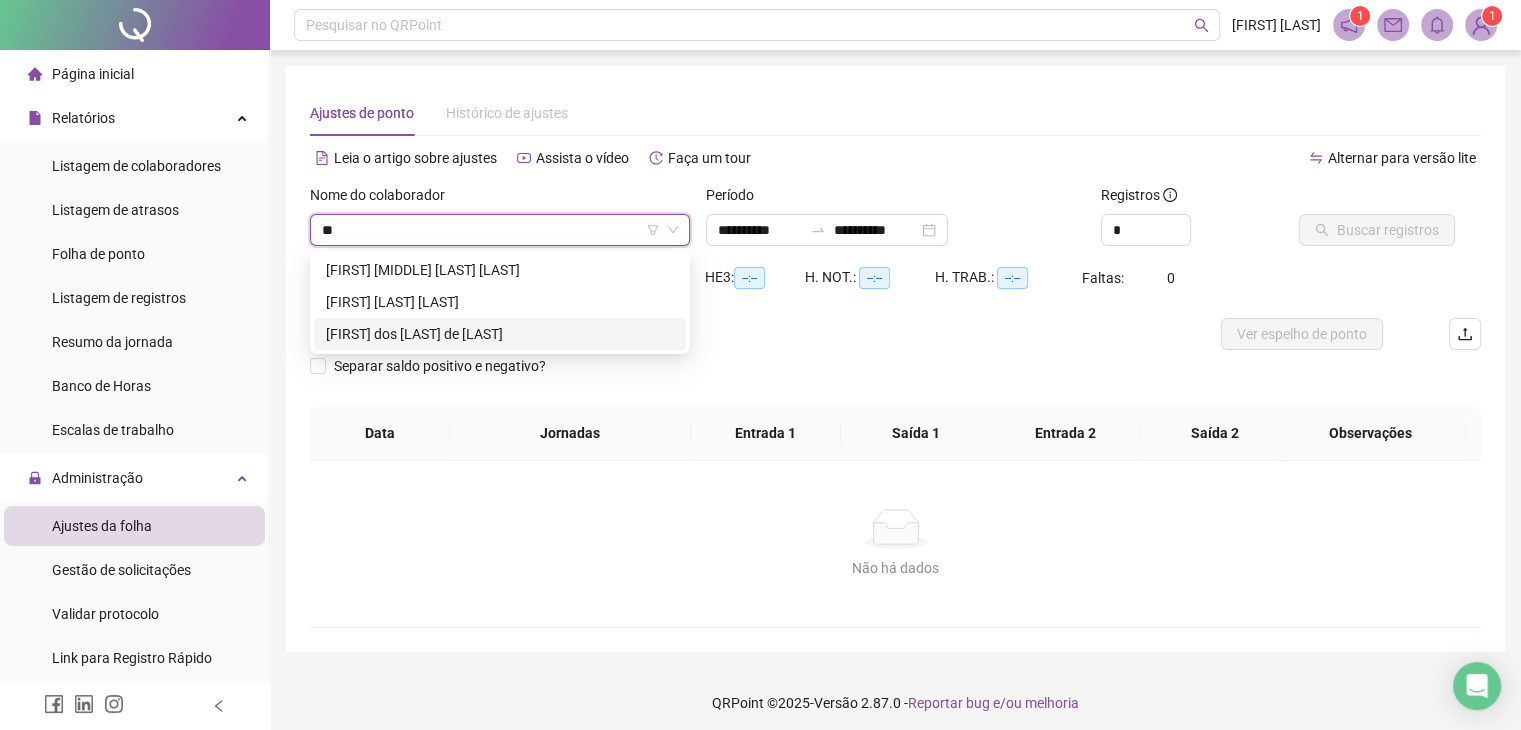 click on "[FIRST] dos [LAST] de [LAST]" at bounding box center [500, 334] 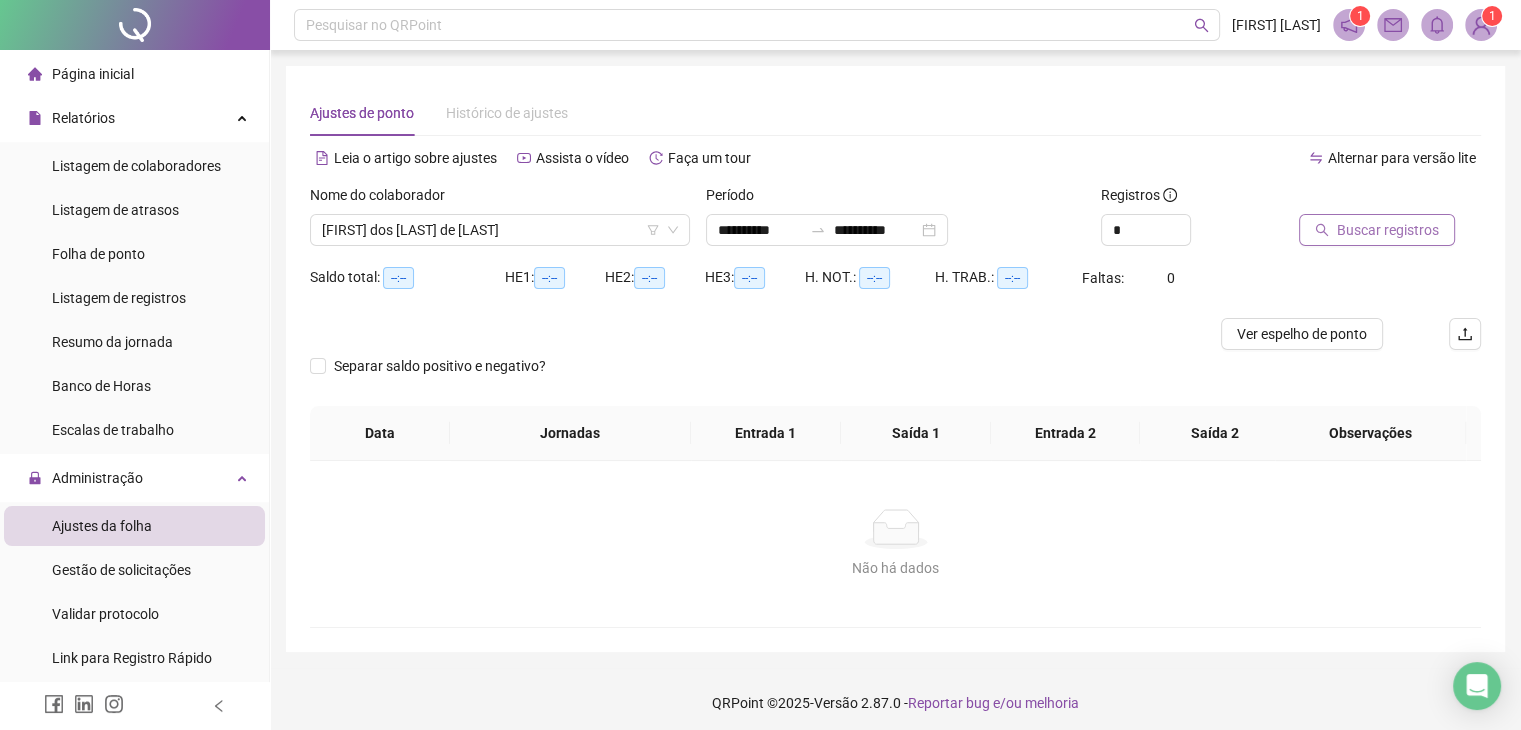 click on "Buscar registros" at bounding box center (1388, 230) 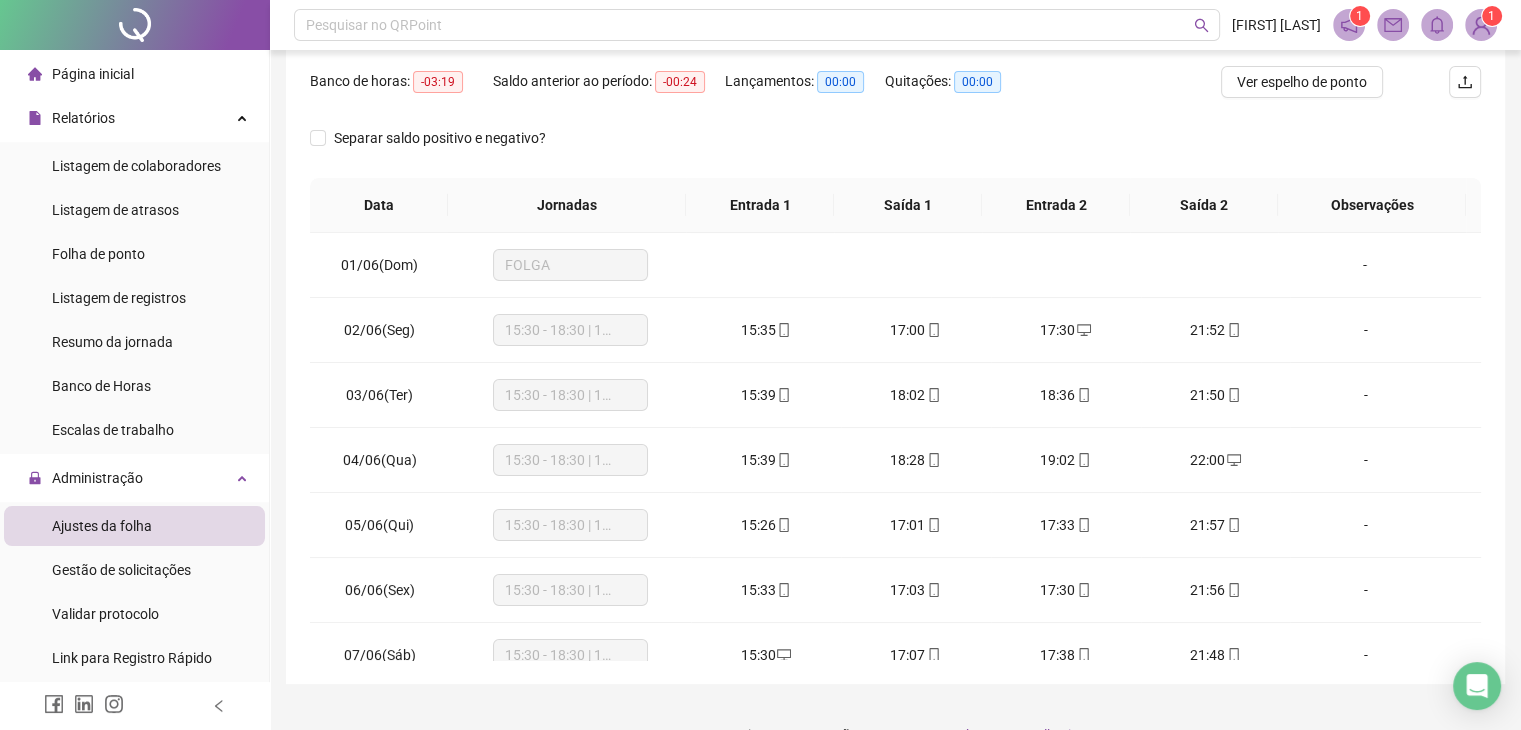 scroll, scrollTop: 292, scrollLeft: 0, axis: vertical 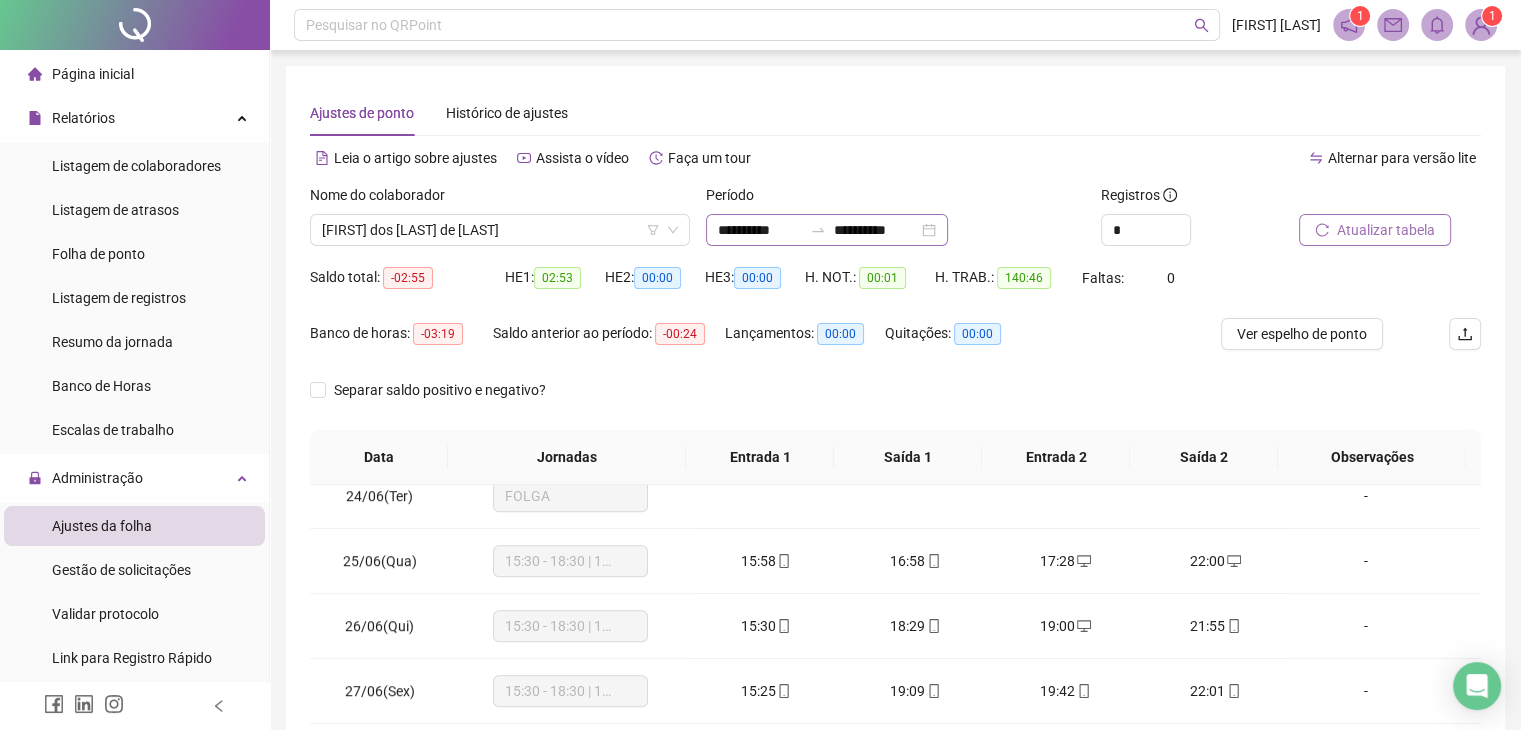 click on "**********" at bounding box center (827, 230) 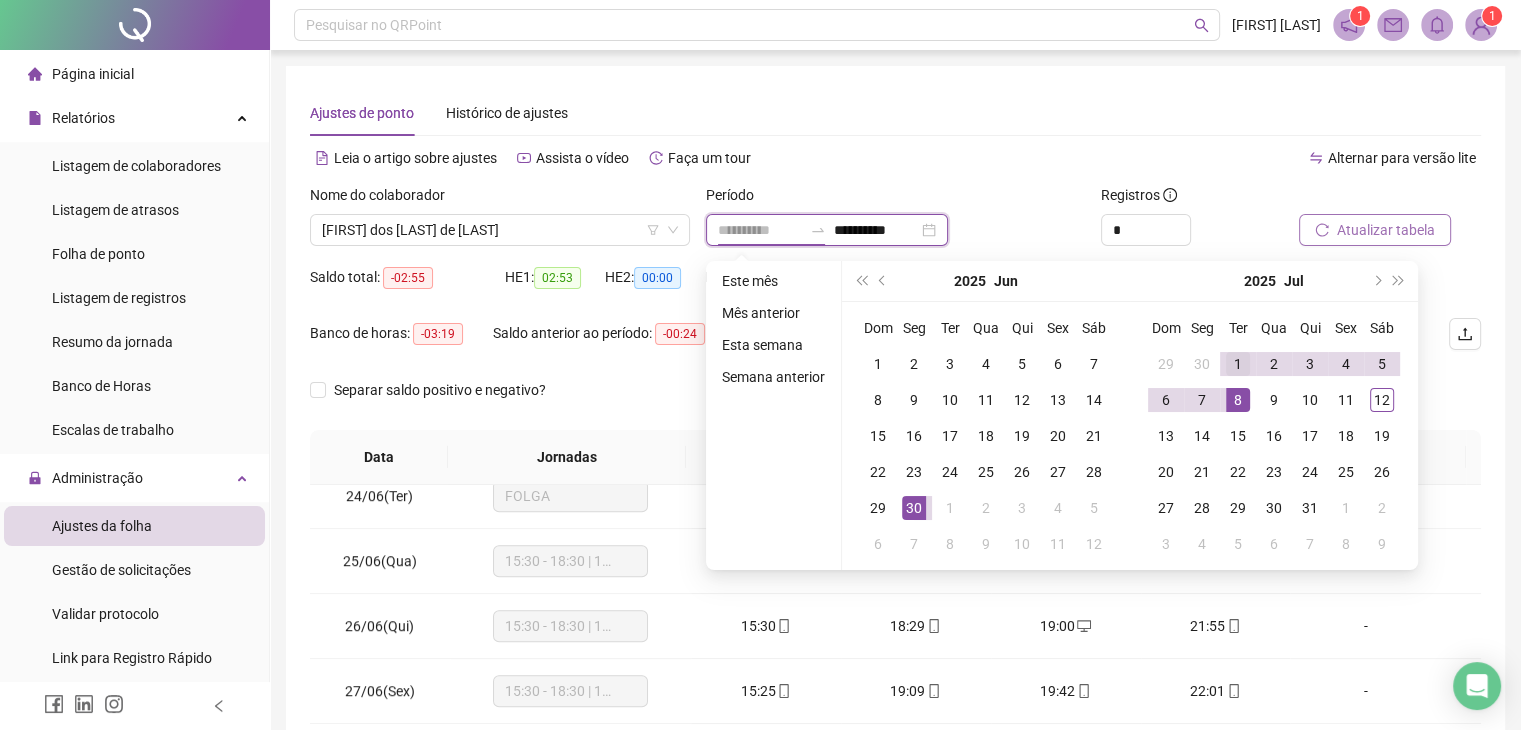 type on "**********" 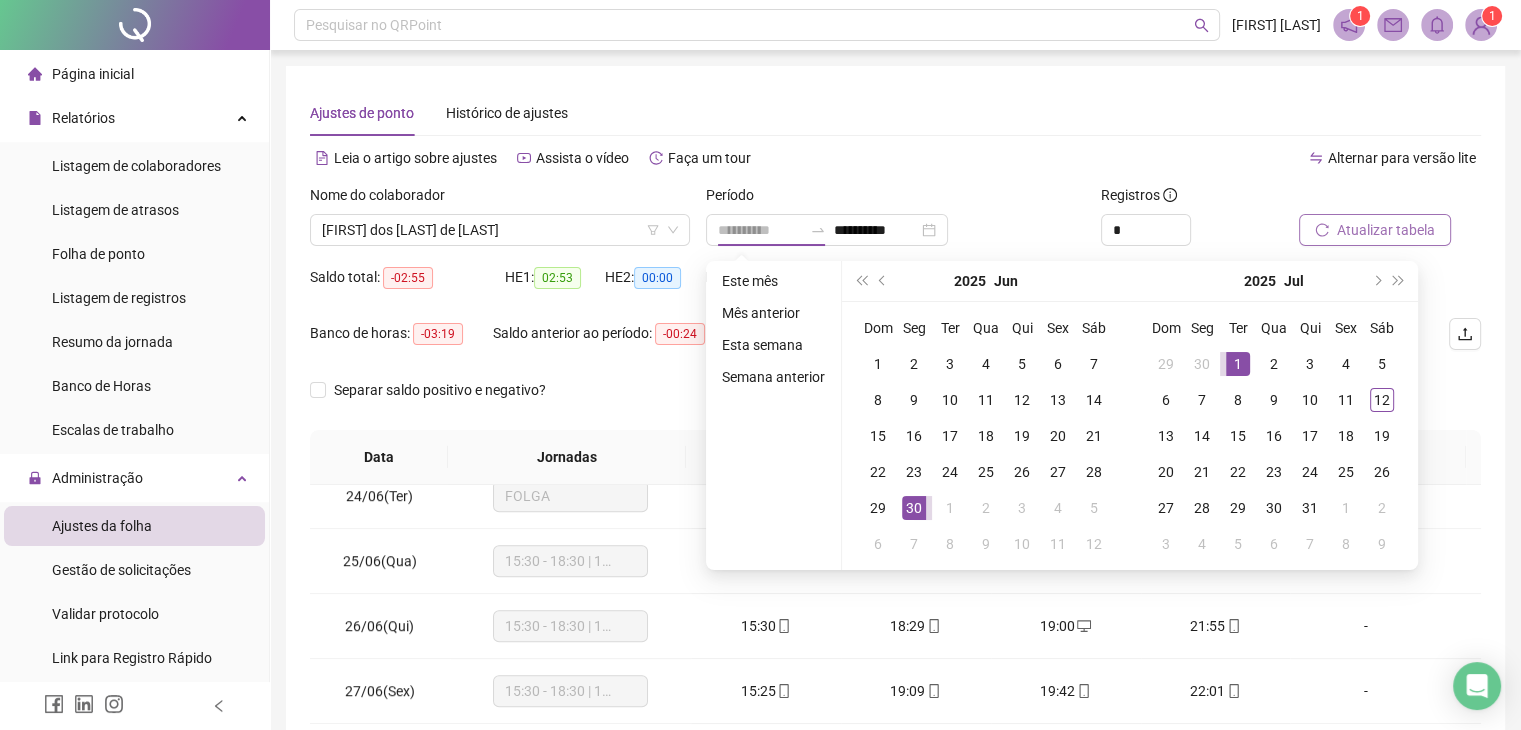 click on "1" at bounding box center (1238, 364) 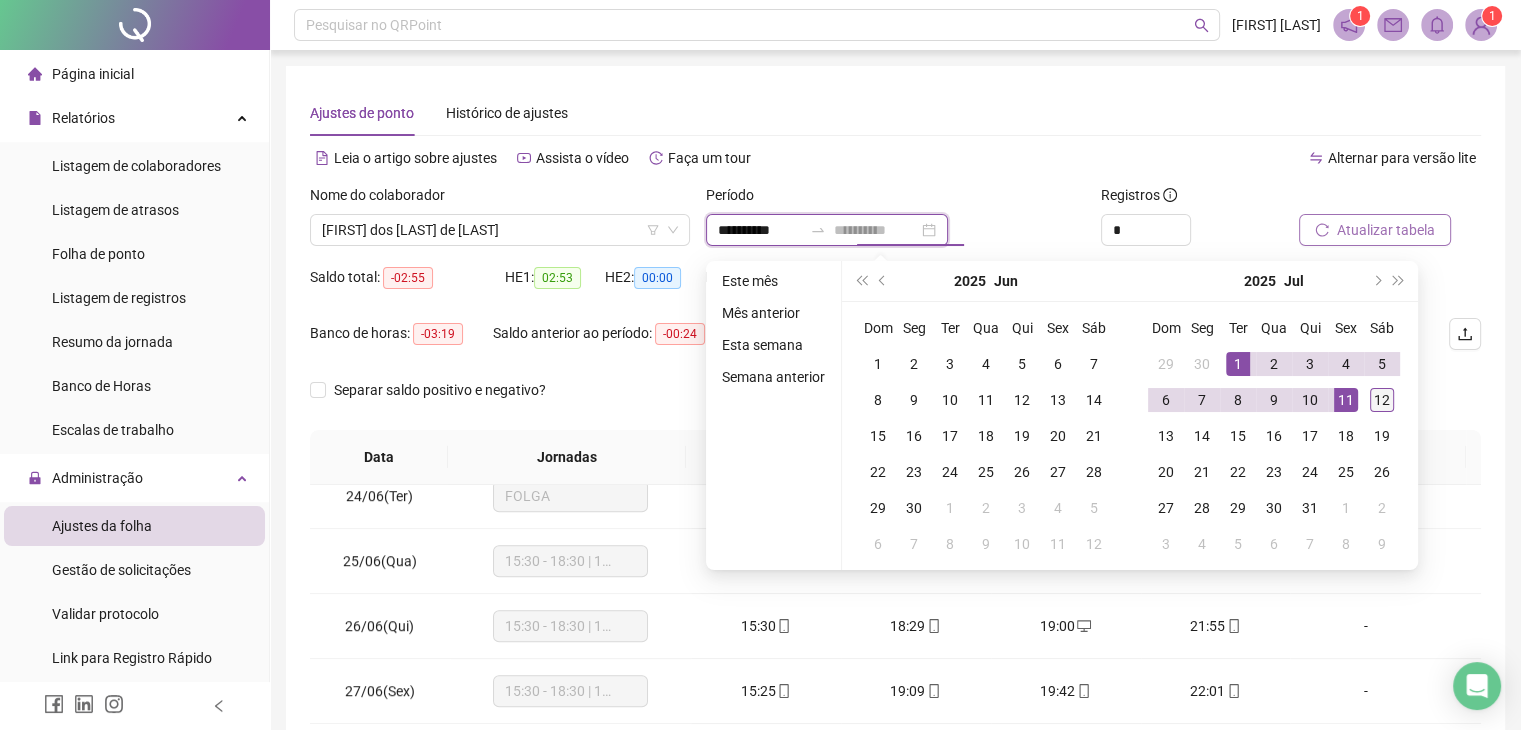 type on "**********" 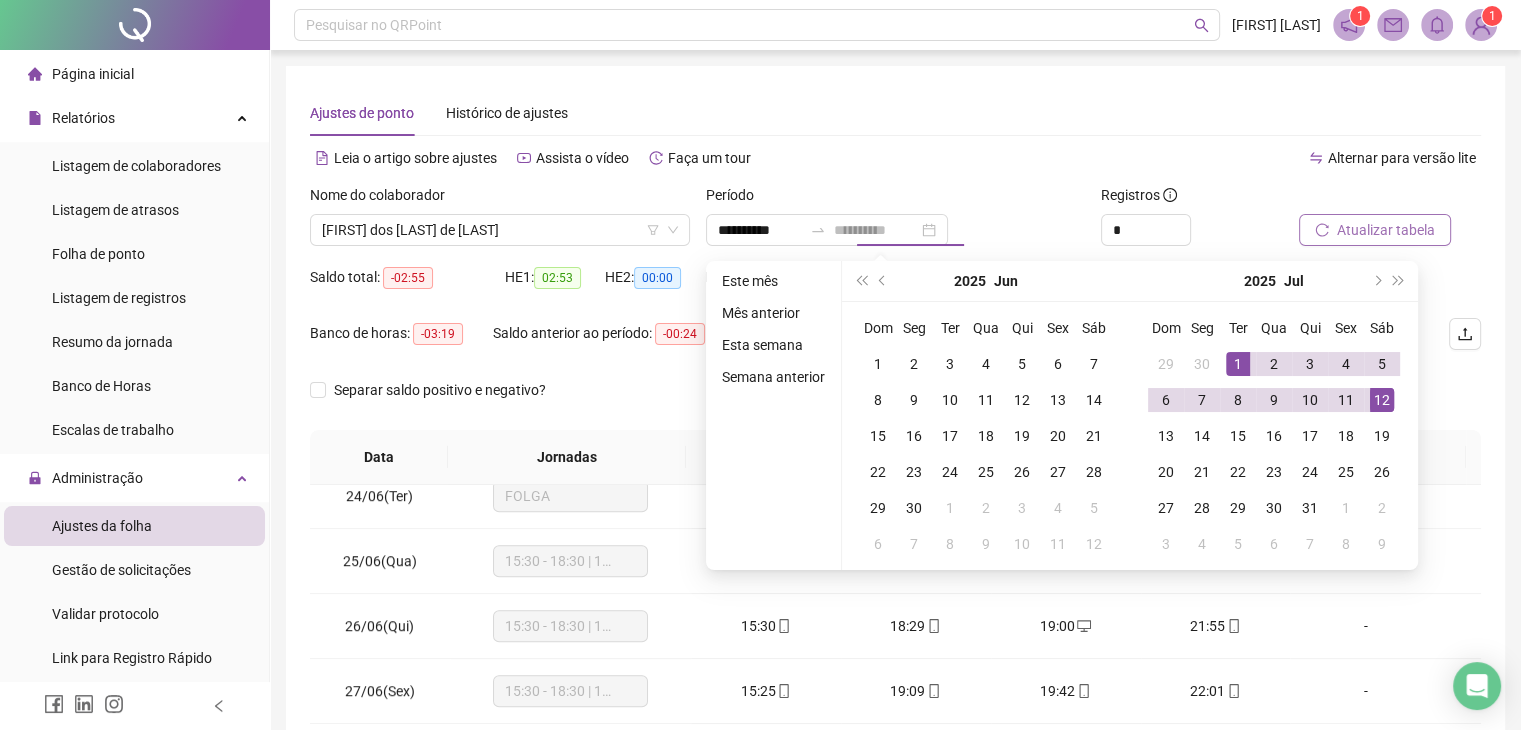 click on "12" at bounding box center [1382, 400] 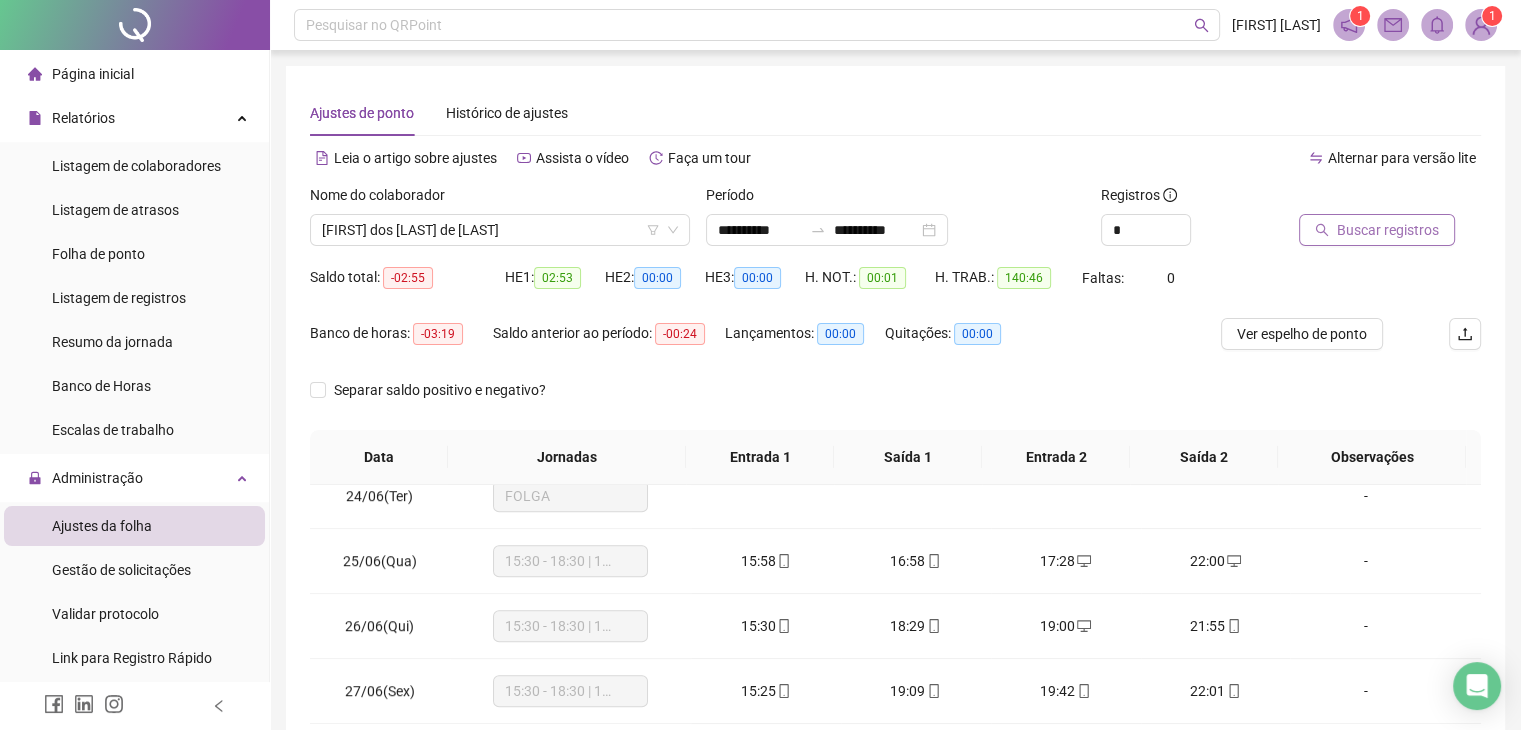 click on "Buscar registros" at bounding box center [1388, 230] 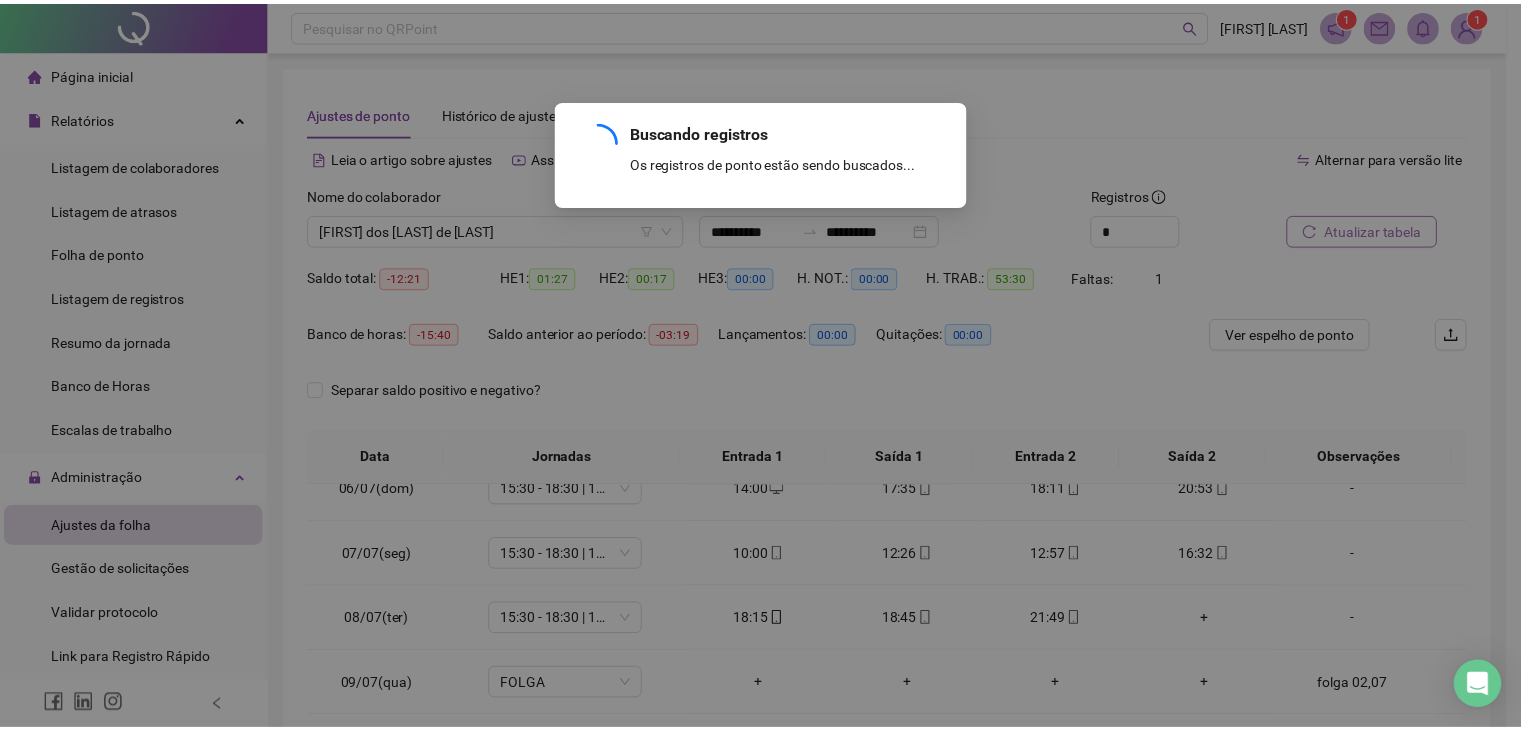 scroll, scrollTop: 350, scrollLeft: 0, axis: vertical 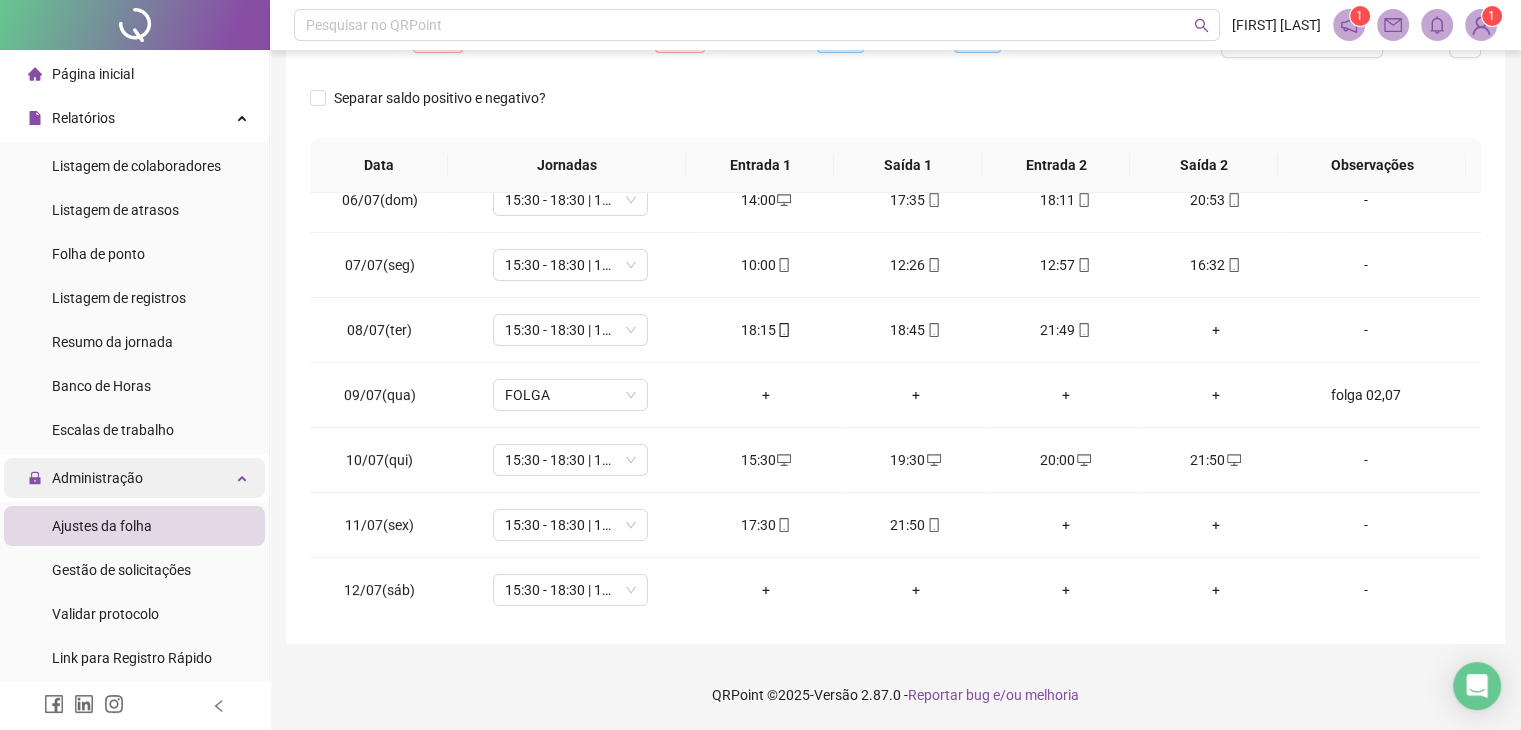 click on "Administração" at bounding box center [85, 478] 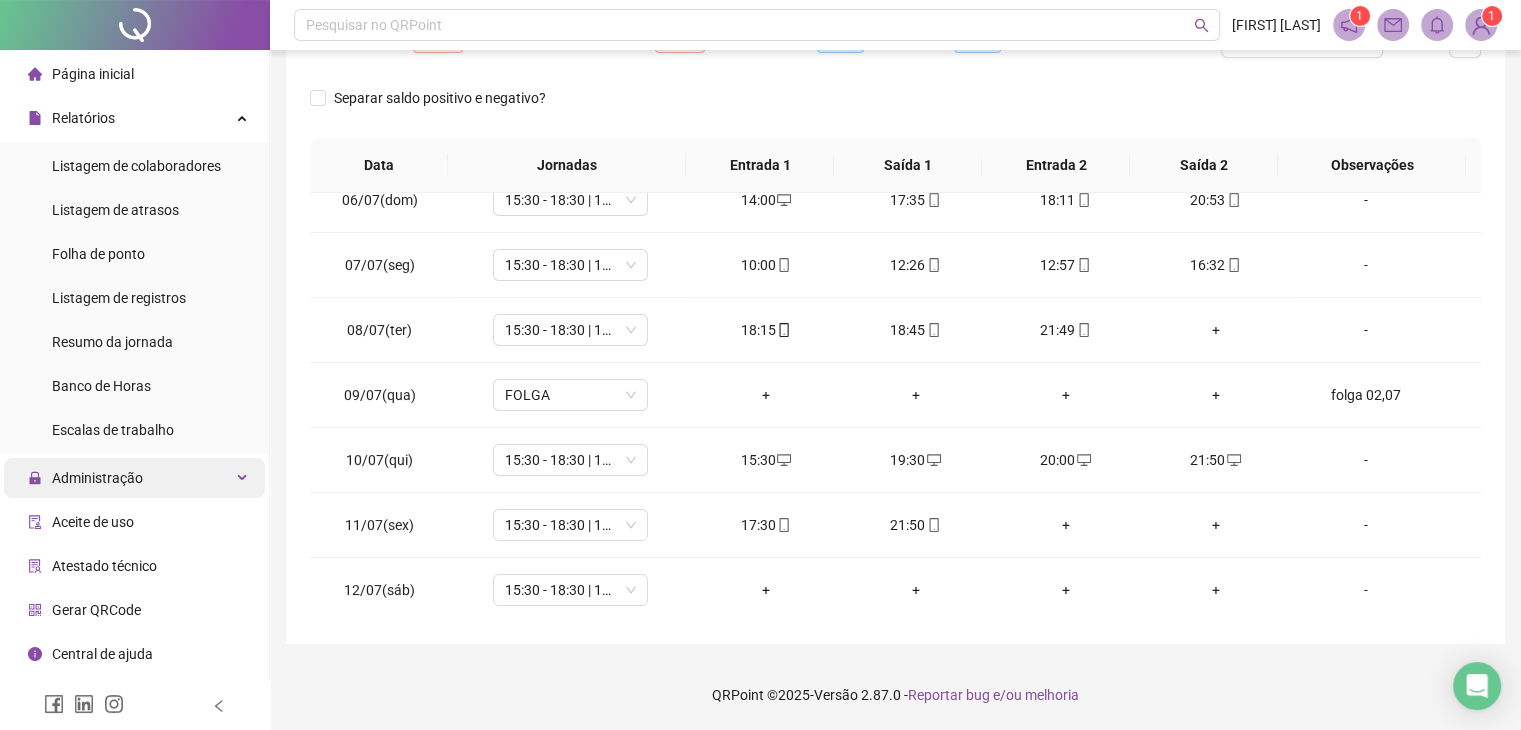click on "Administração" at bounding box center [134, 478] 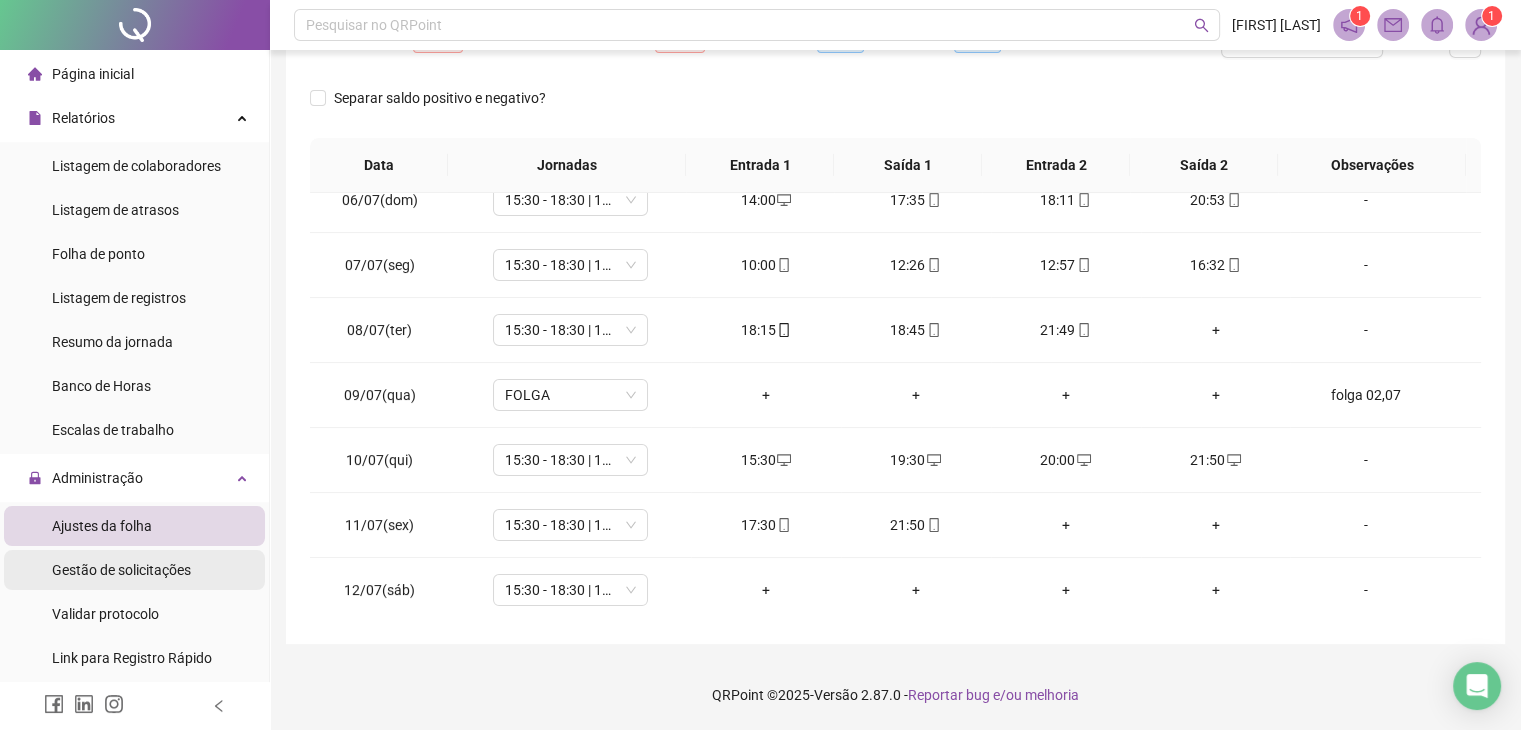 click on "Gestão de solicitações" at bounding box center (134, 570) 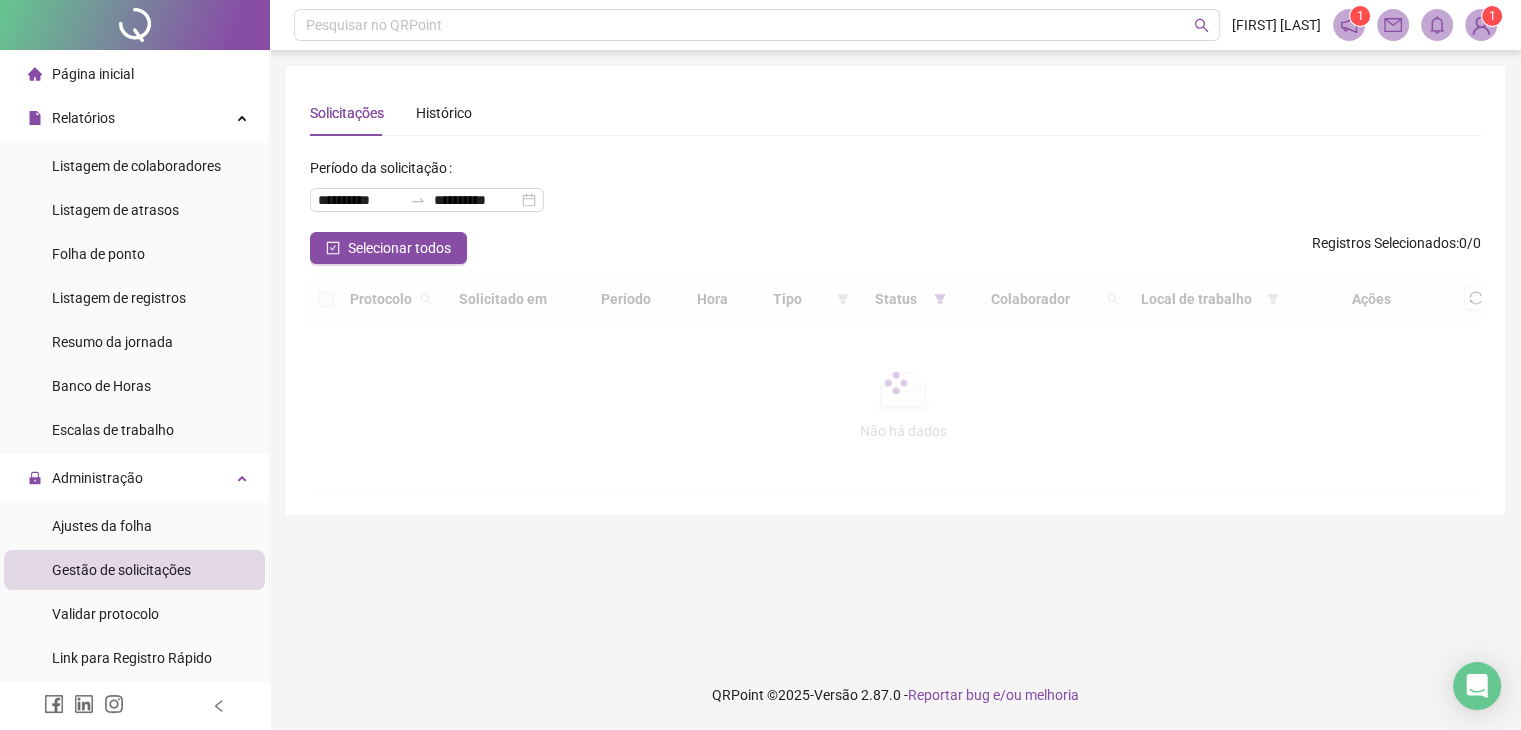 scroll, scrollTop: 0, scrollLeft: 0, axis: both 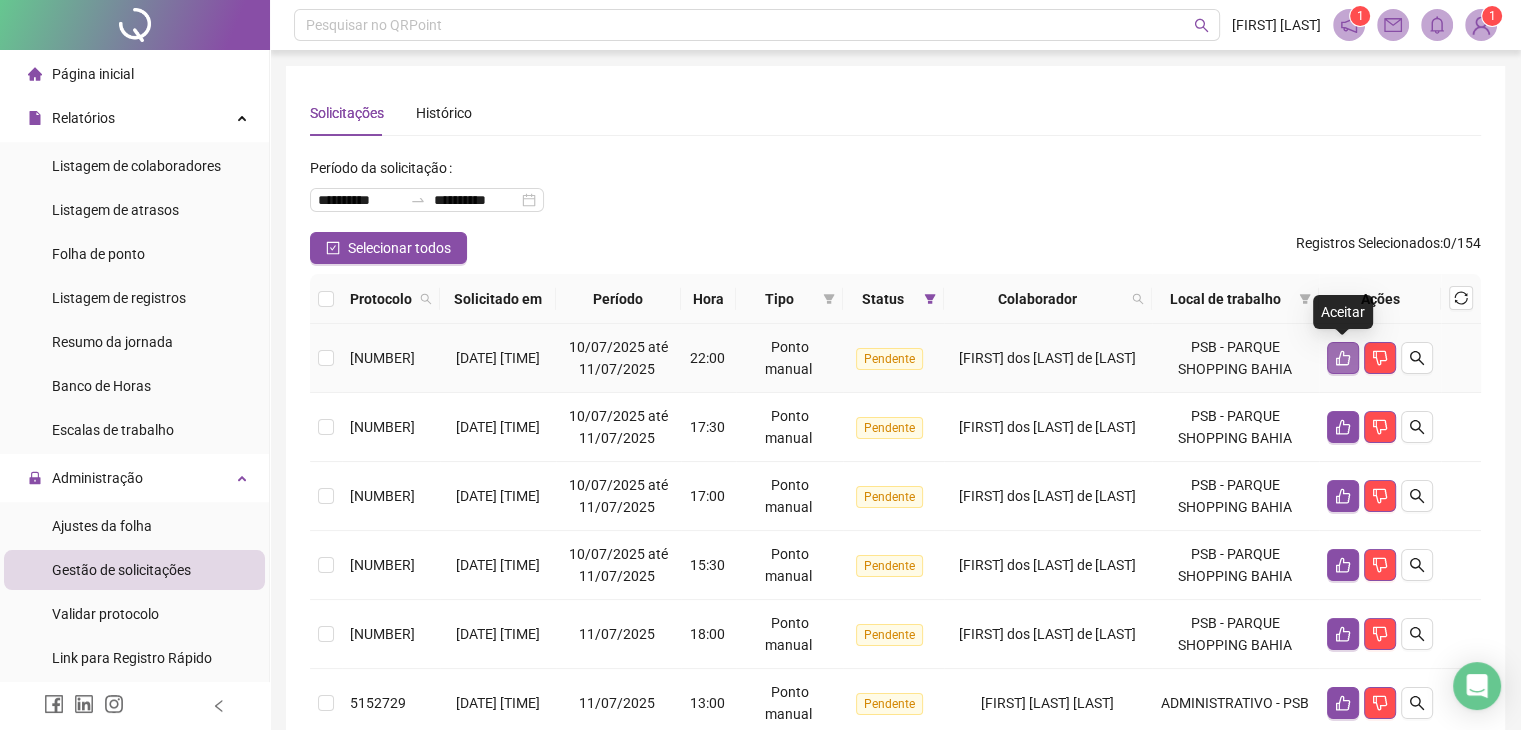 click 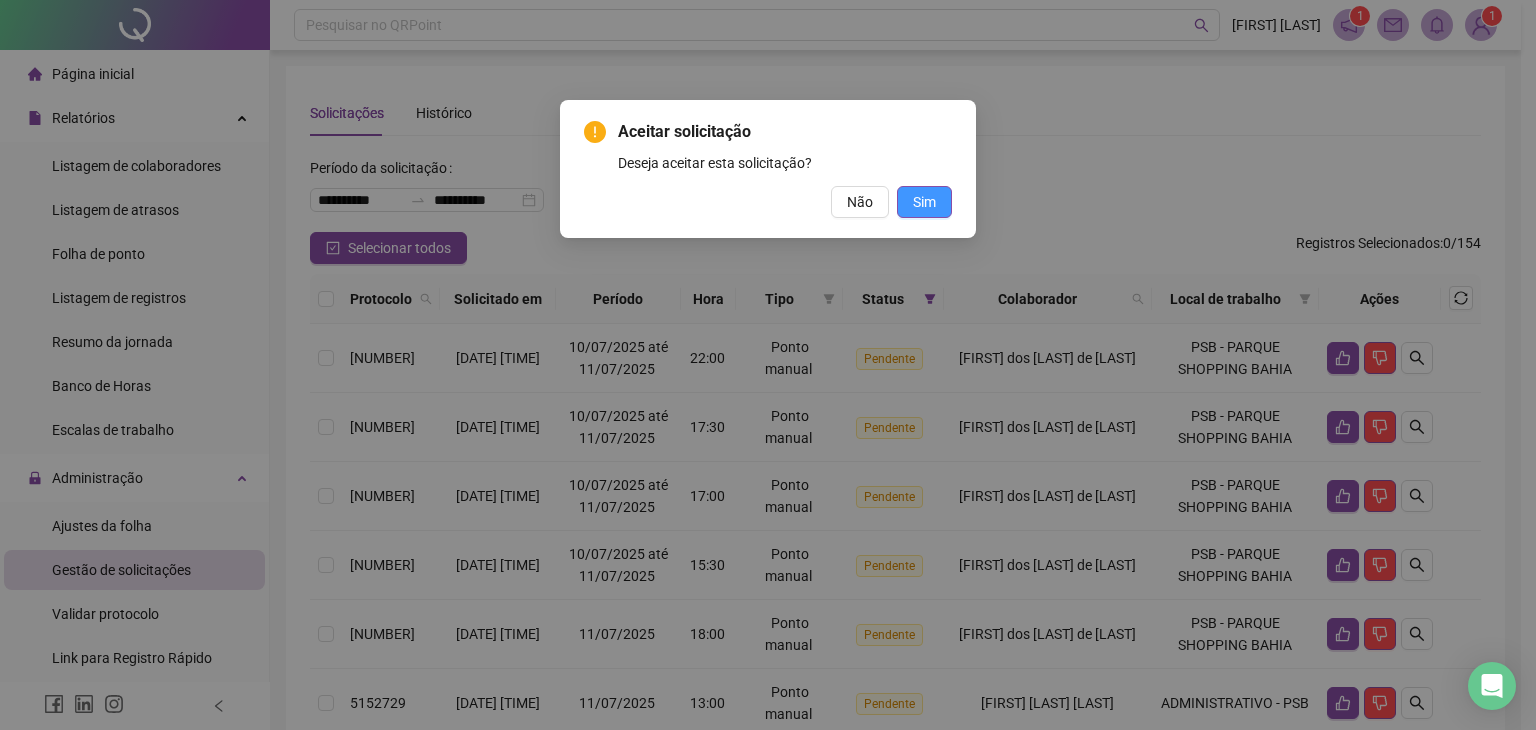 click on "Sim" at bounding box center [924, 202] 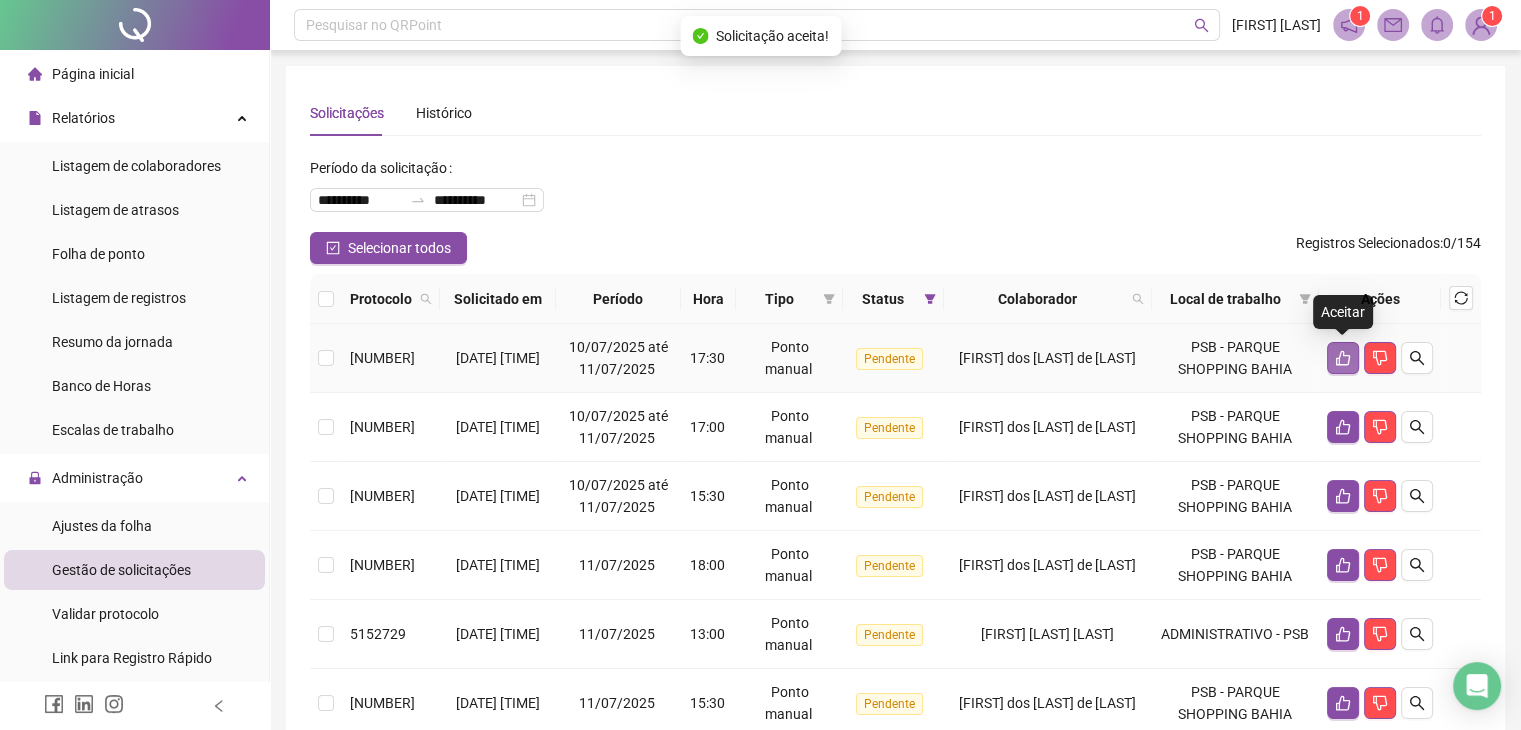 click 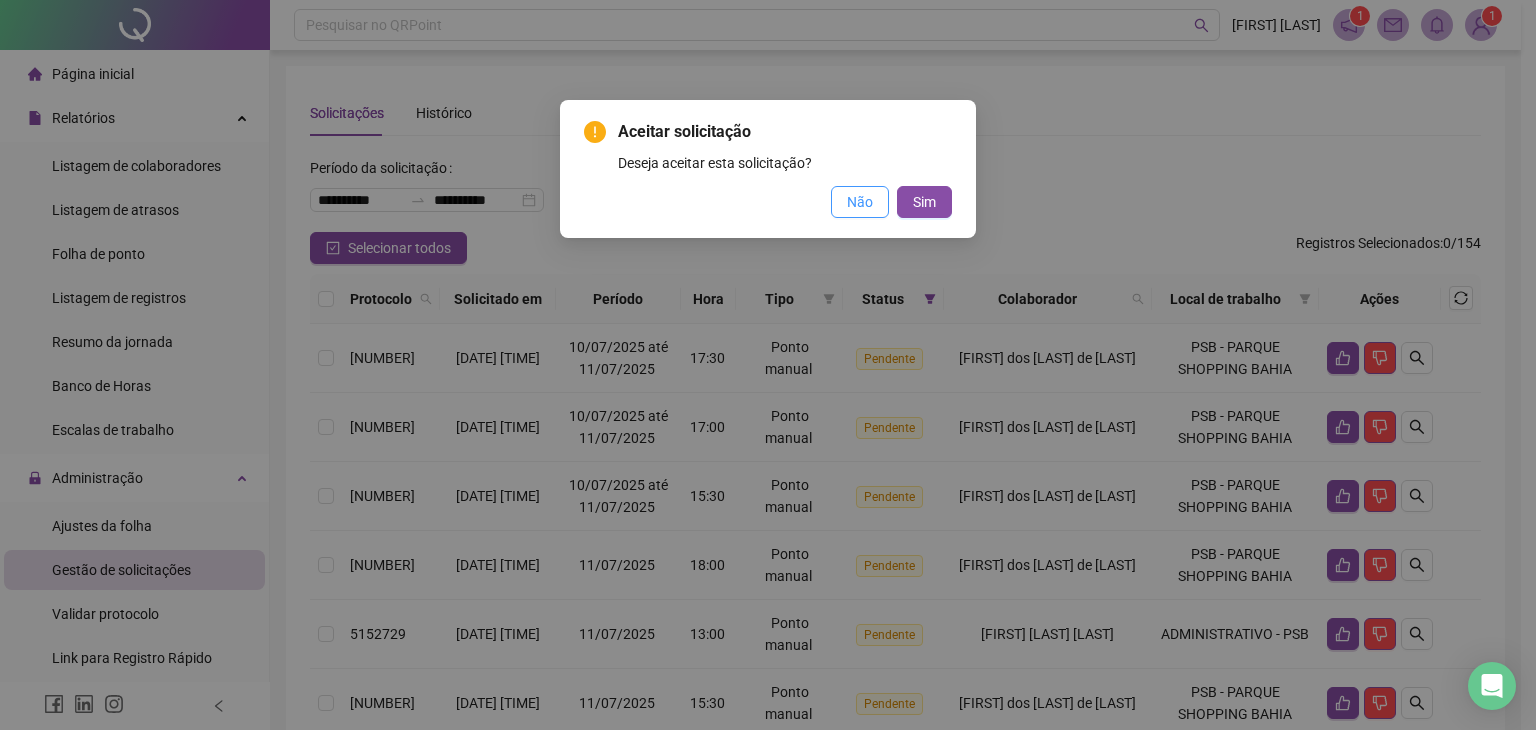 click on "Não" at bounding box center [860, 202] 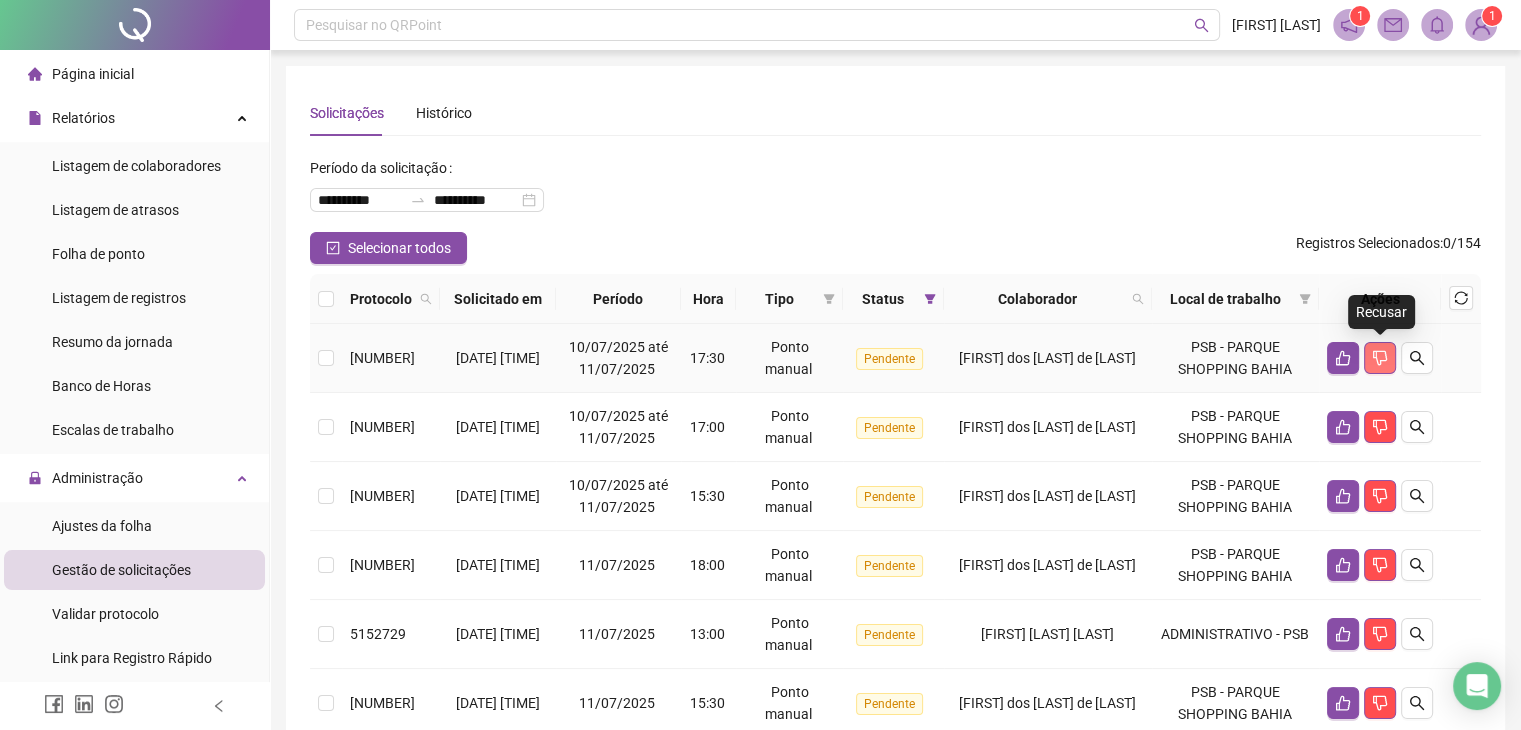 click 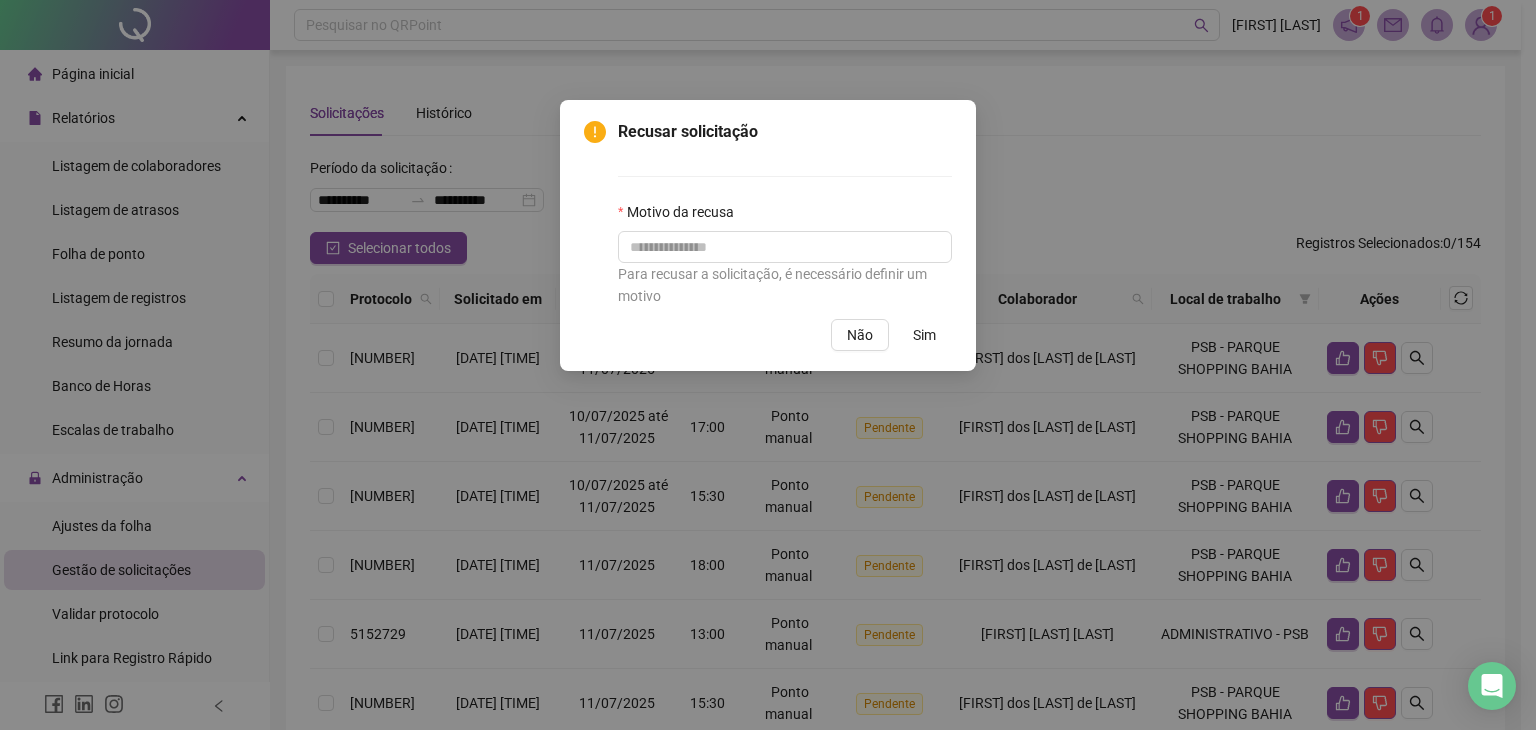 click on "Sim" at bounding box center [924, 335] 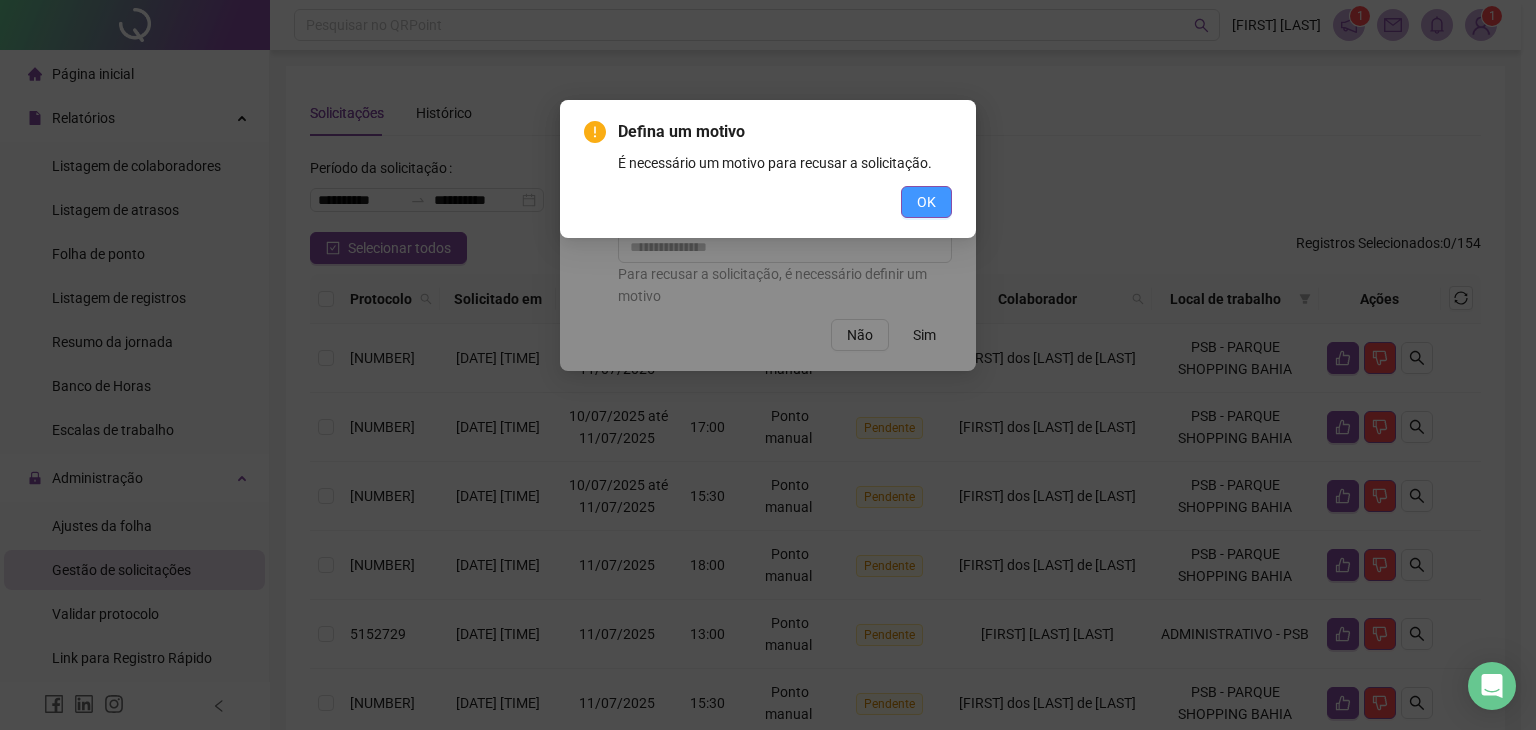 click on "OK" at bounding box center [926, 202] 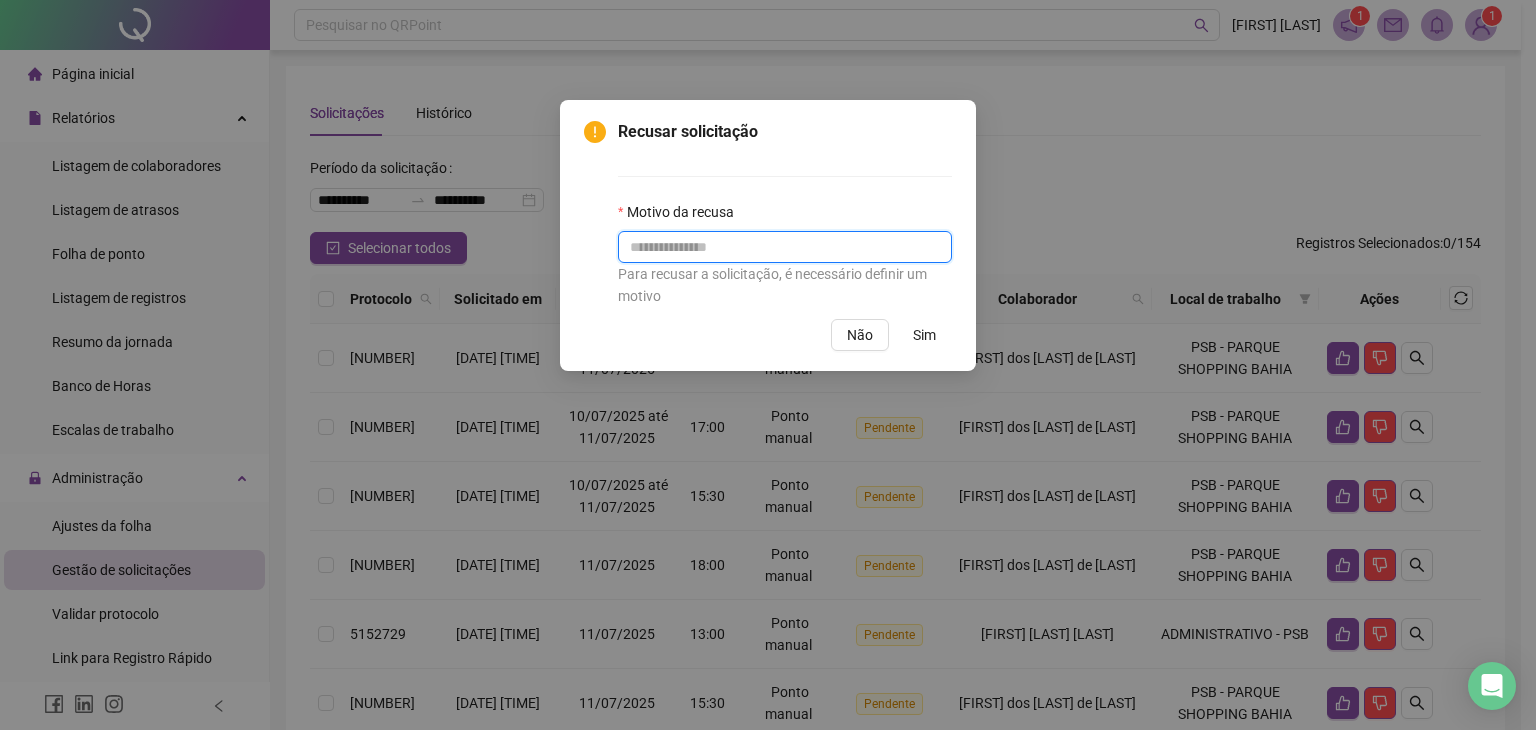 click at bounding box center (785, 247) 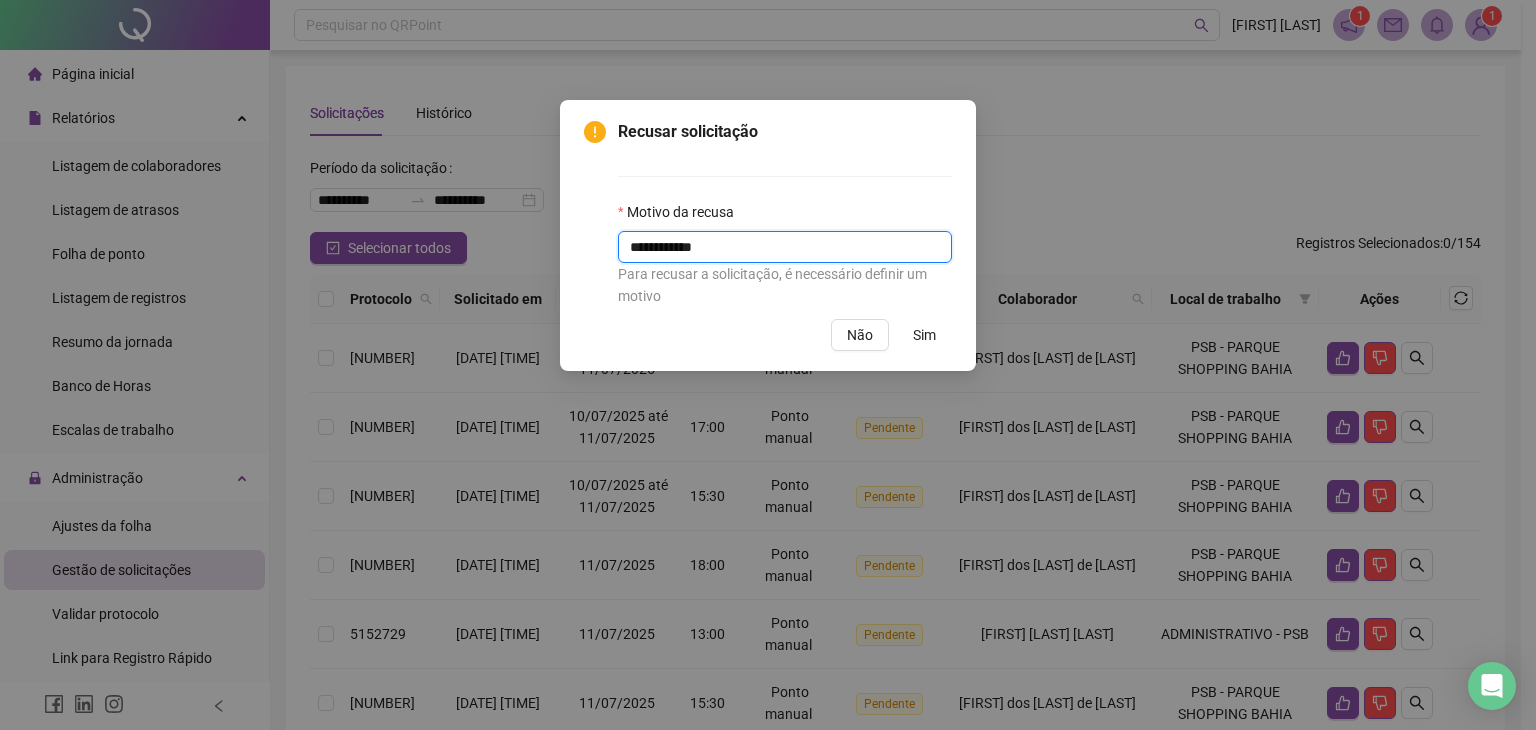 type on "**********" 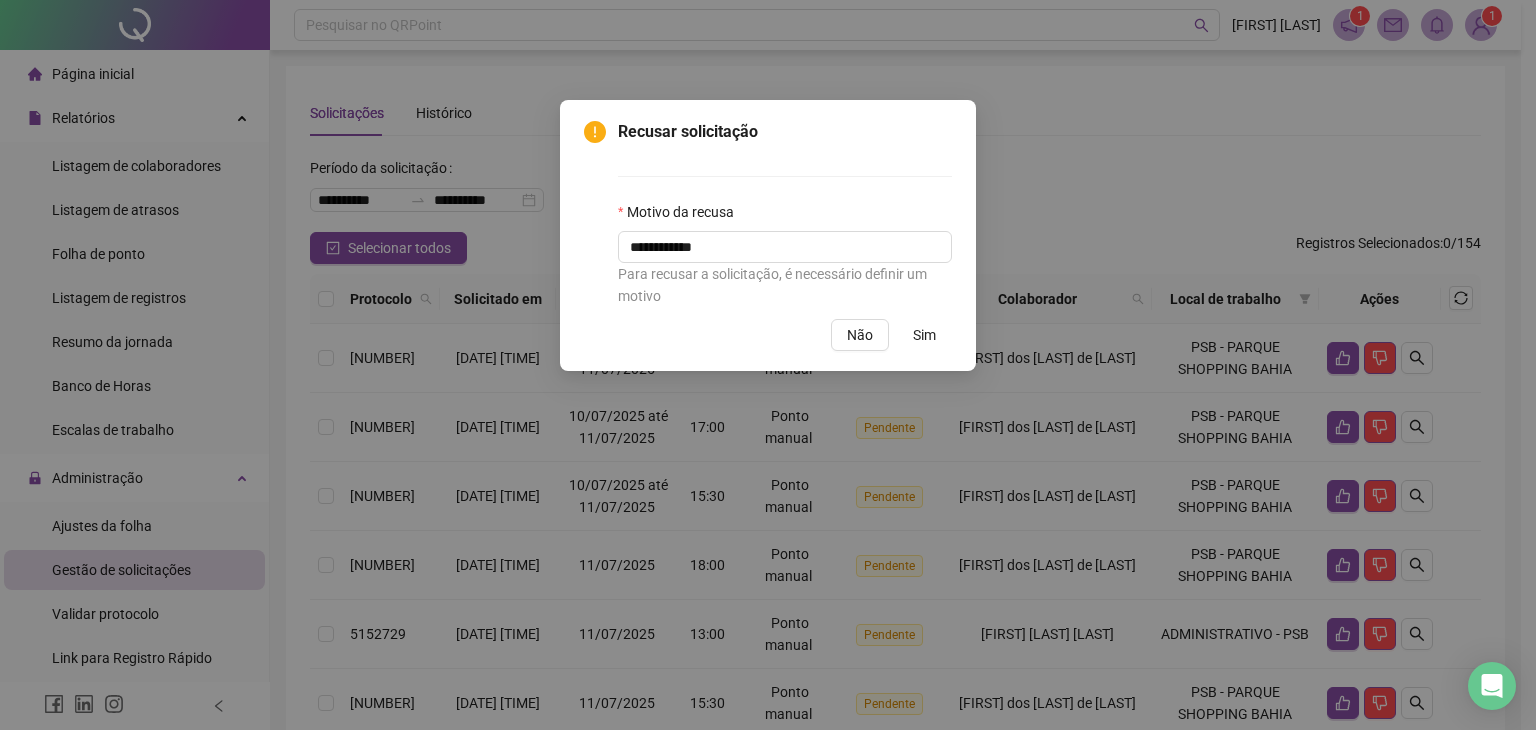 click on "Sim" at bounding box center [924, 335] 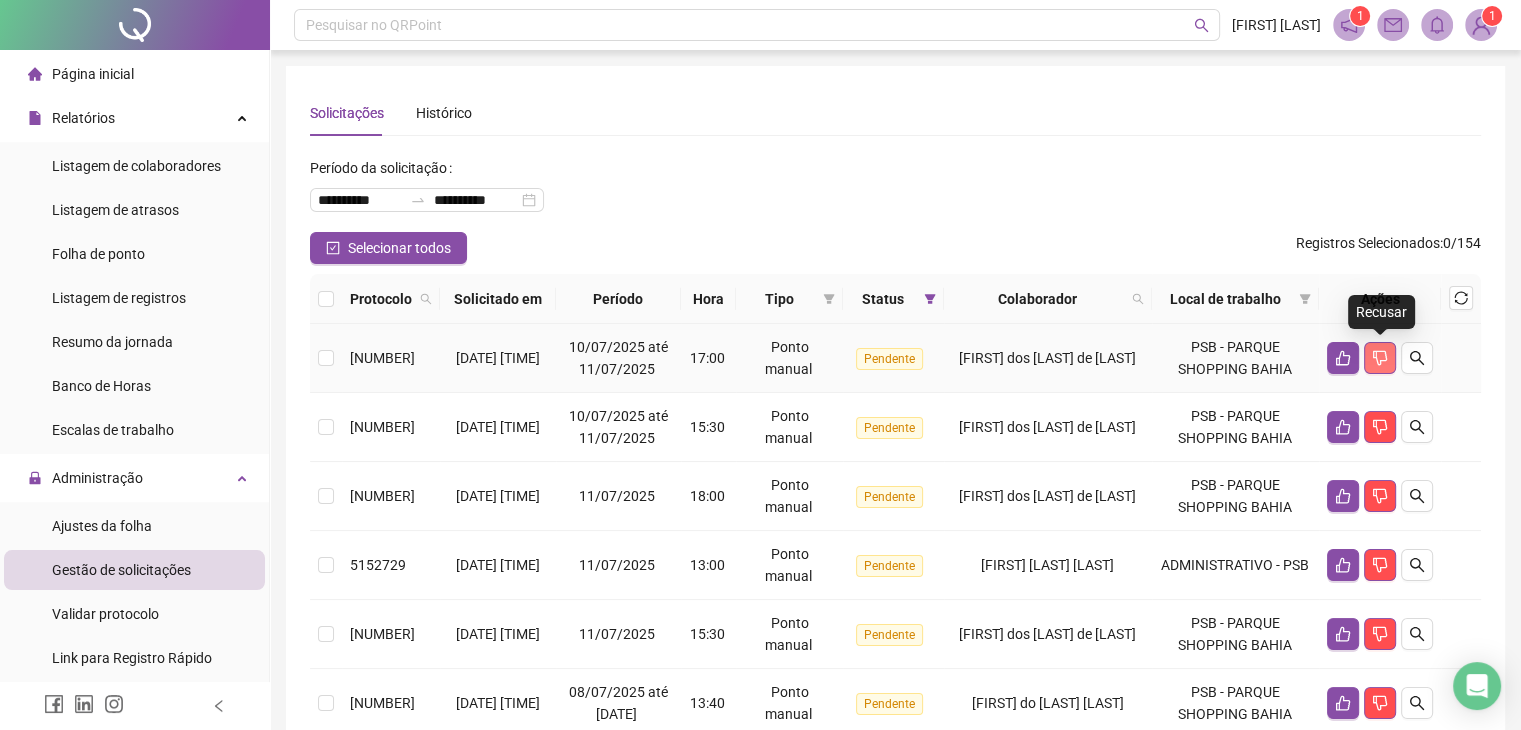 click 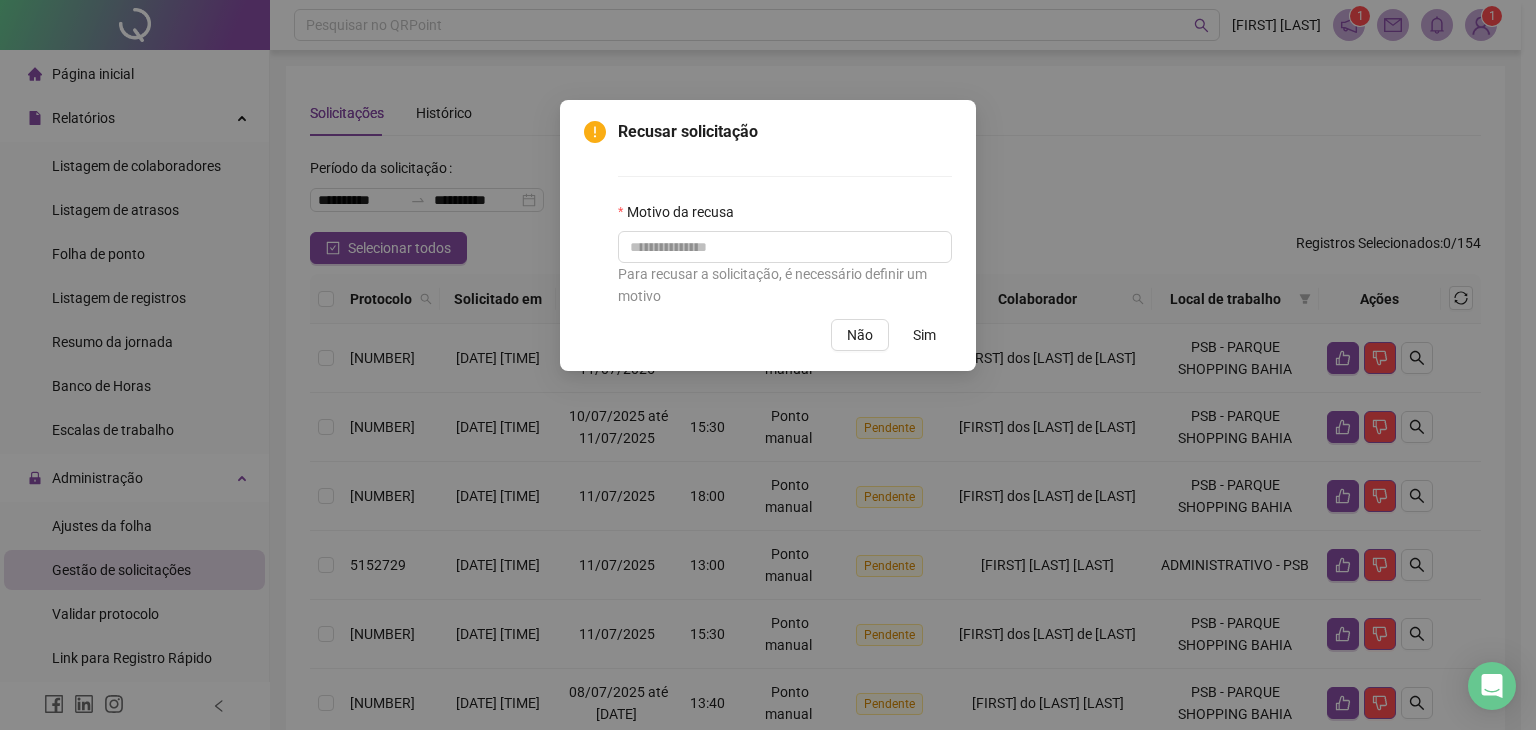 click on "Sim" at bounding box center [924, 335] 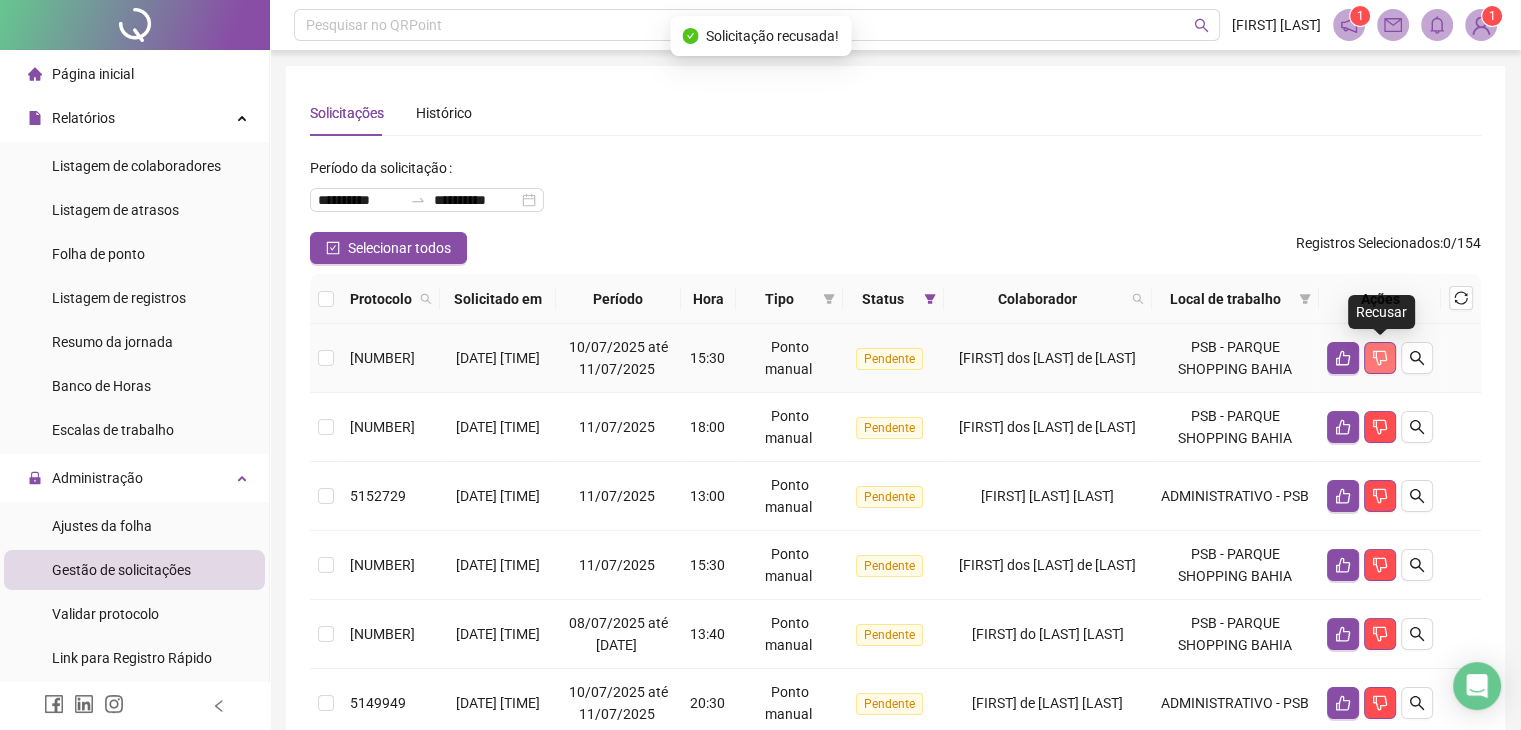 click at bounding box center [1380, 358] 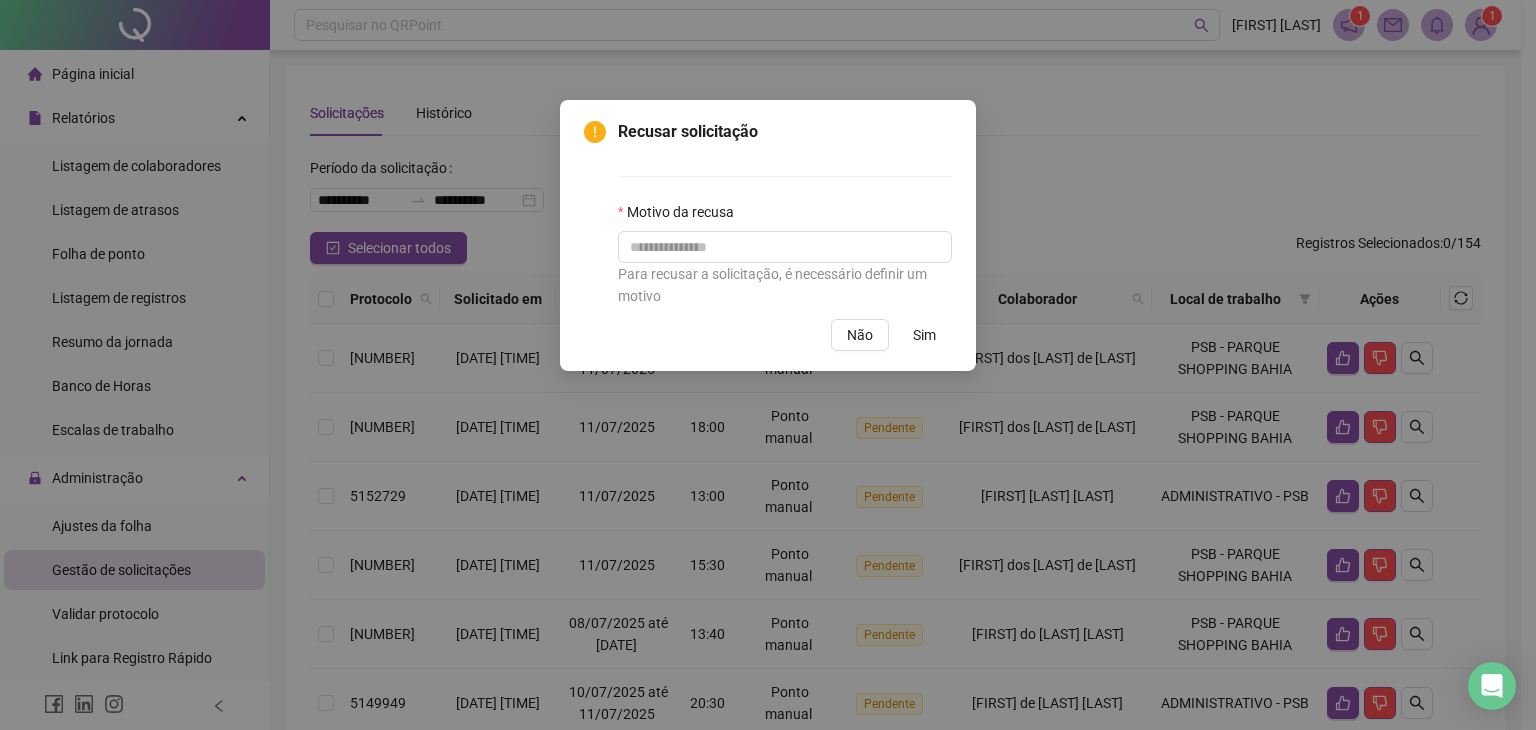 click on "Sim" at bounding box center [924, 335] 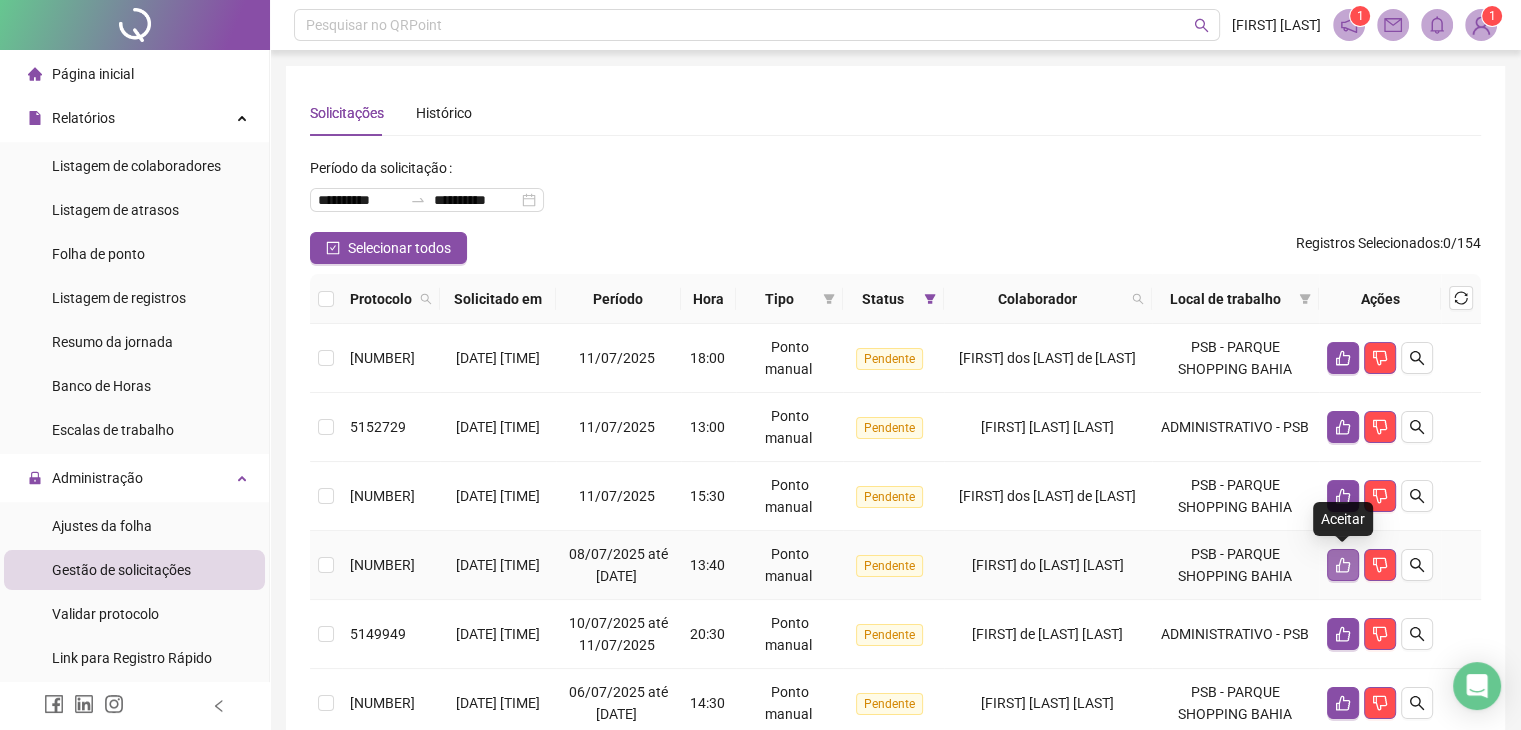 click 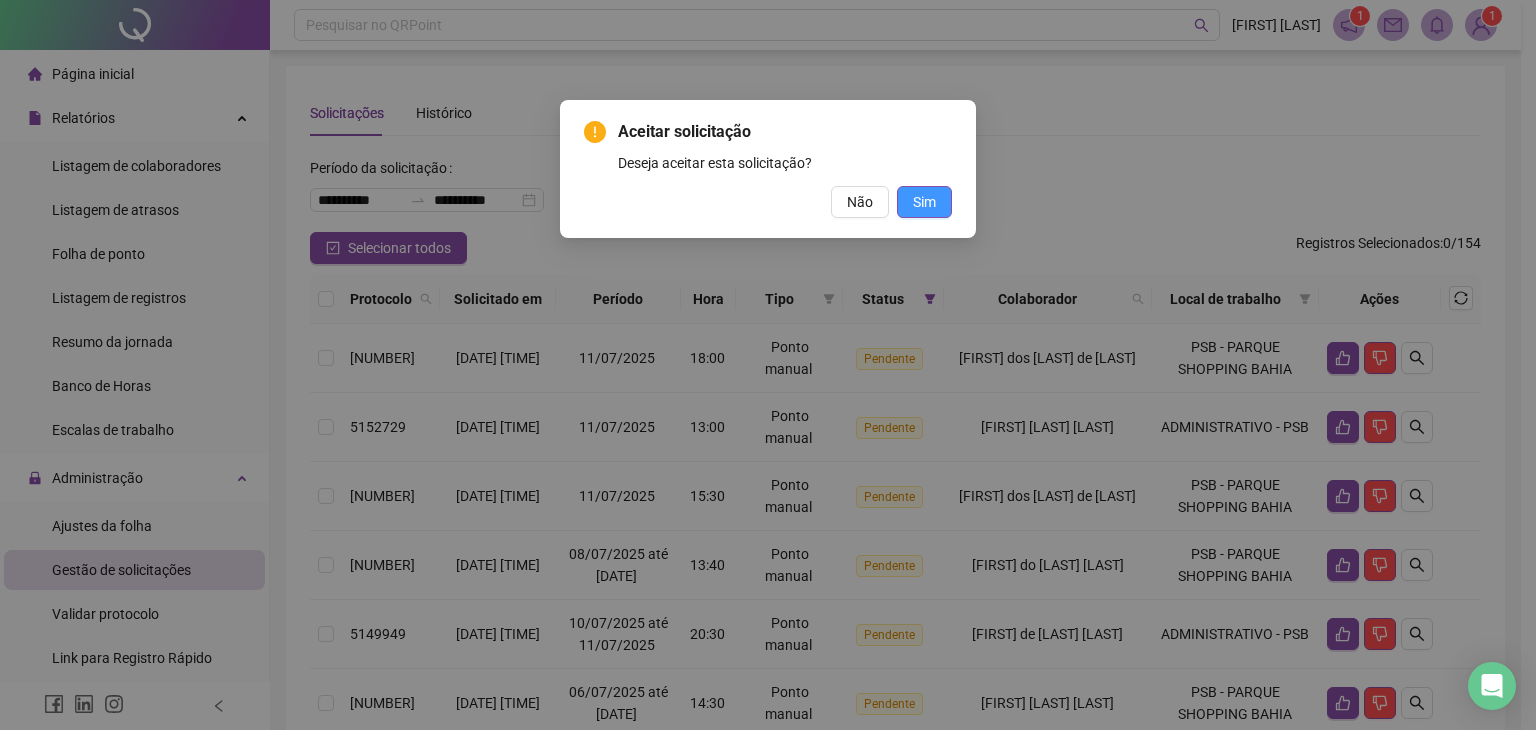 click on "Sim" at bounding box center (924, 202) 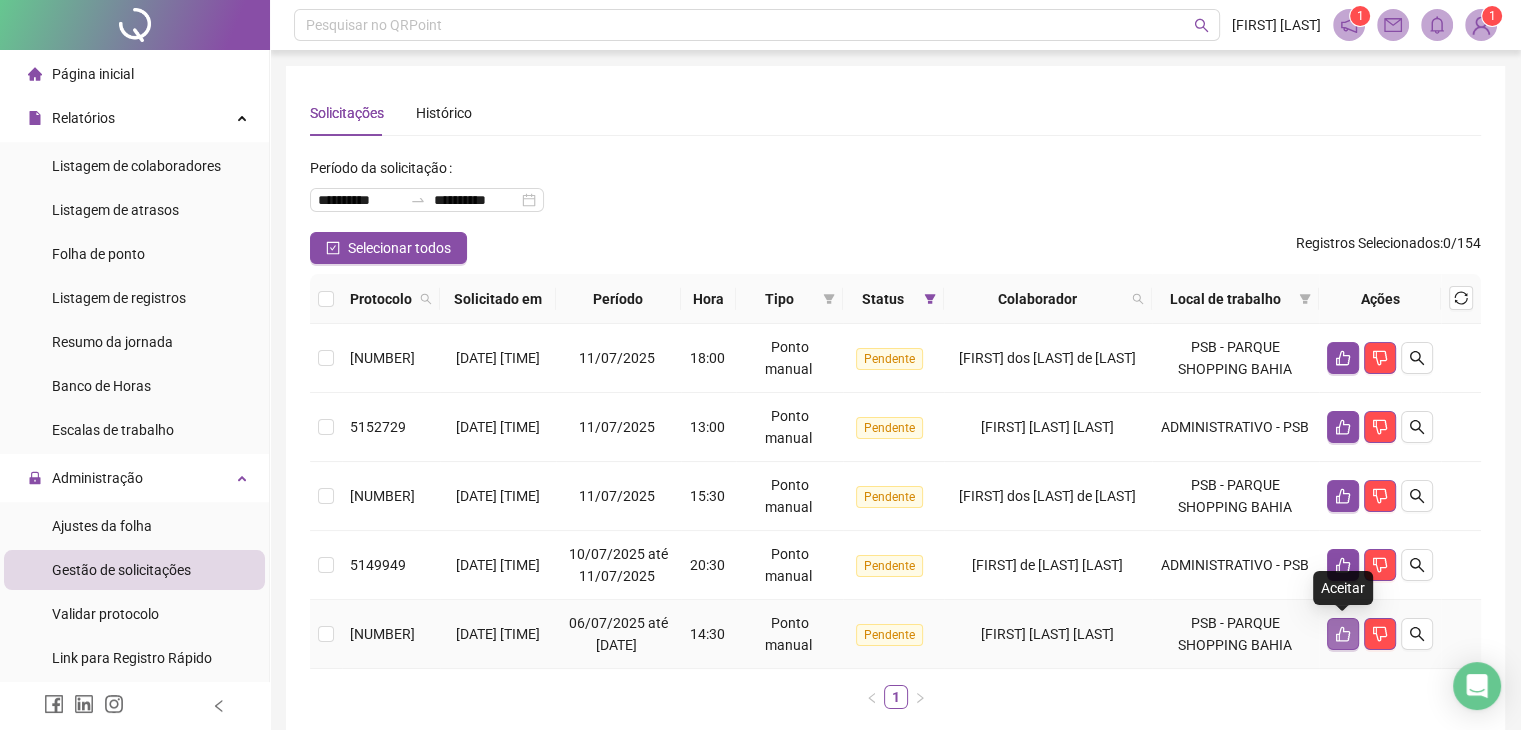 click 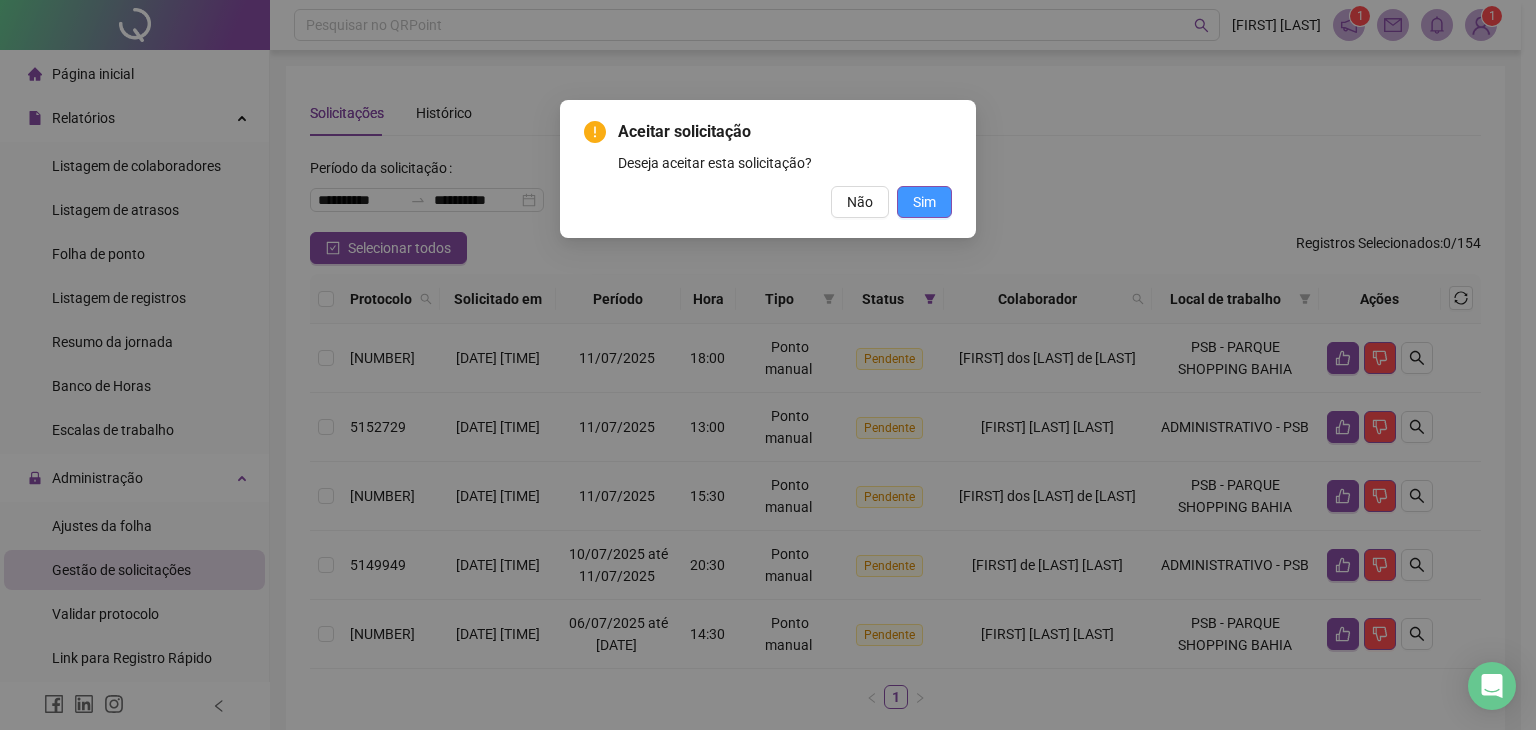 click on "Sim" at bounding box center [924, 202] 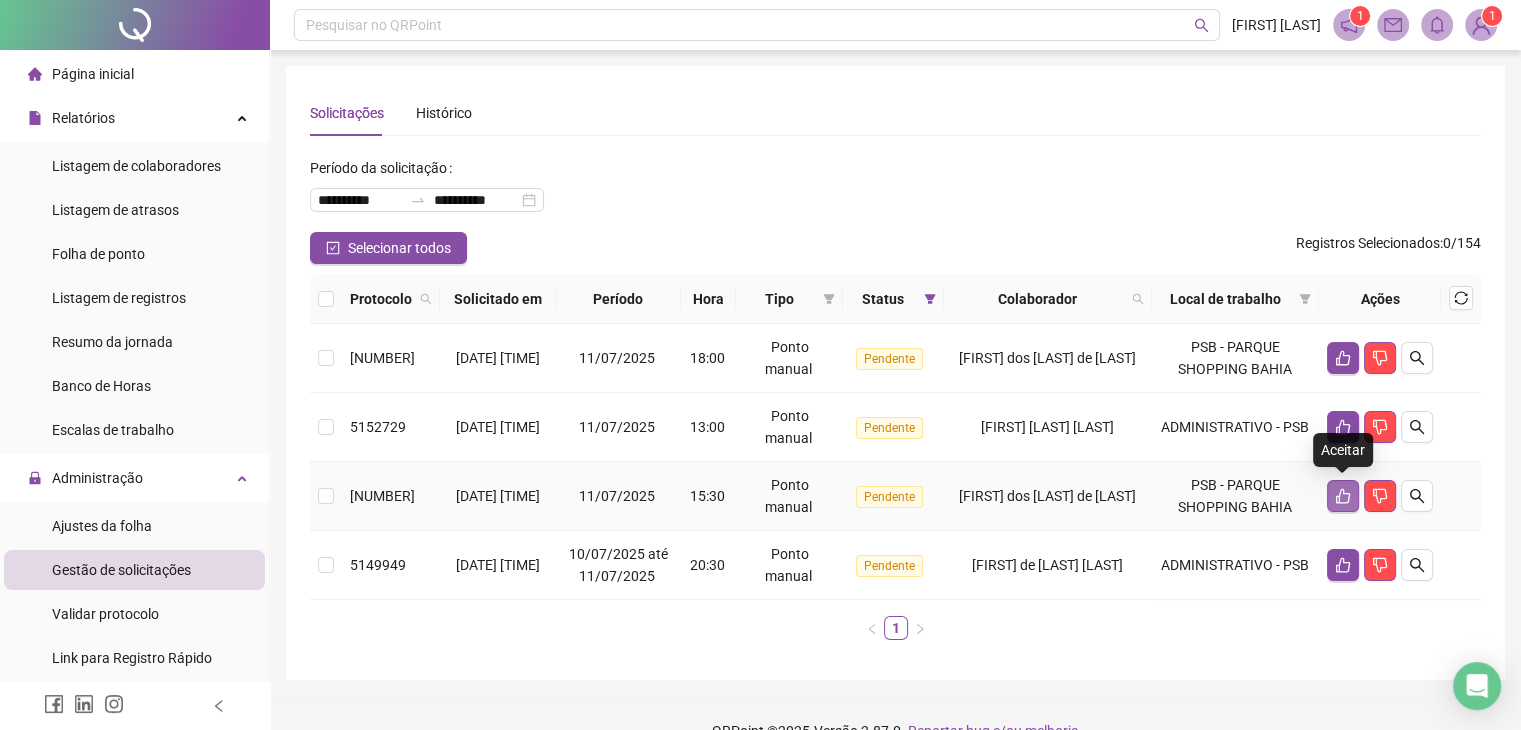click 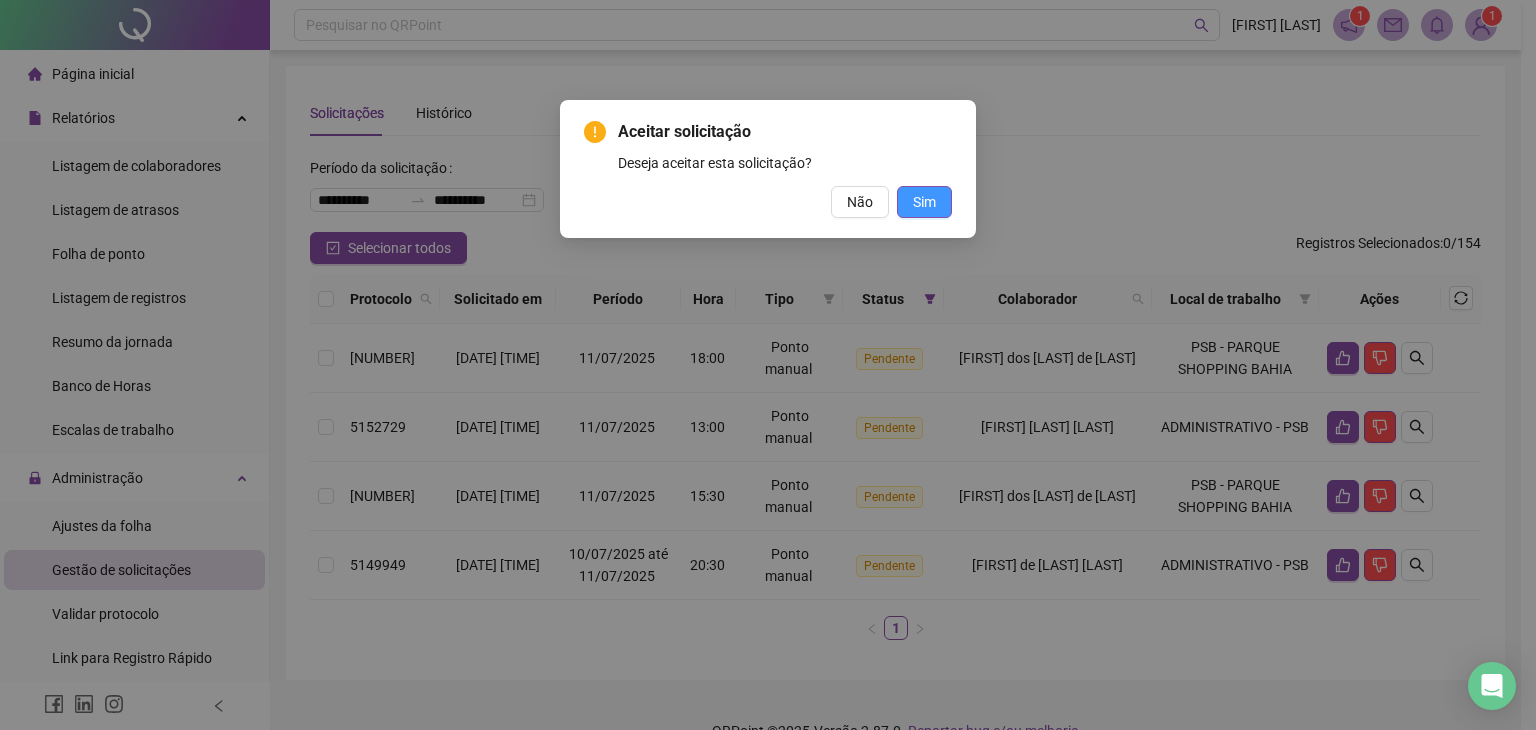 click on "Sim" at bounding box center (924, 202) 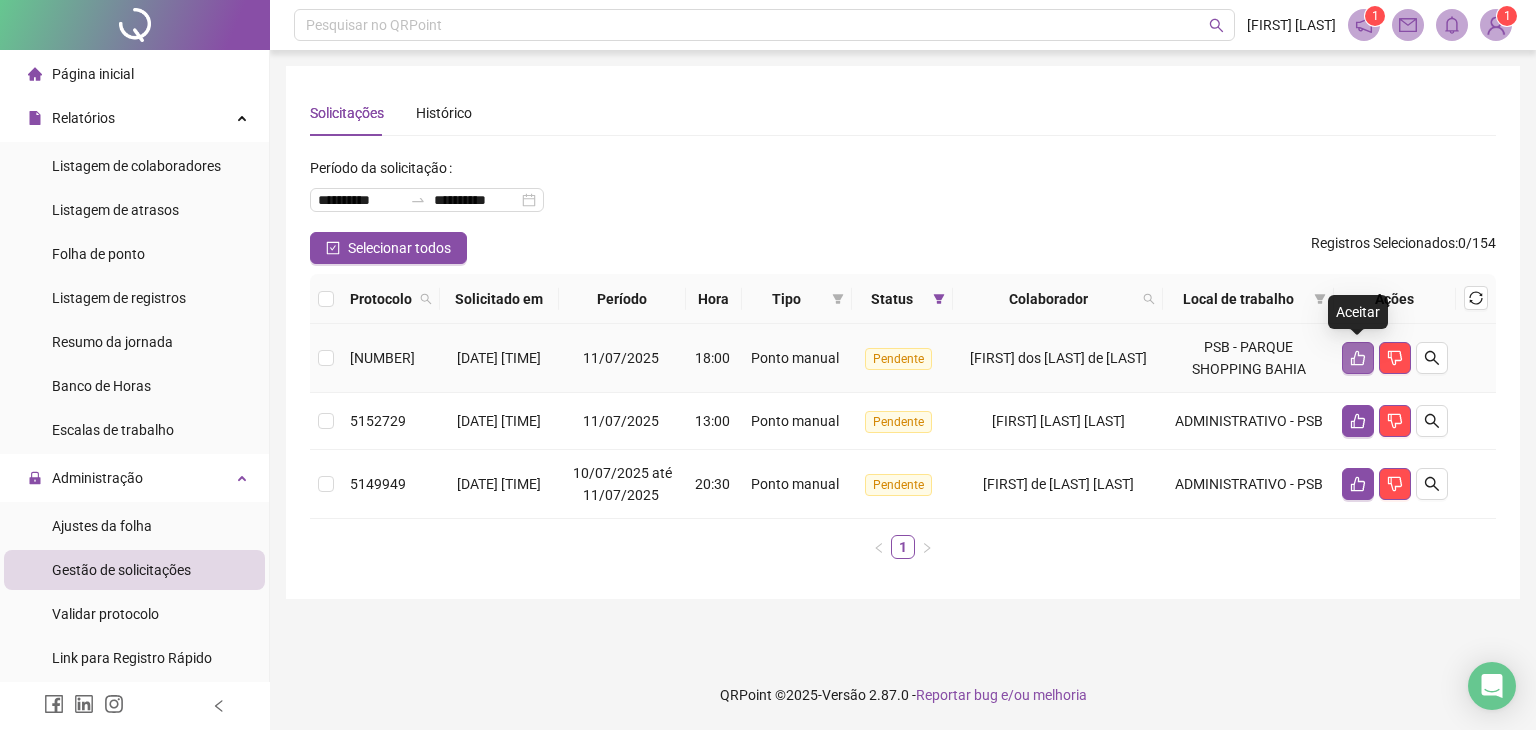 click 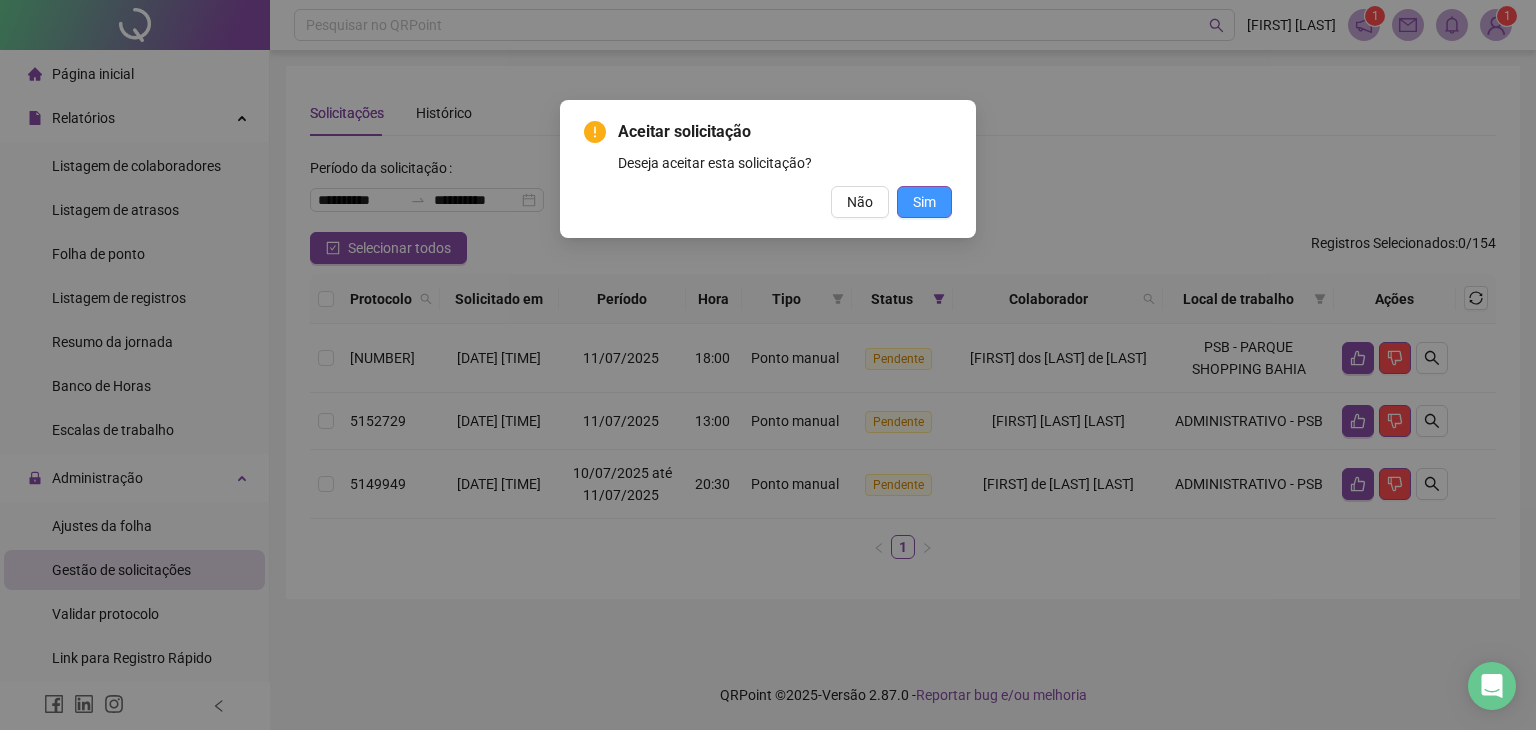 click on "Sim" at bounding box center (924, 202) 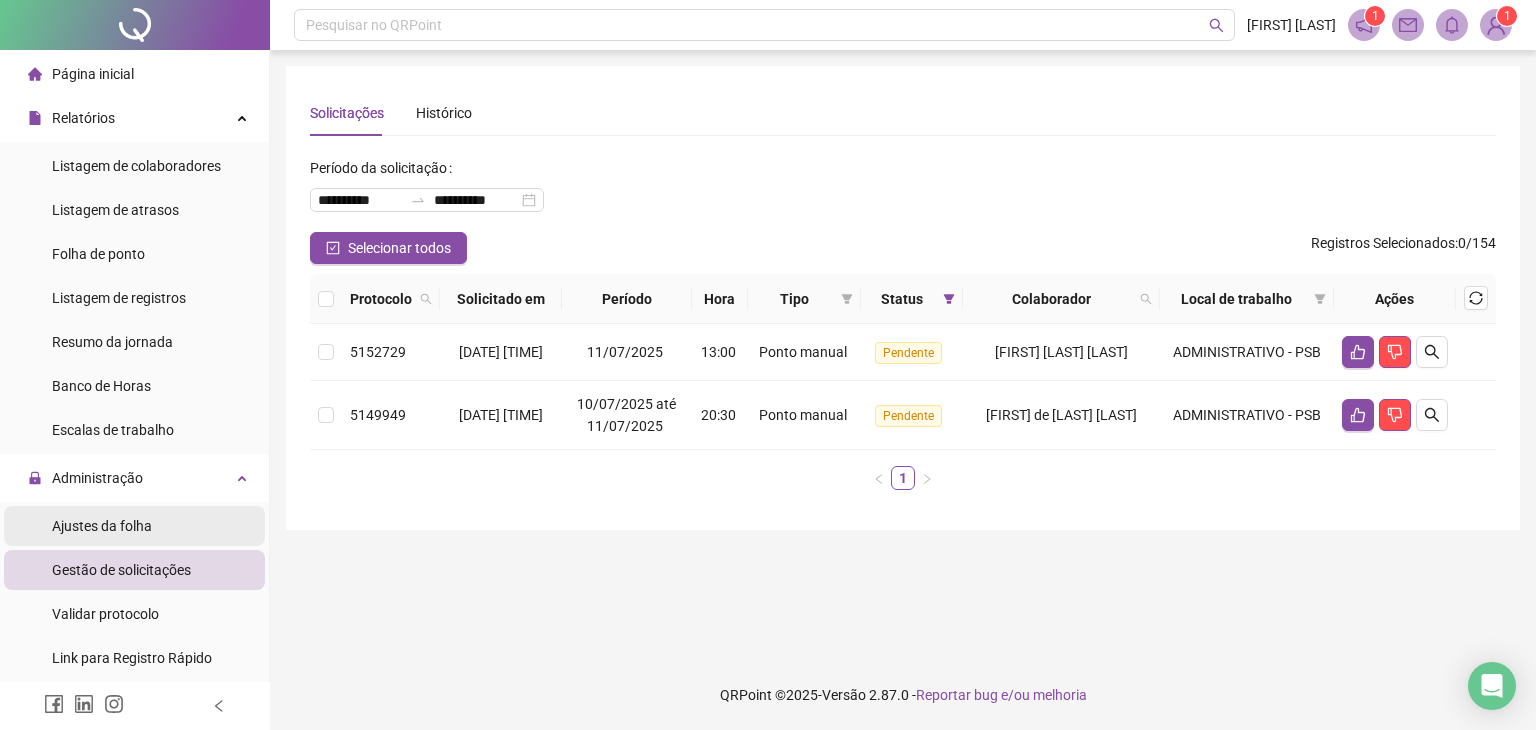 click on "Ajustes da folha" at bounding box center (134, 526) 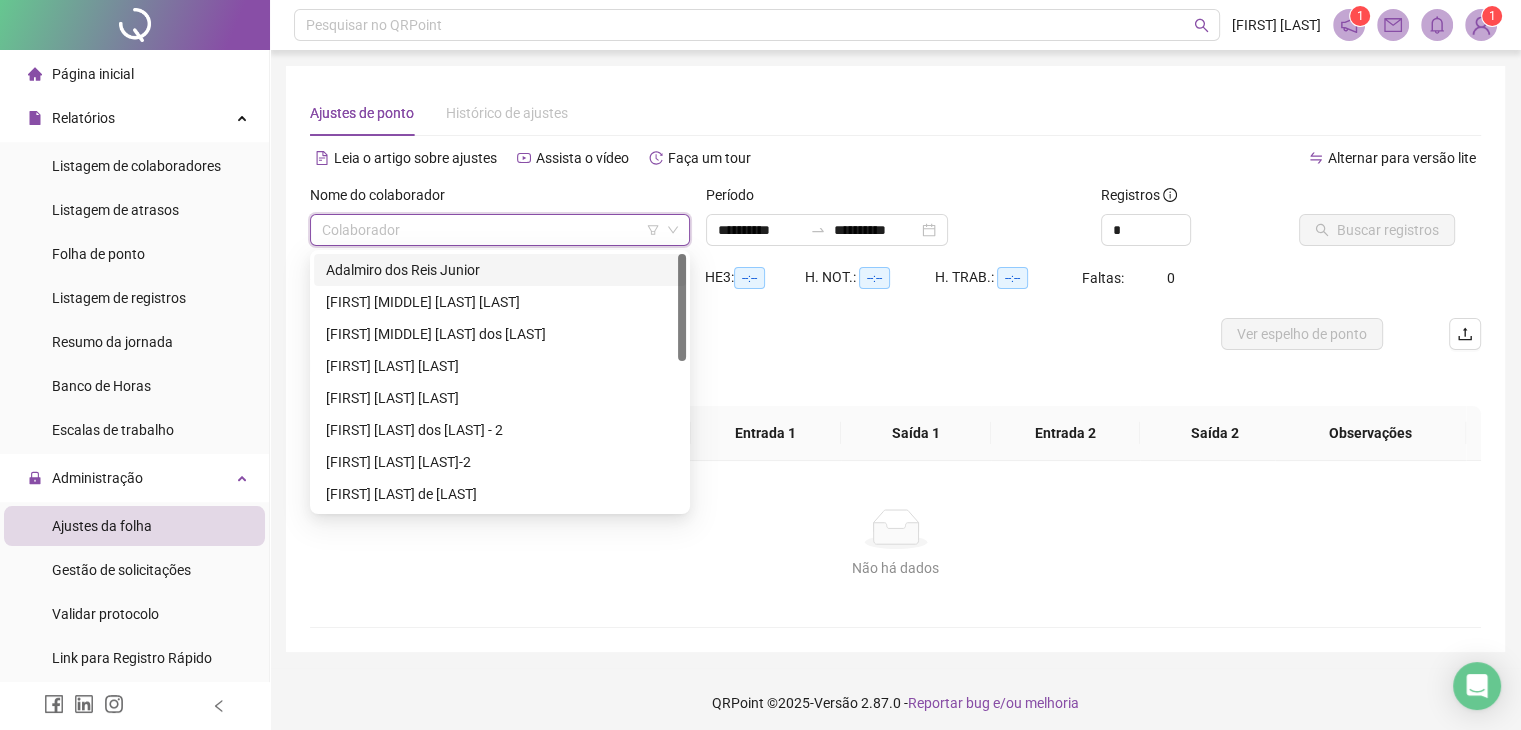 click at bounding box center (494, 230) 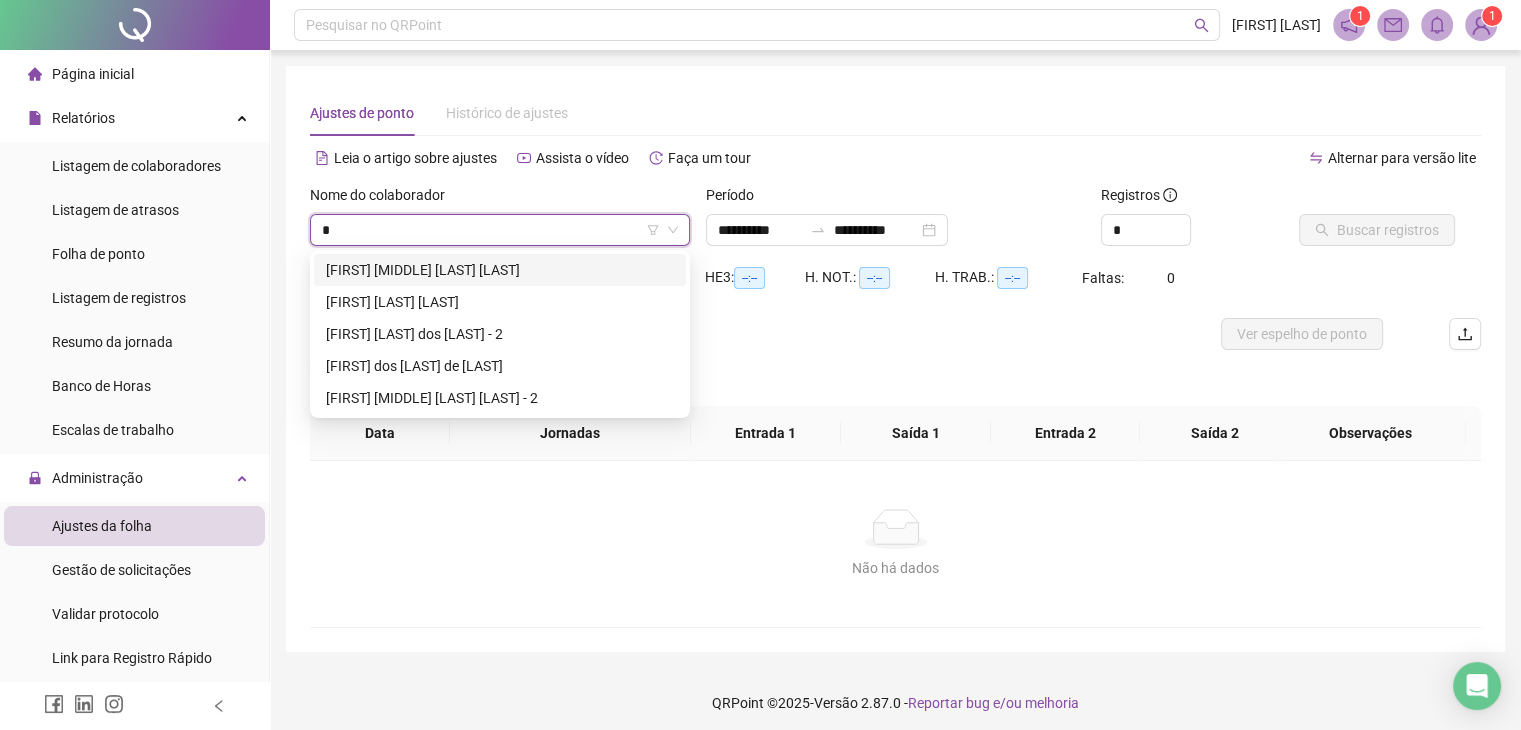type on "**" 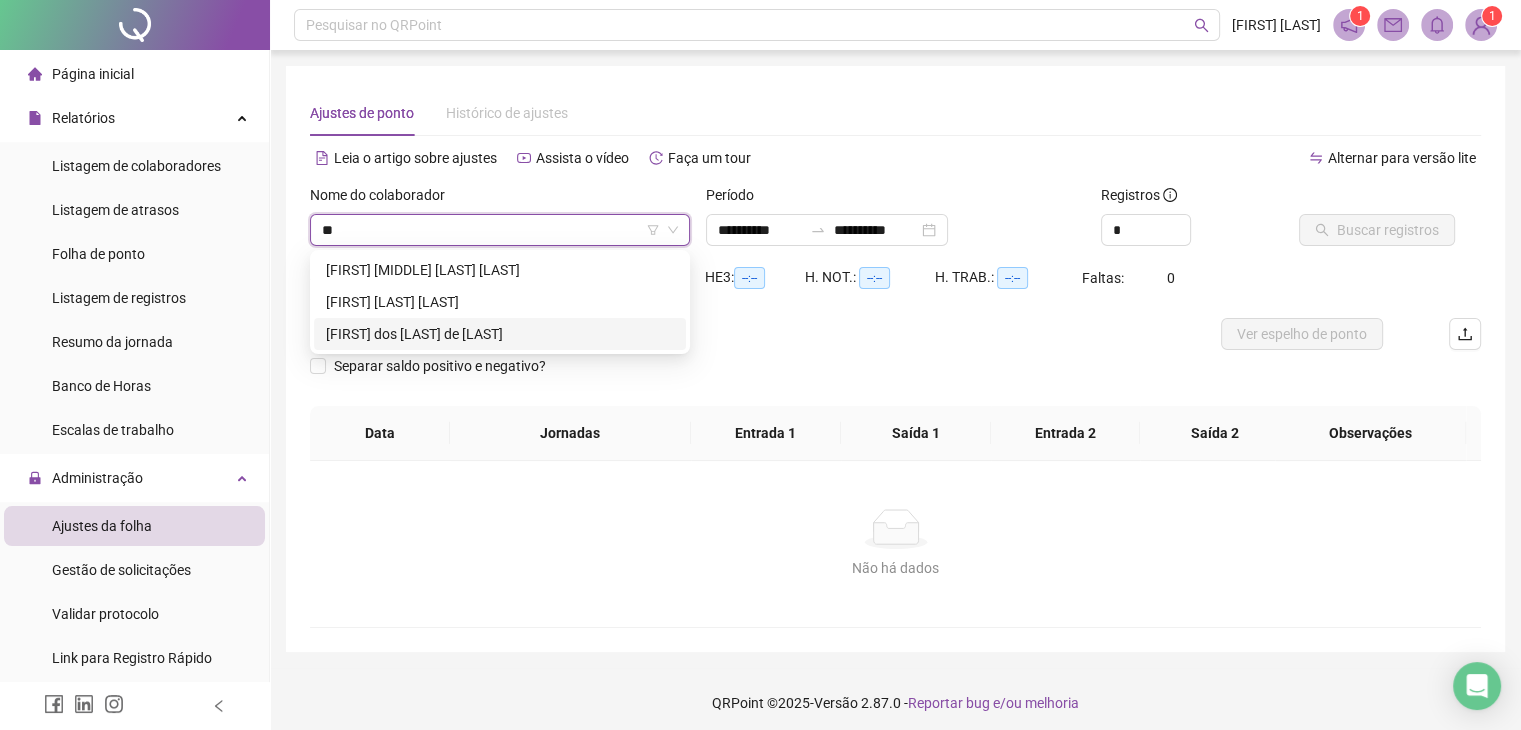 click on "[FIRST] dos [LAST] de [LAST]" at bounding box center (500, 334) 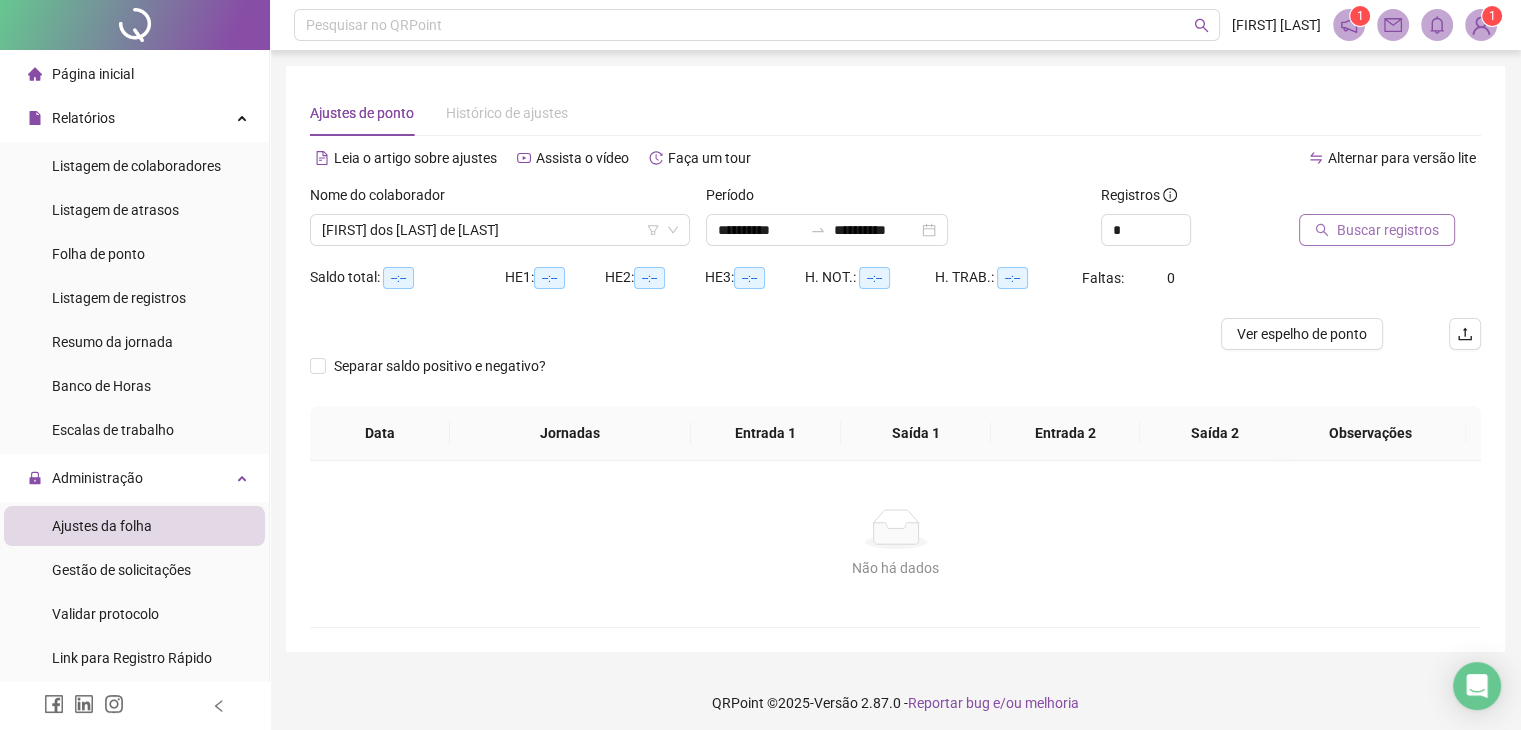 click on "Buscar registros" at bounding box center [1388, 230] 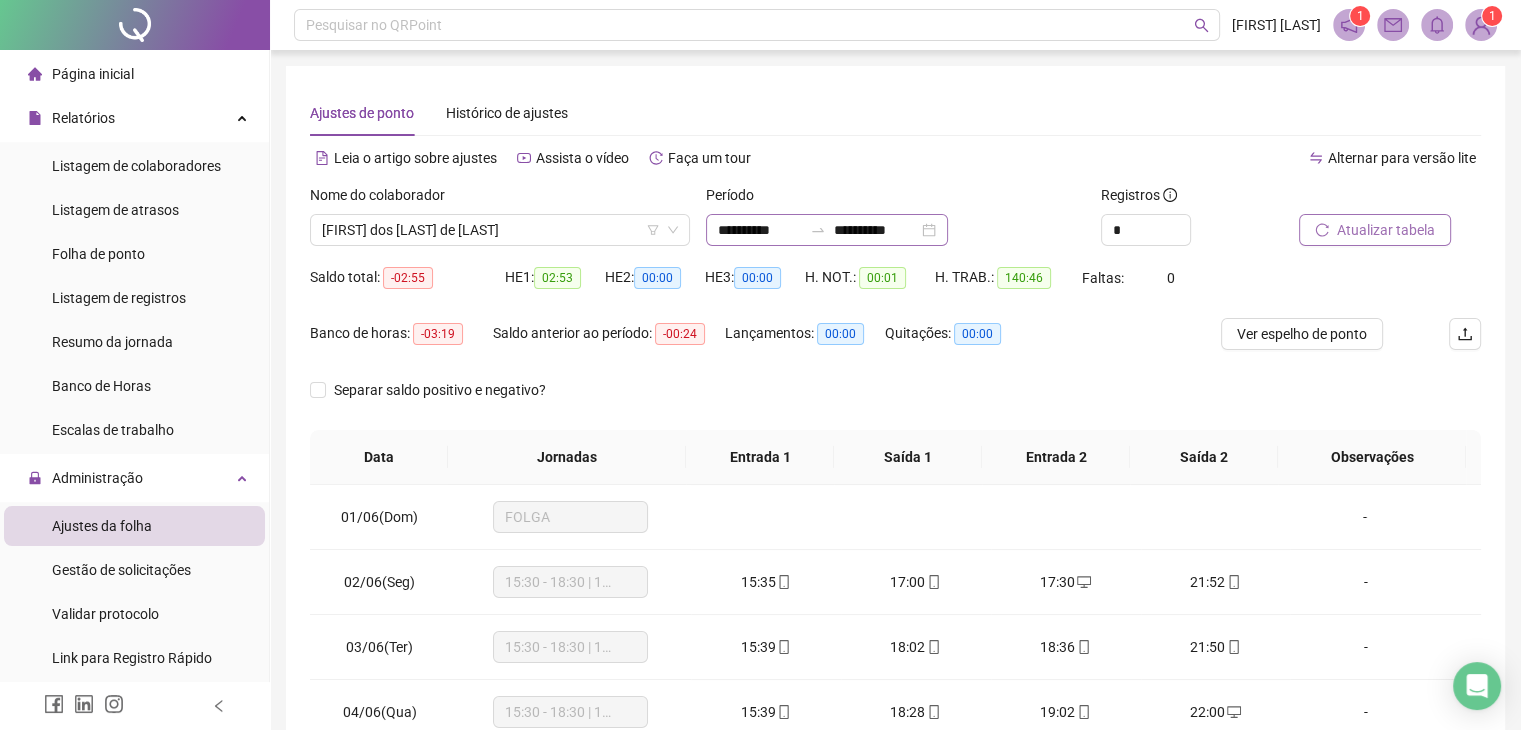 click on "**********" at bounding box center [827, 230] 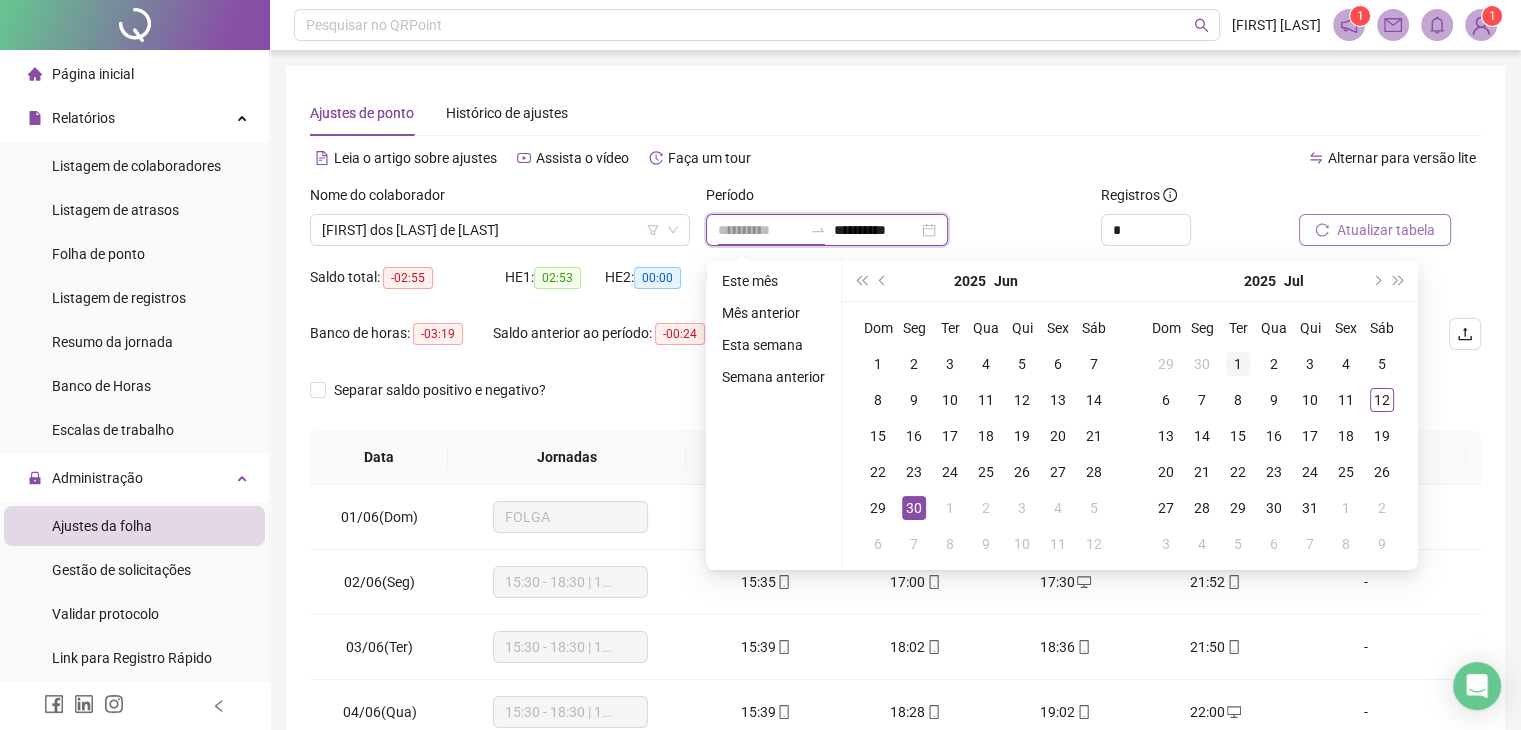 type on "**********" 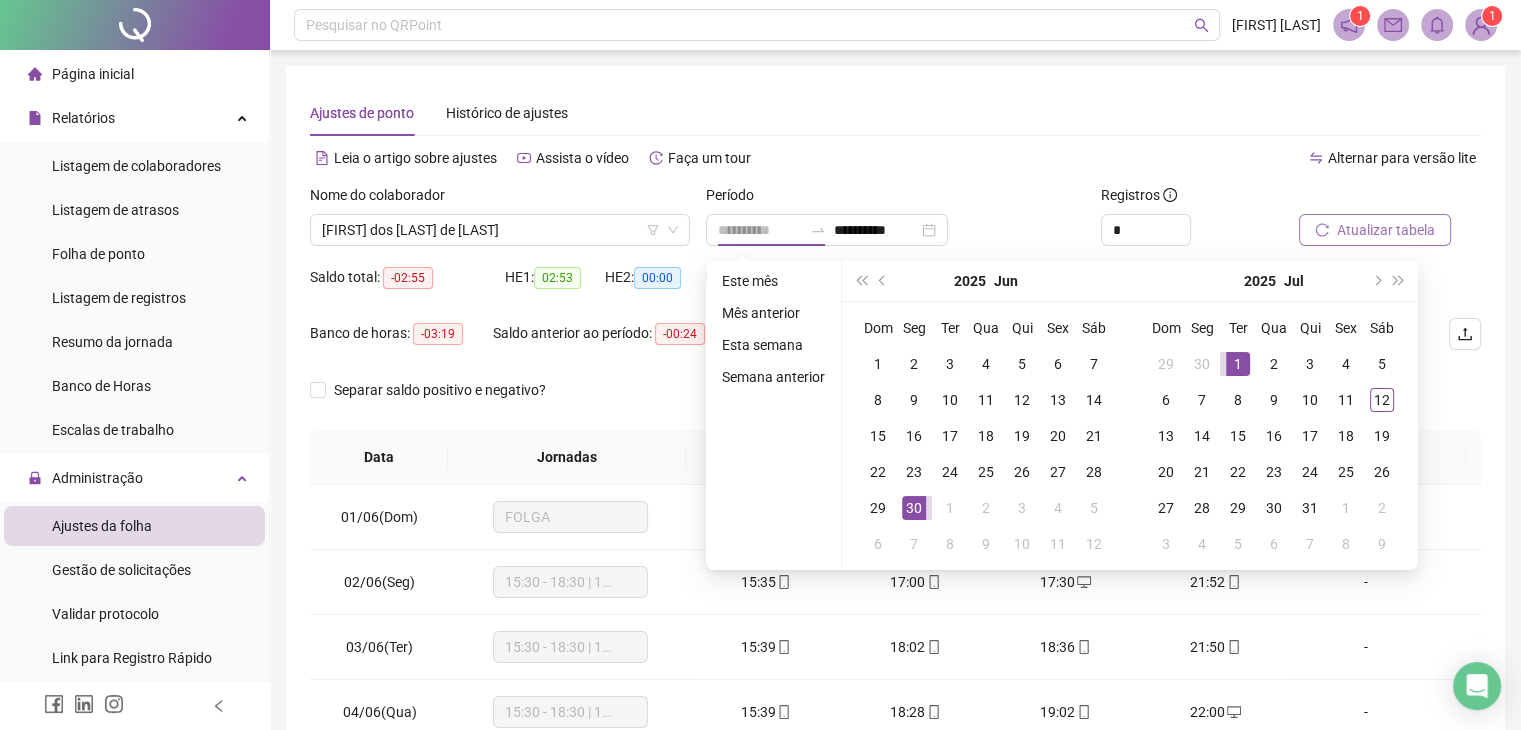 click on "1" at bounding box center (1238, 364) 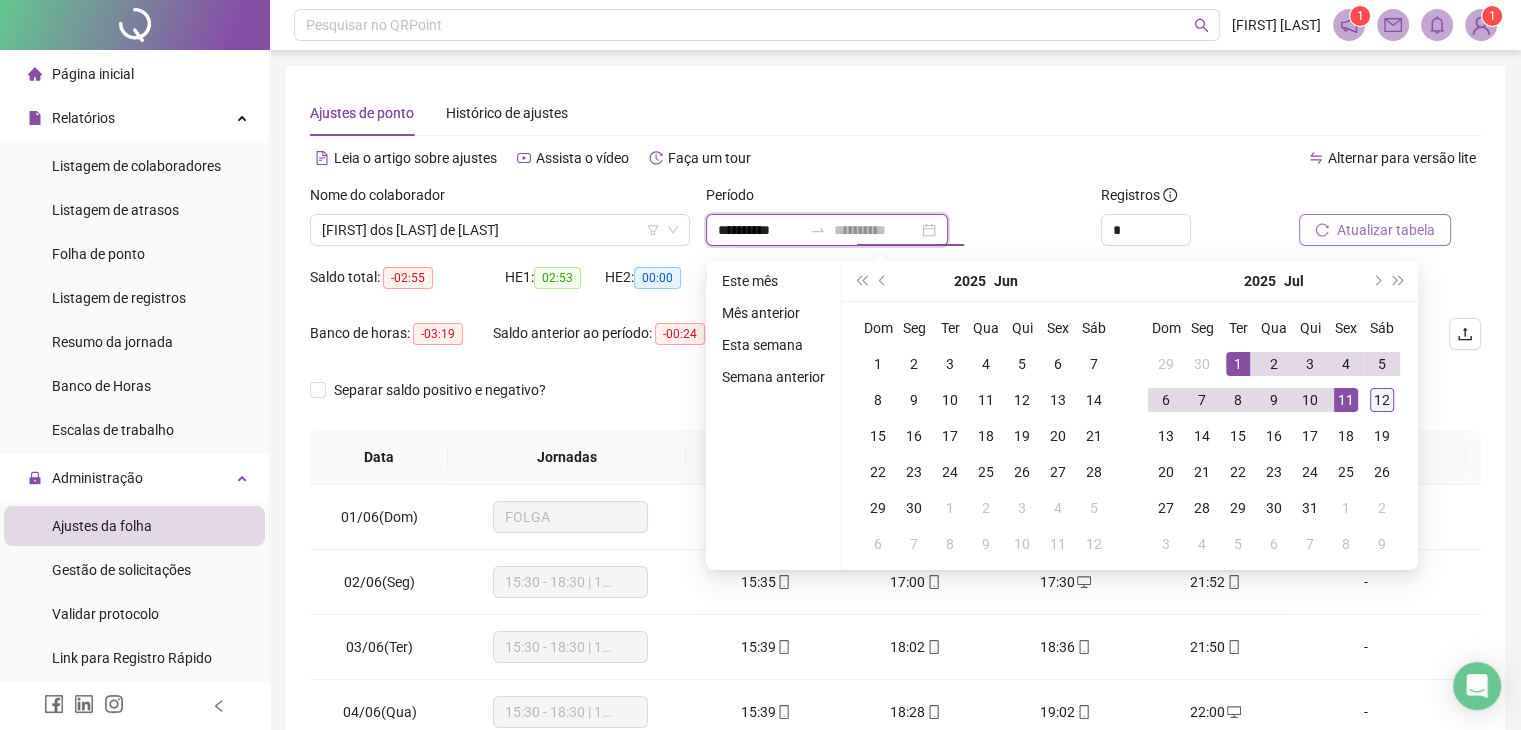 type on "**********" 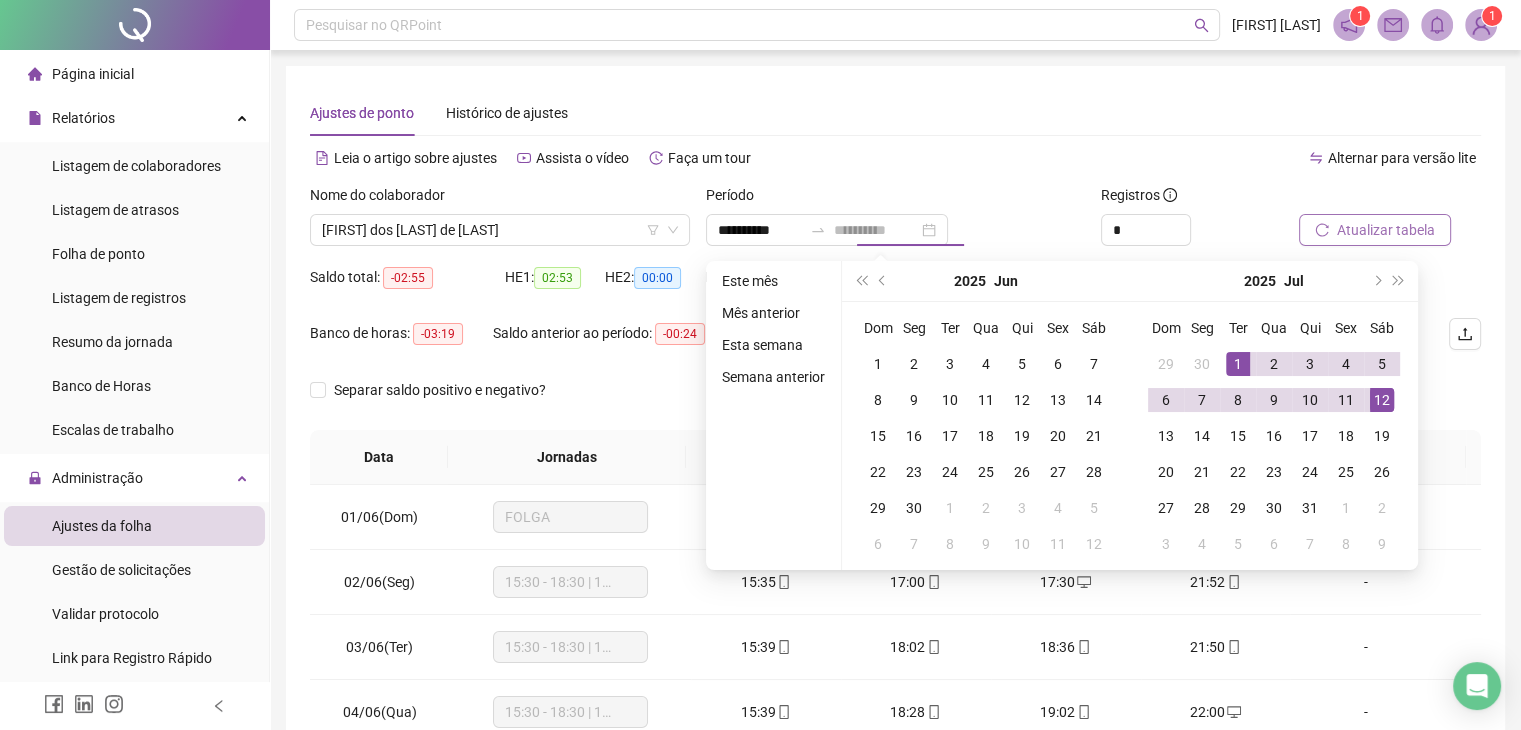 click on "12" at bounding box center [1382, 400] 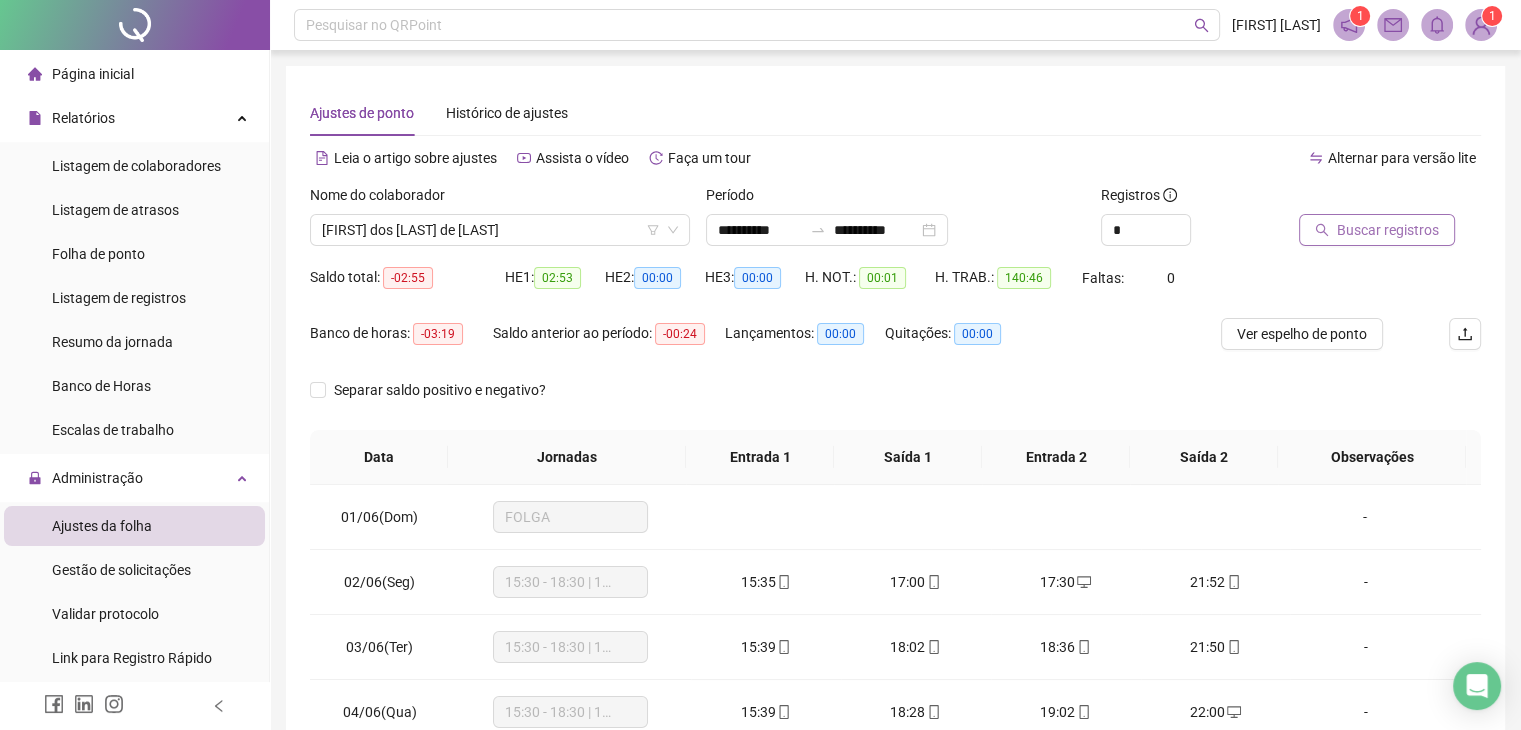 click on "Buscar registros" at bounding box center [1388, 230] 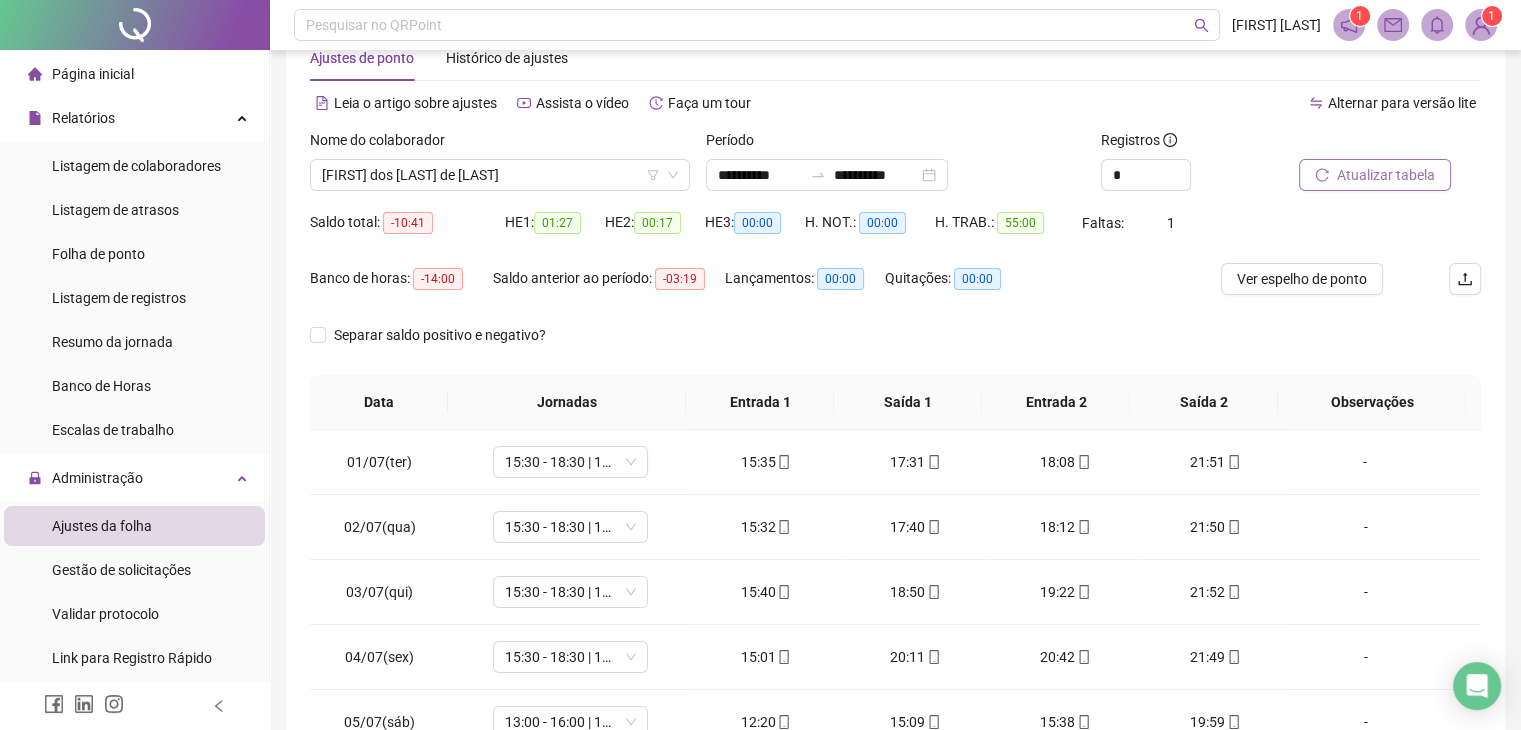 scroll, scrollTop: 105, scrollLeft: 0, axis: vertical 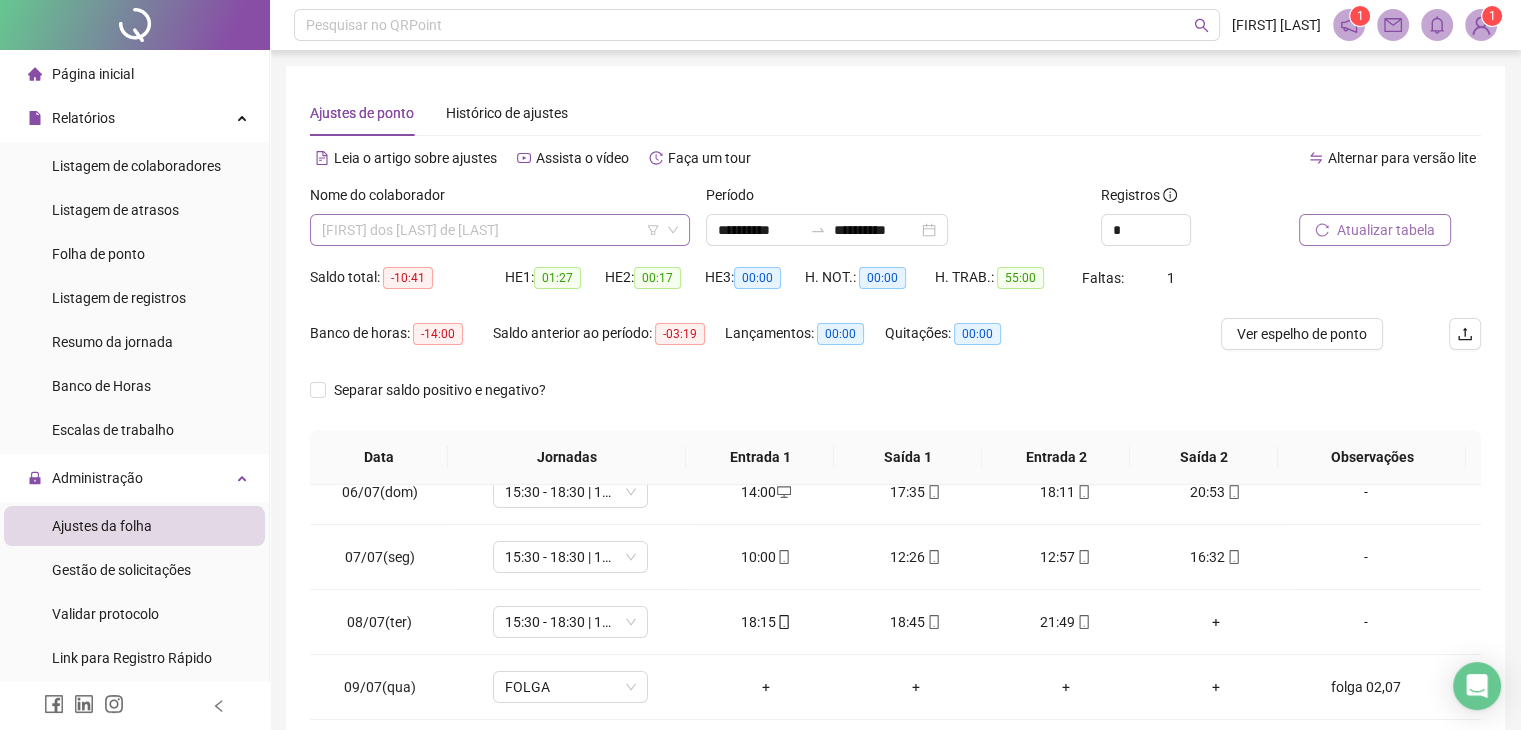 click on "[FIRST] dos [LAST] de [LAST]" at bounding box center [500, 230] 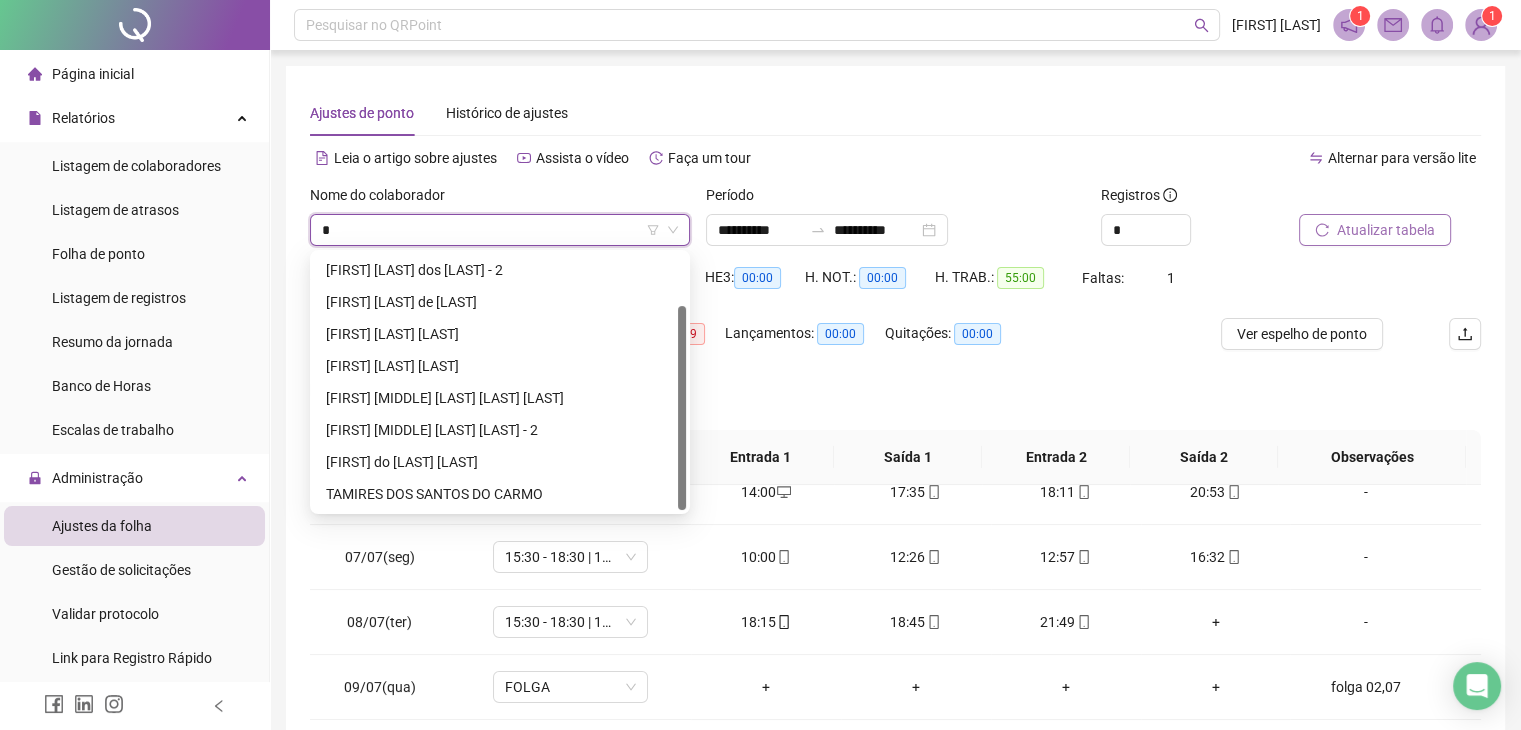 type on "**" 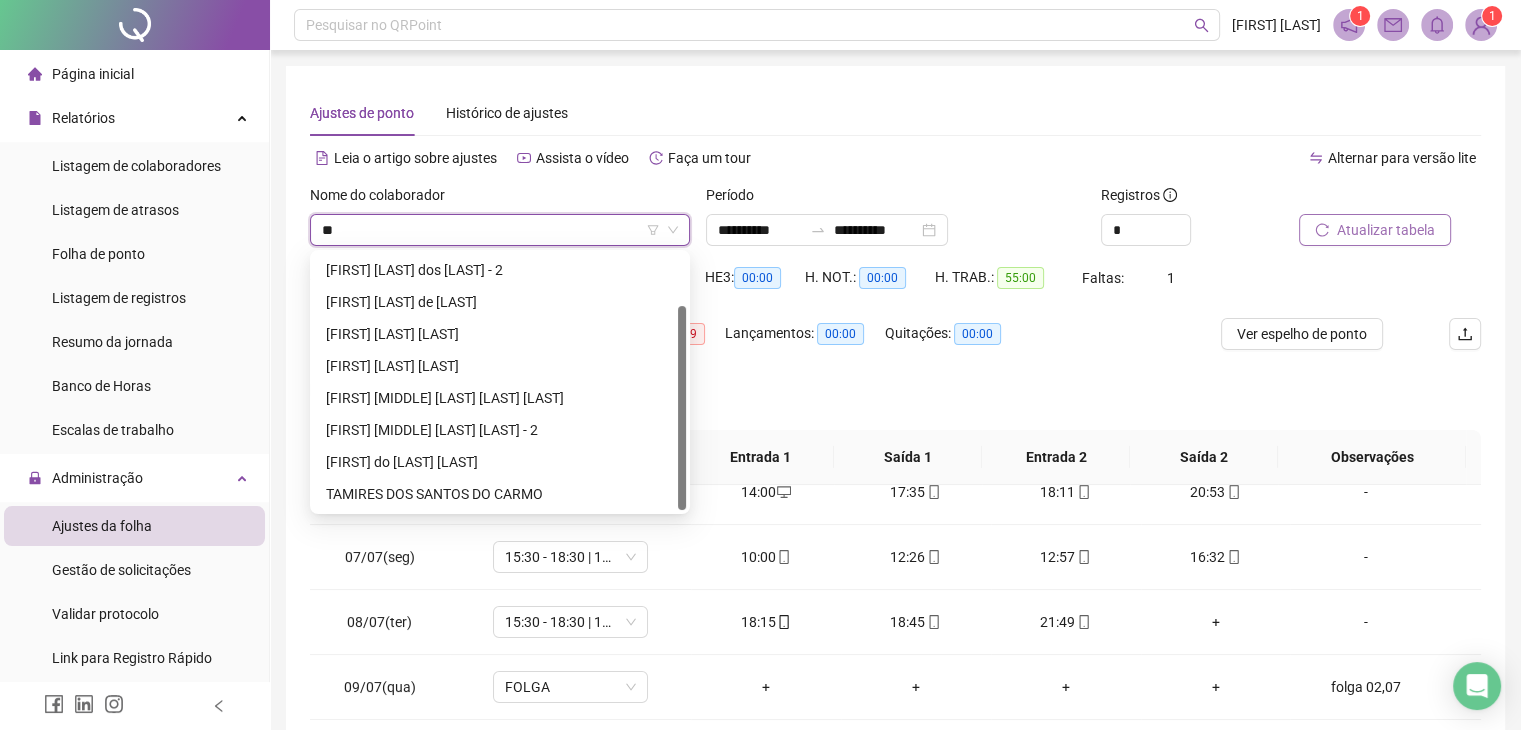 scroll, scrollTop: 0, scrollLeft: 0, axis: both 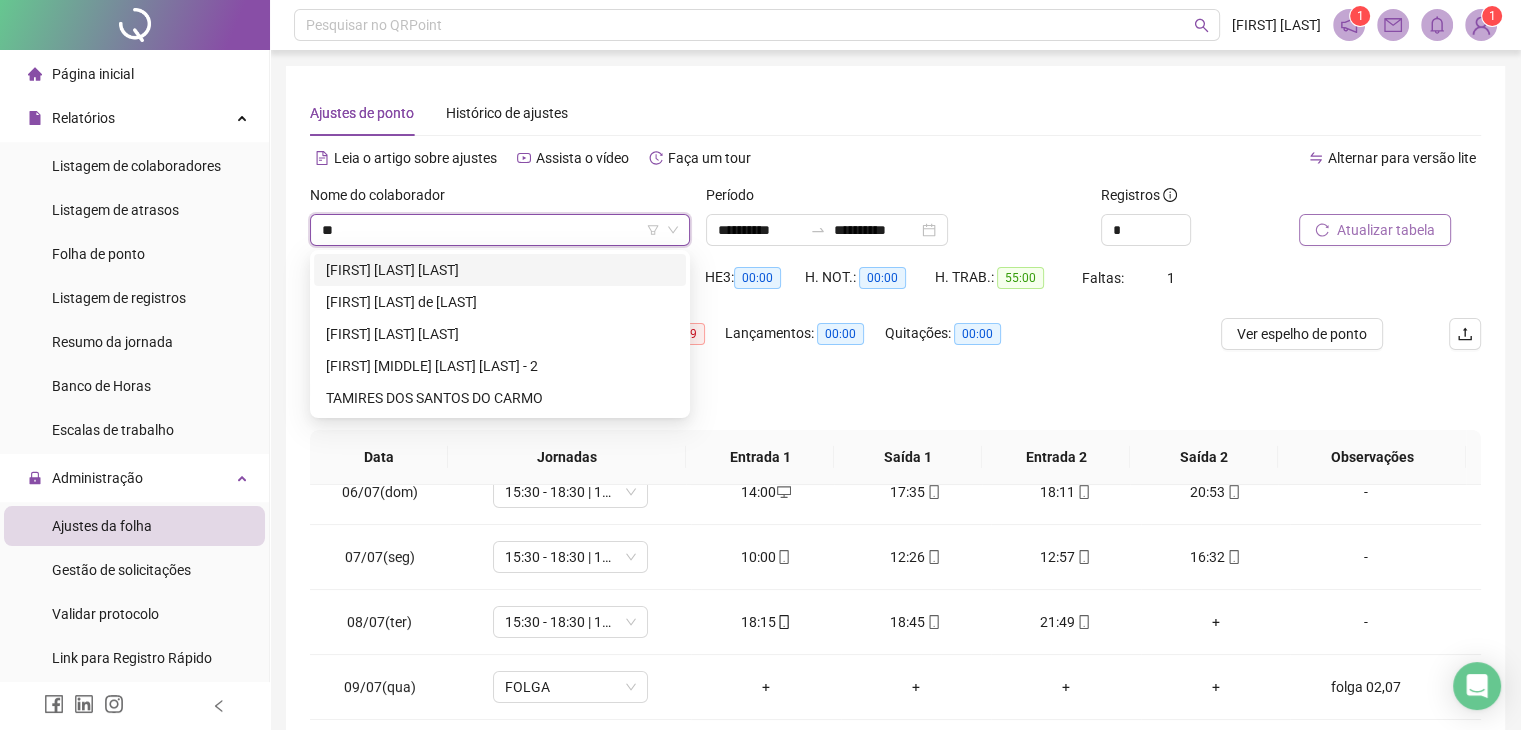 click on "[FIRST] [LAST] [LAST]" at bounding box center (500, 270) 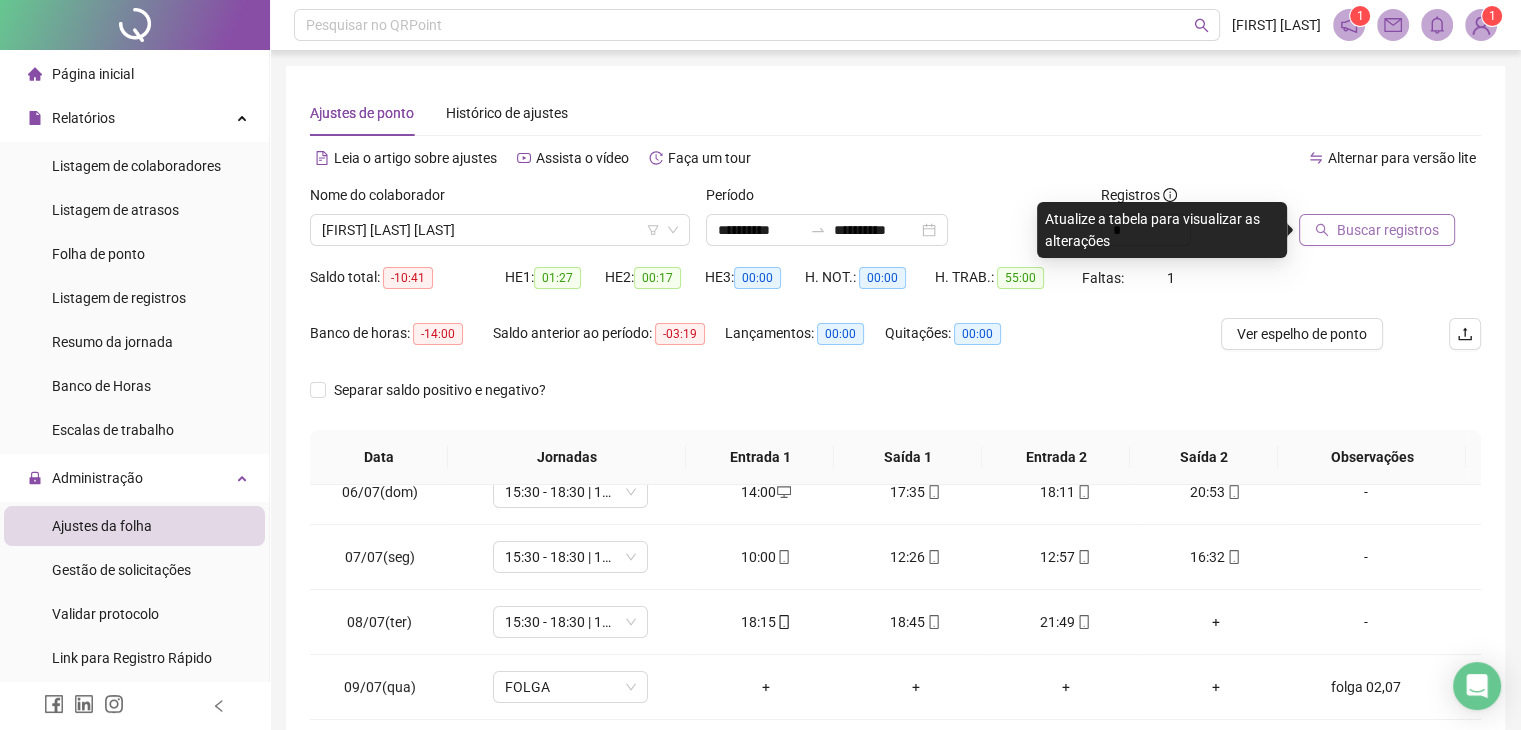 click on "Buscar registros" at bounding box center (1388, 230) 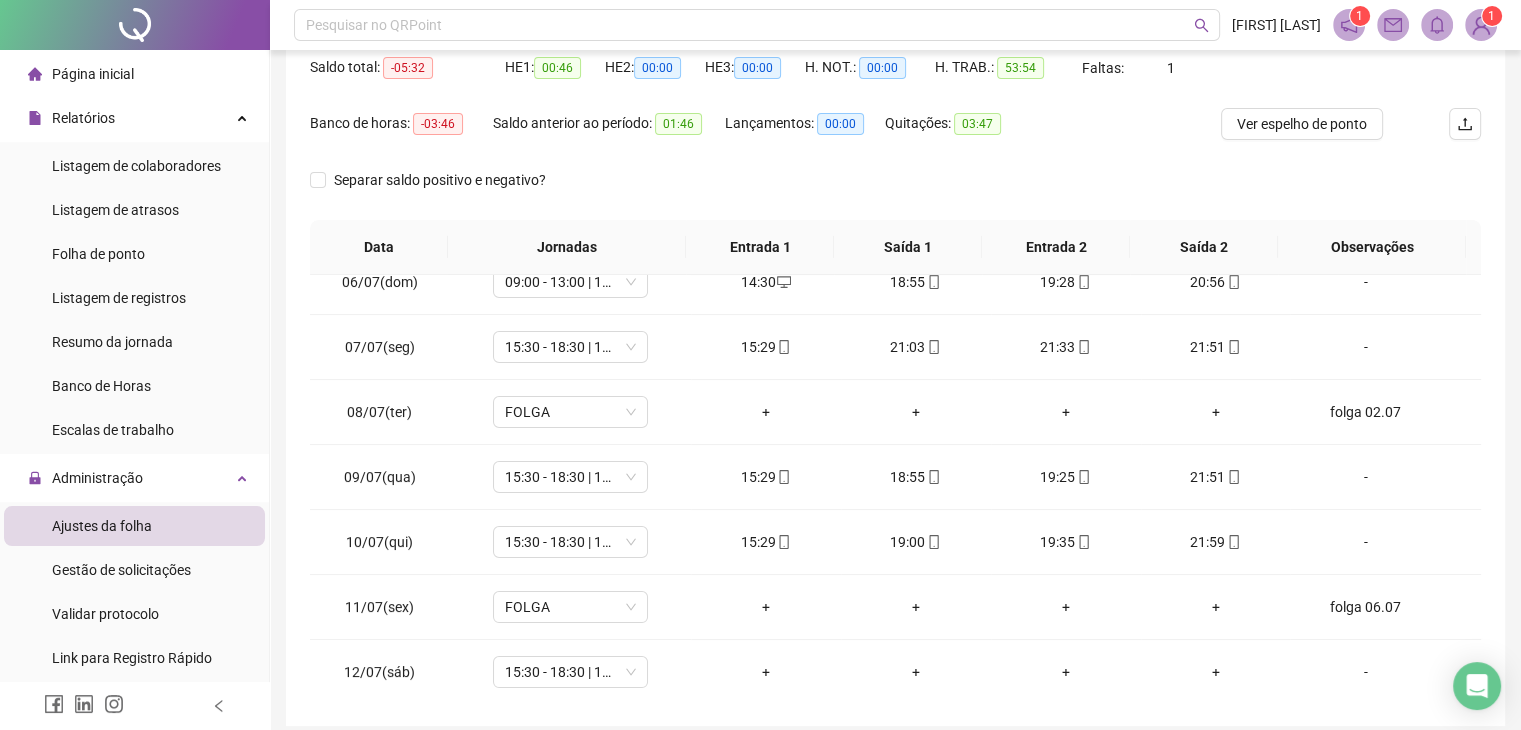 scroll, scrollTop: 217, scrollLeft: 0, axis: vertical 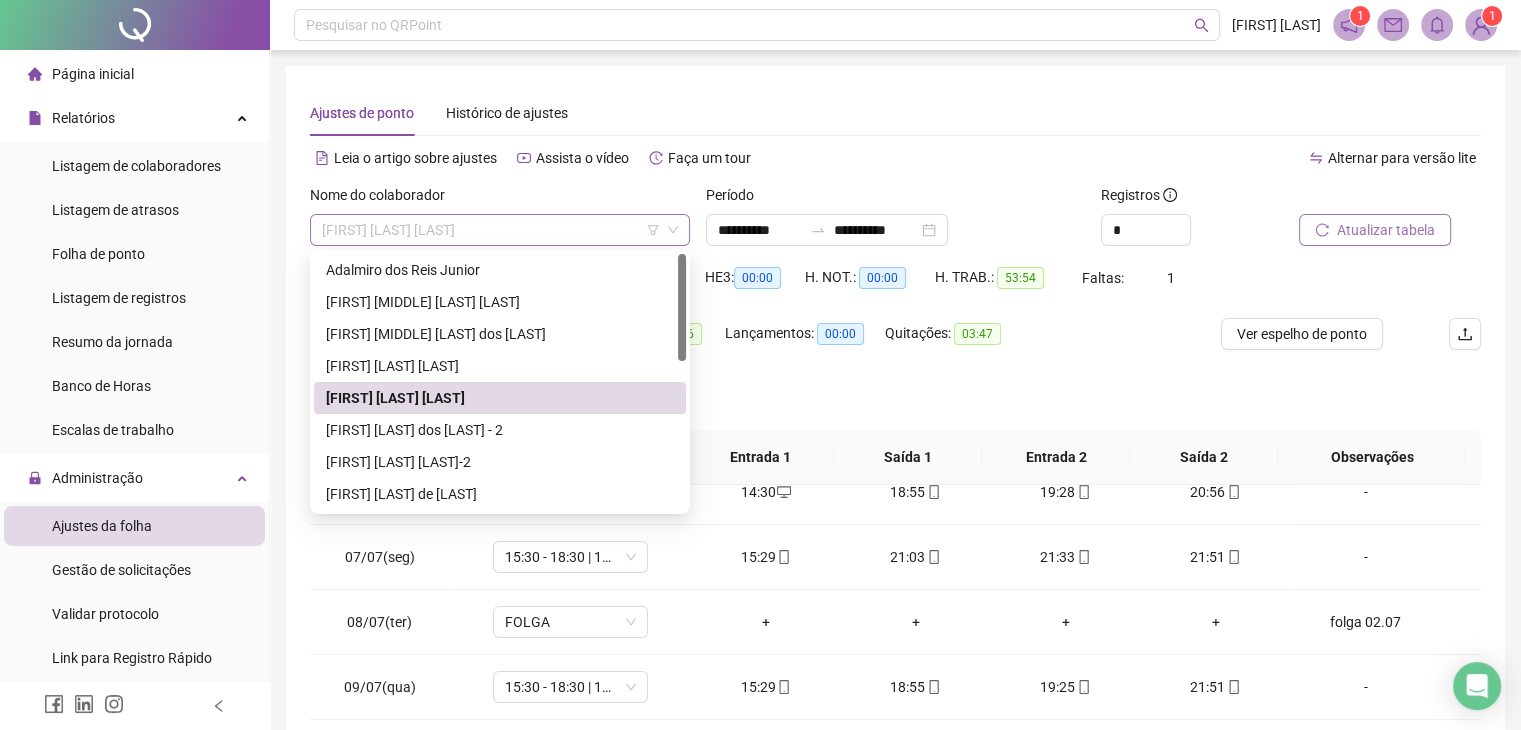 click on "[FIRST] [LAST] [LAST]" at bounding box center [500, 230] 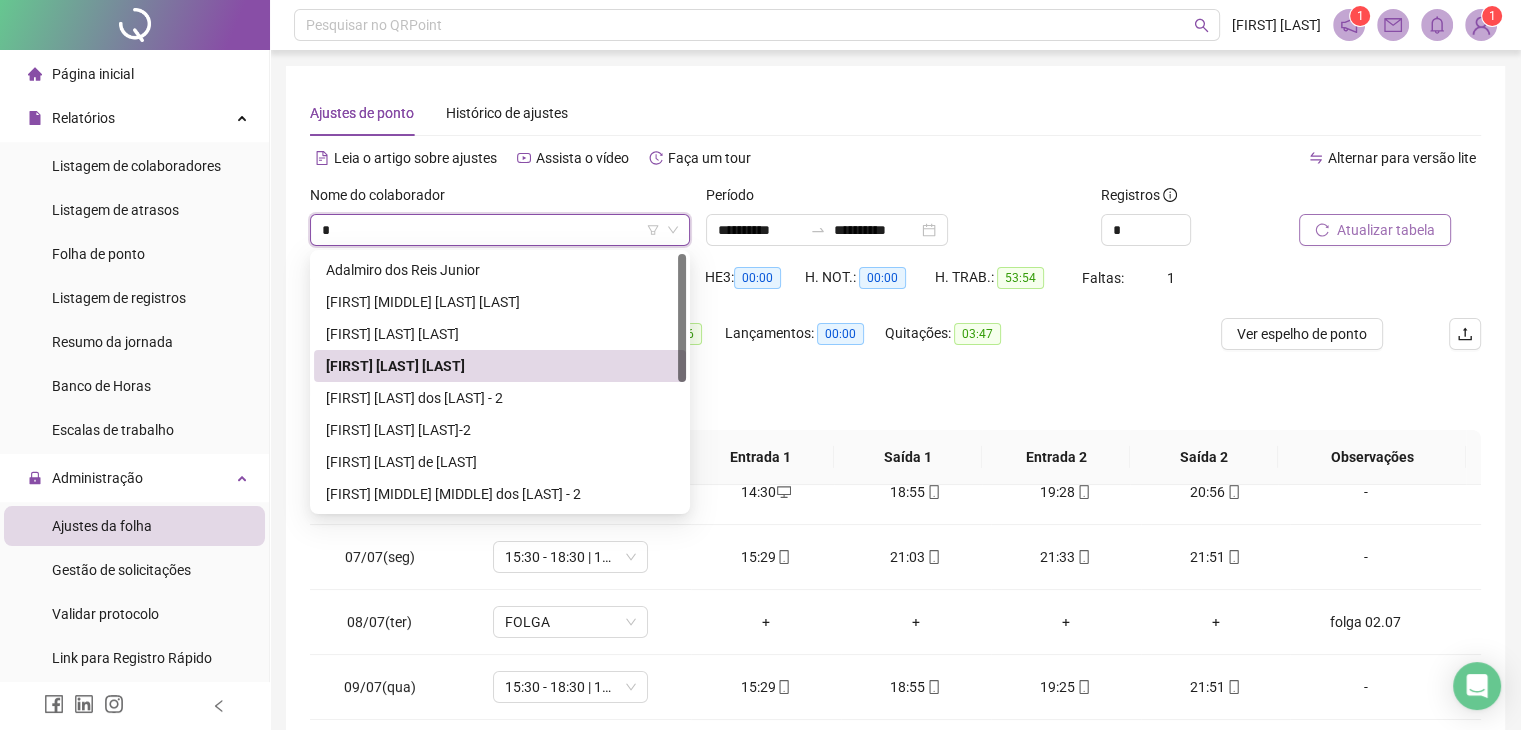 type on "**" 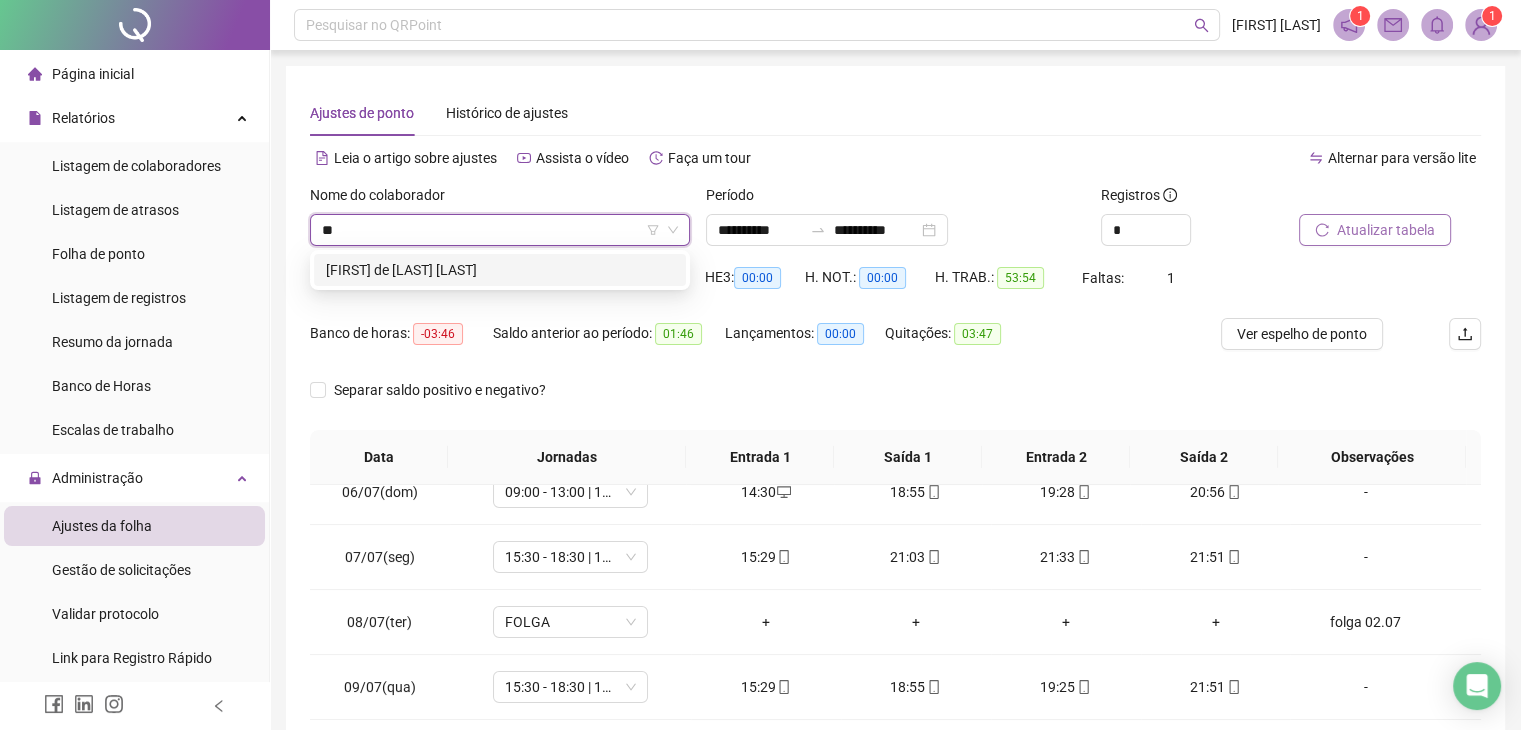 click on "[FIRST] de [LAST] [LAST]" at bounding box center [500, 270] 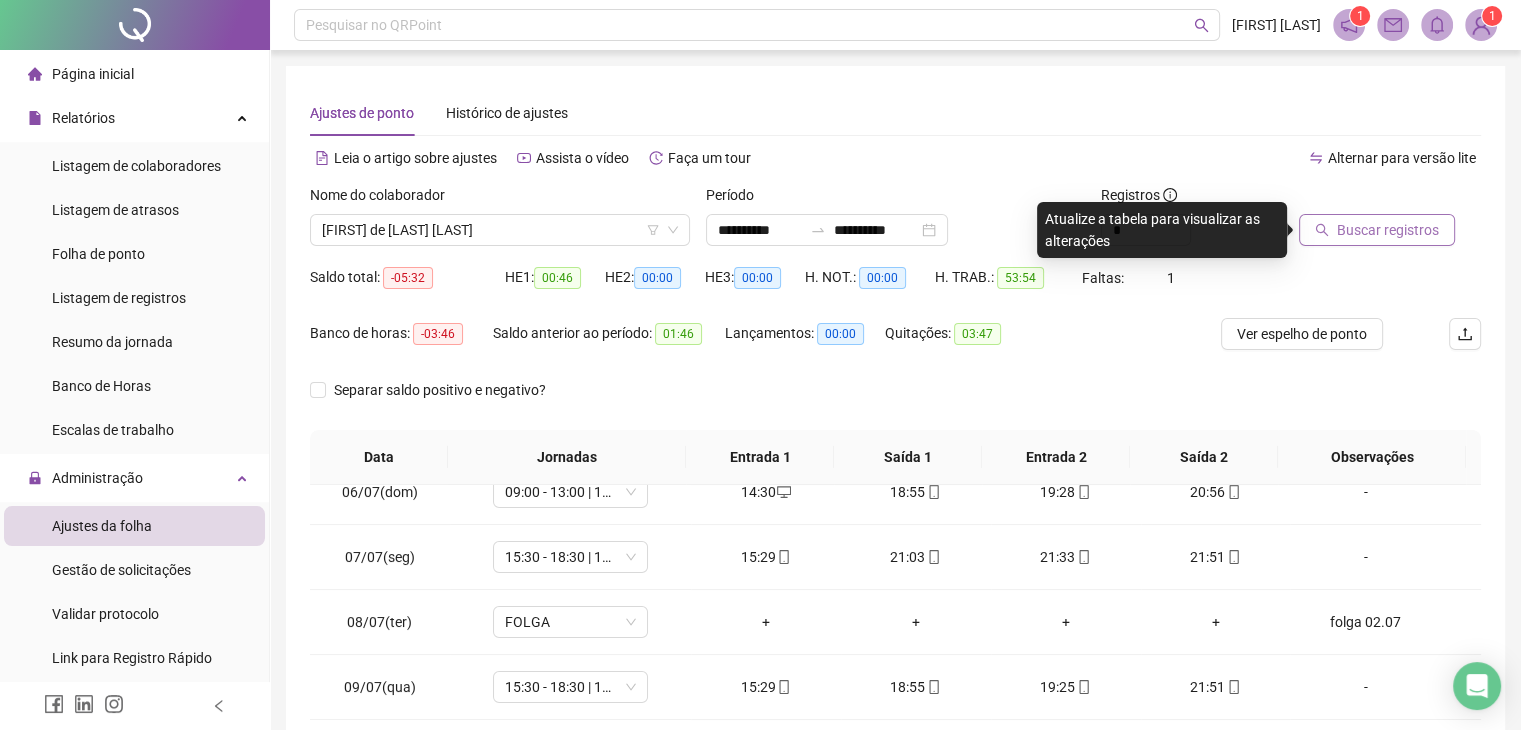 click on "Buscar registros" at bounding box center [1388, 230] 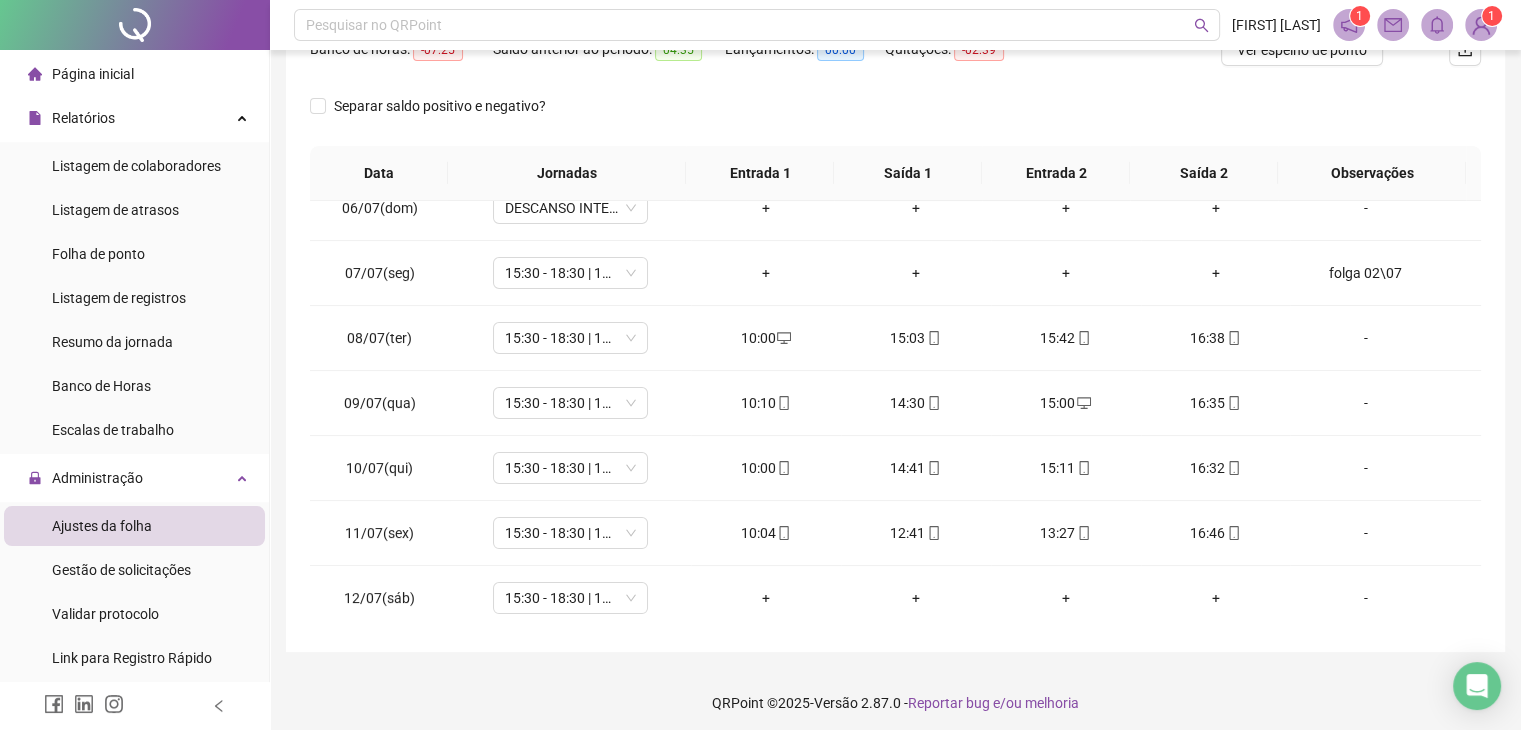 scroll, scrollTop: 292, scrollLeft: 0, axis: vertical 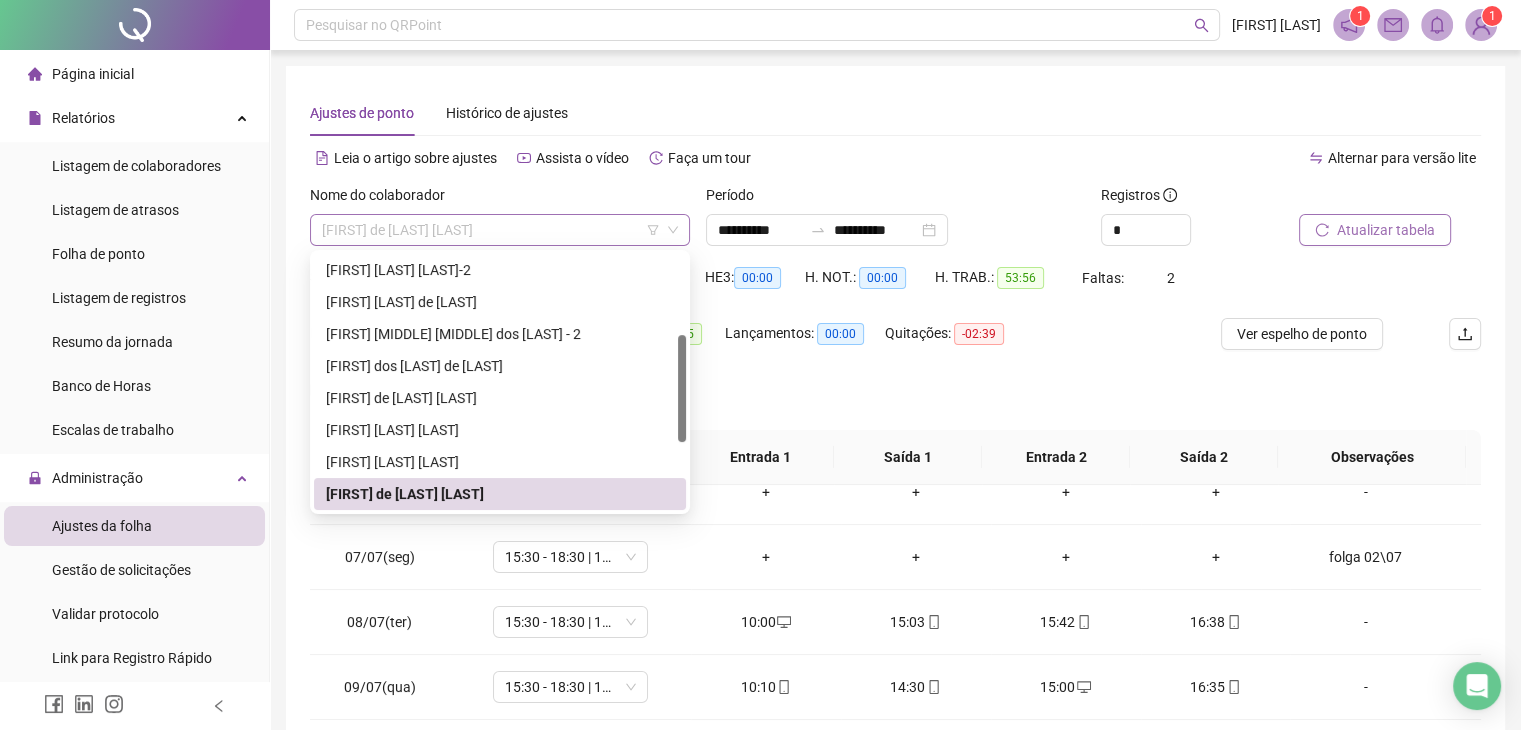 click on "[FIRST] de [LAST] [LAST]" at bounding box center [500, 230] 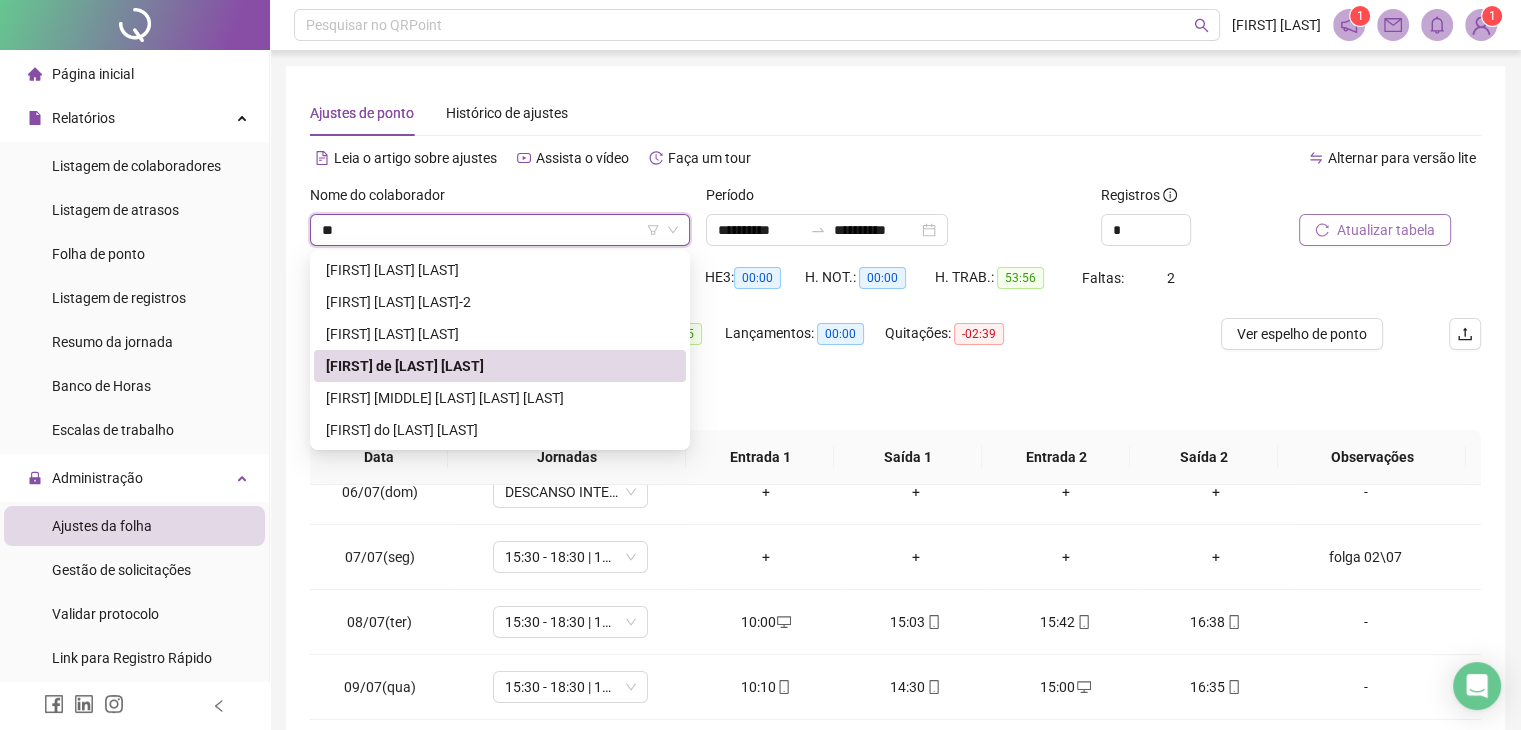 scroll, scrollTop: 0, scrollLeft: 0, axis: both 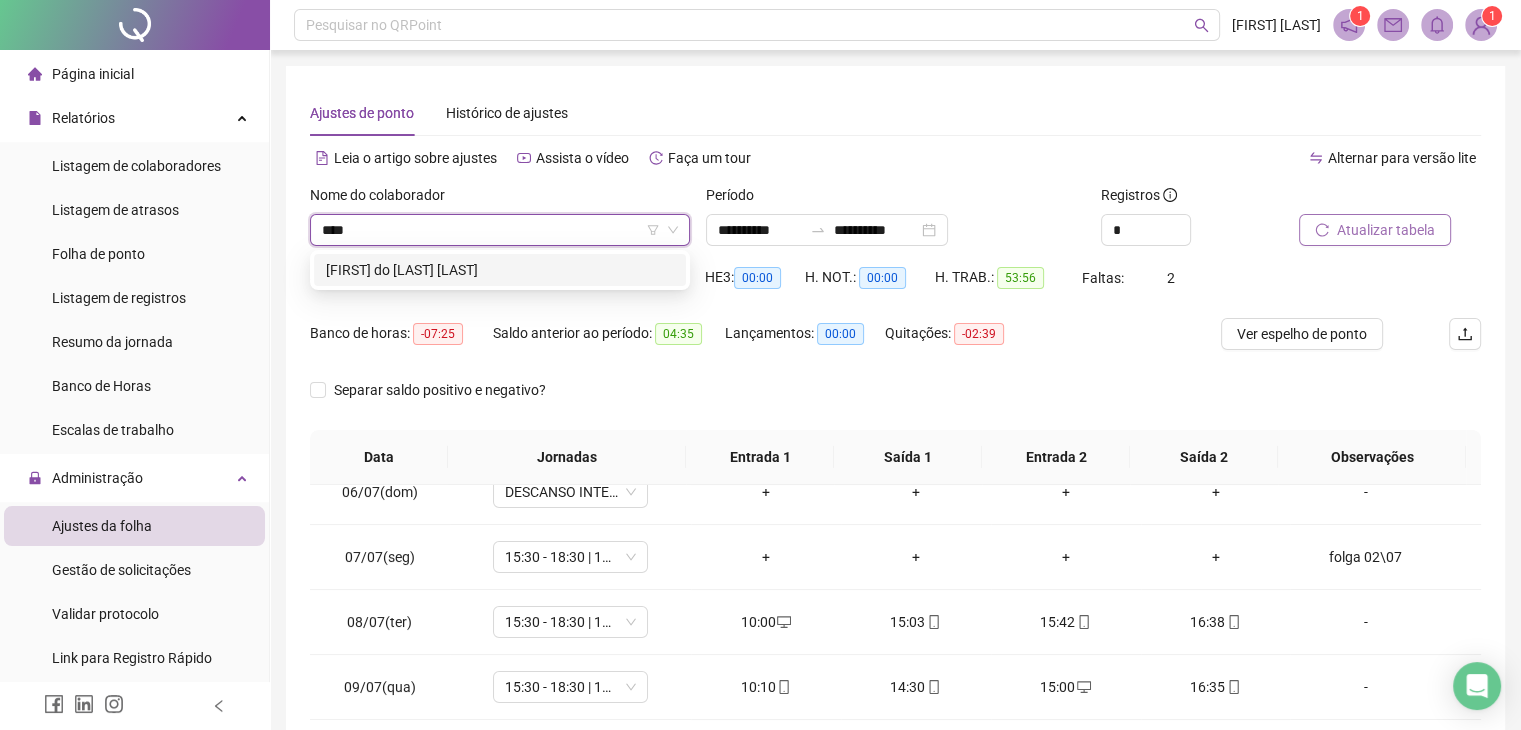 type on "*****" 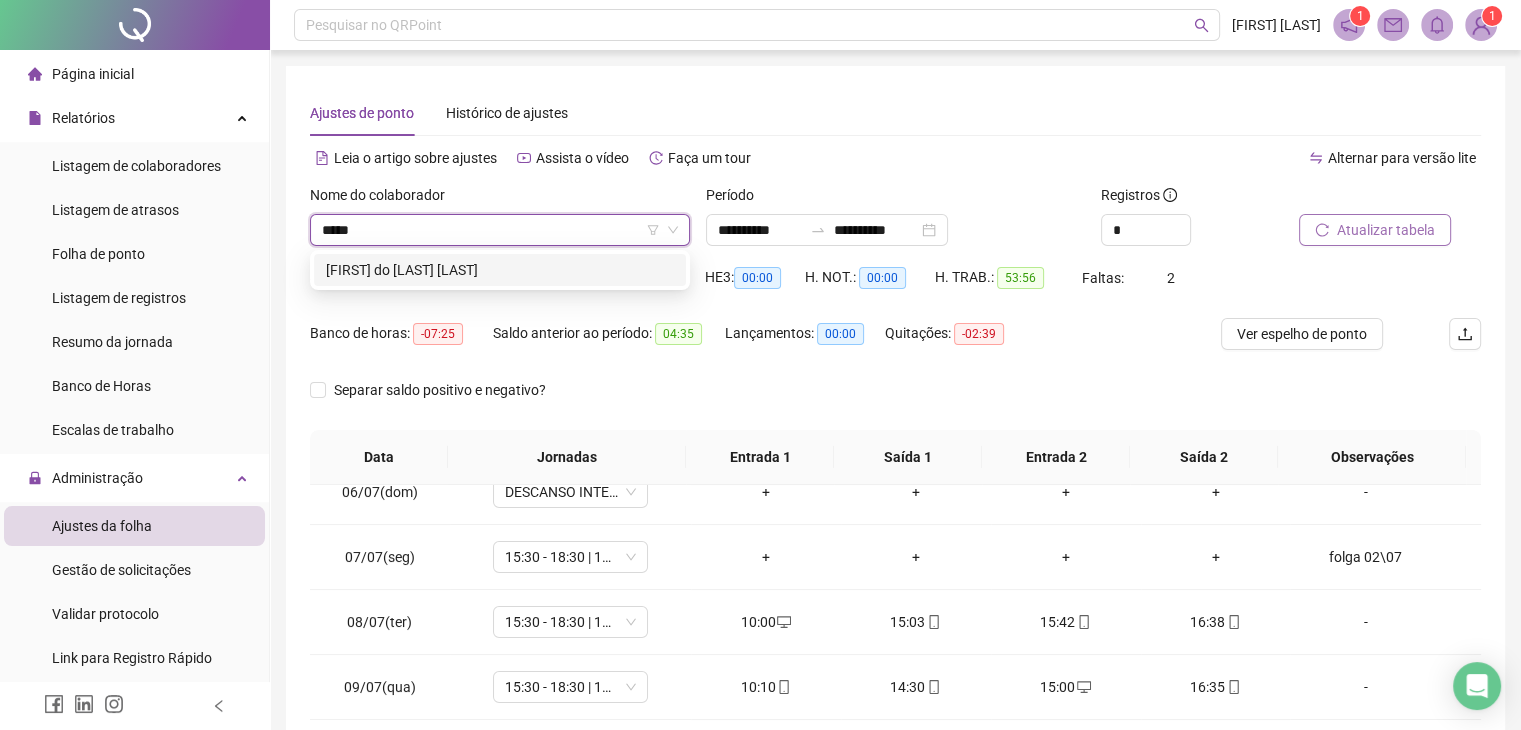 click on "[FIRST] do [LAST] [LAST]" at bounding box center [500, 270] 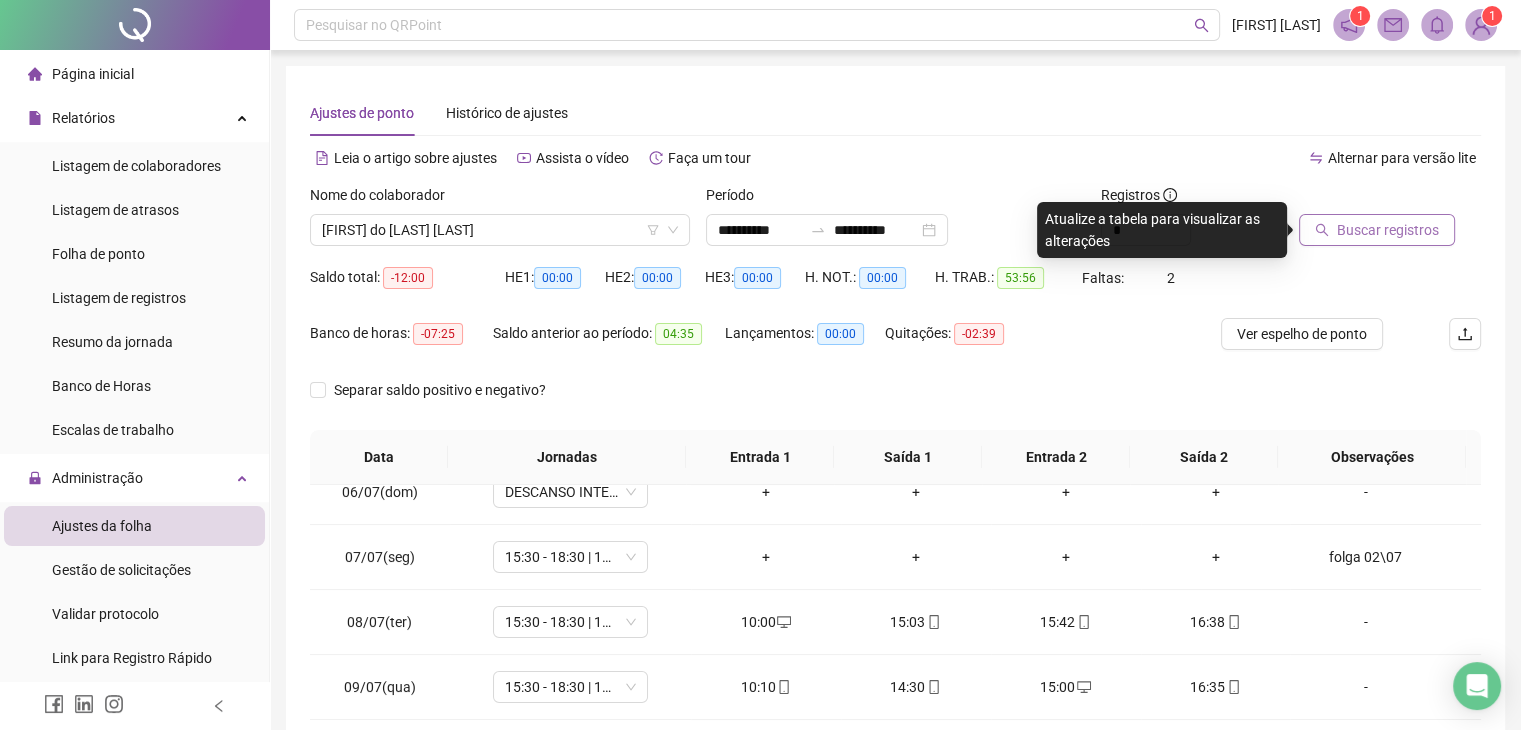 click on "Buscar registros" at bounding box center (1388, 230) 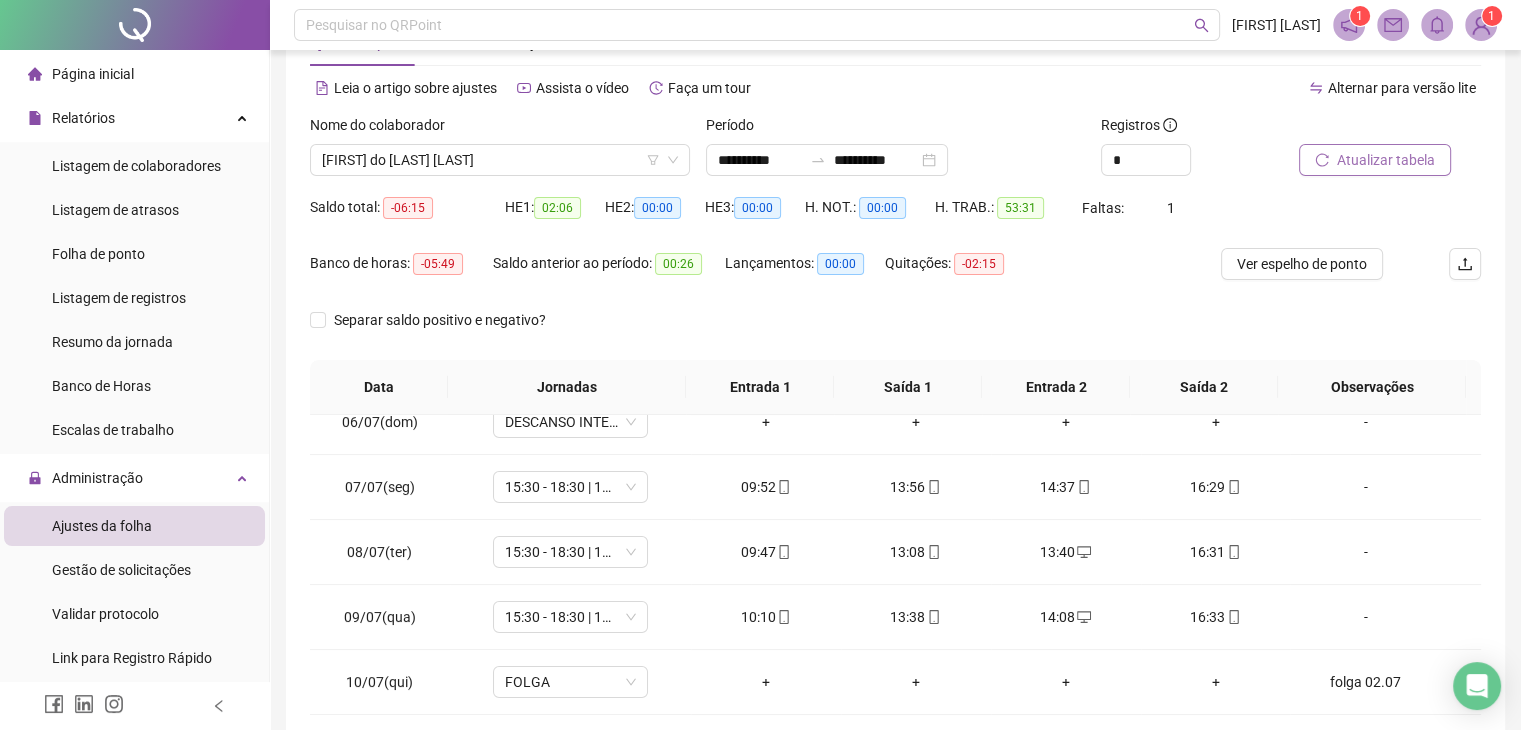 scroll, scrollTop: 292, scrollLeft: 0, axis: vertical 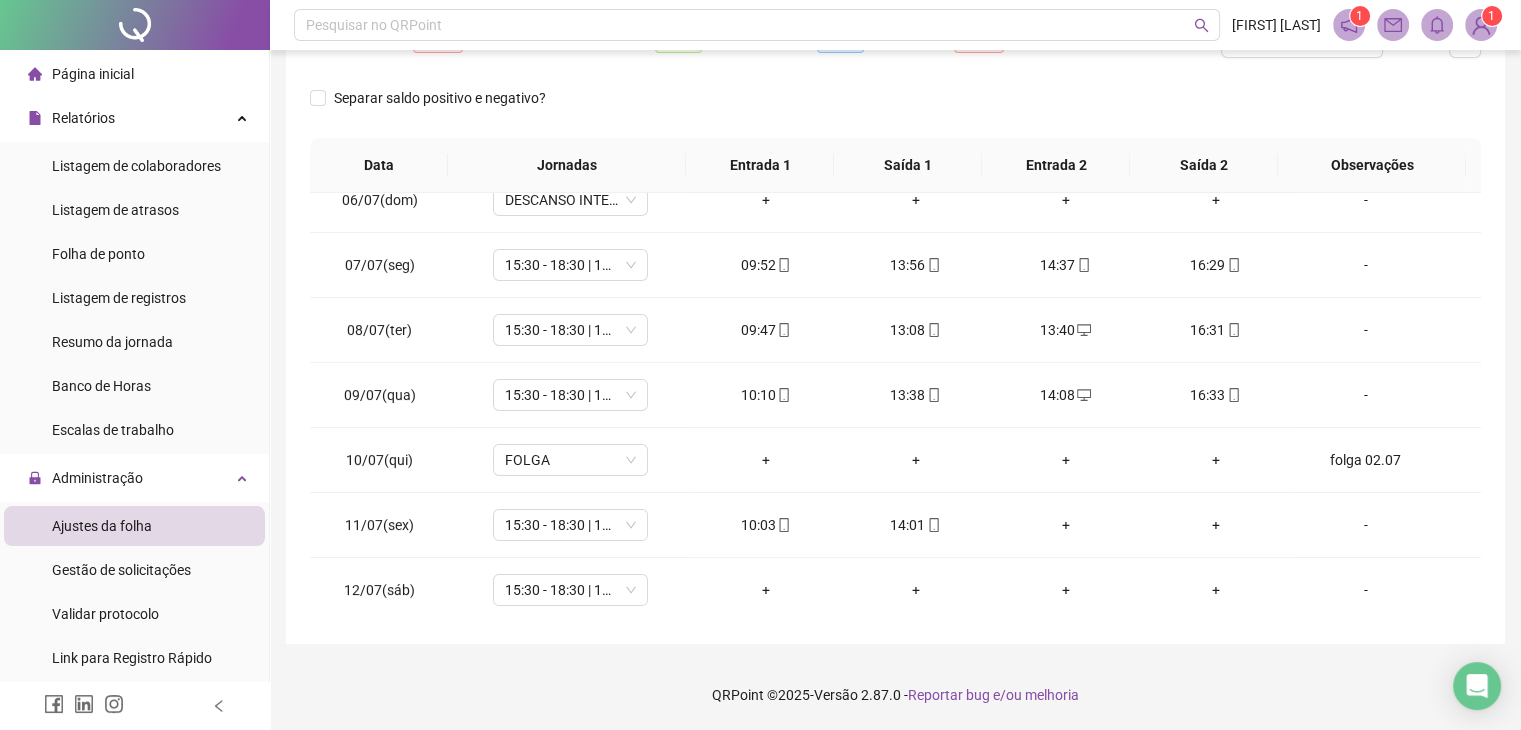 type 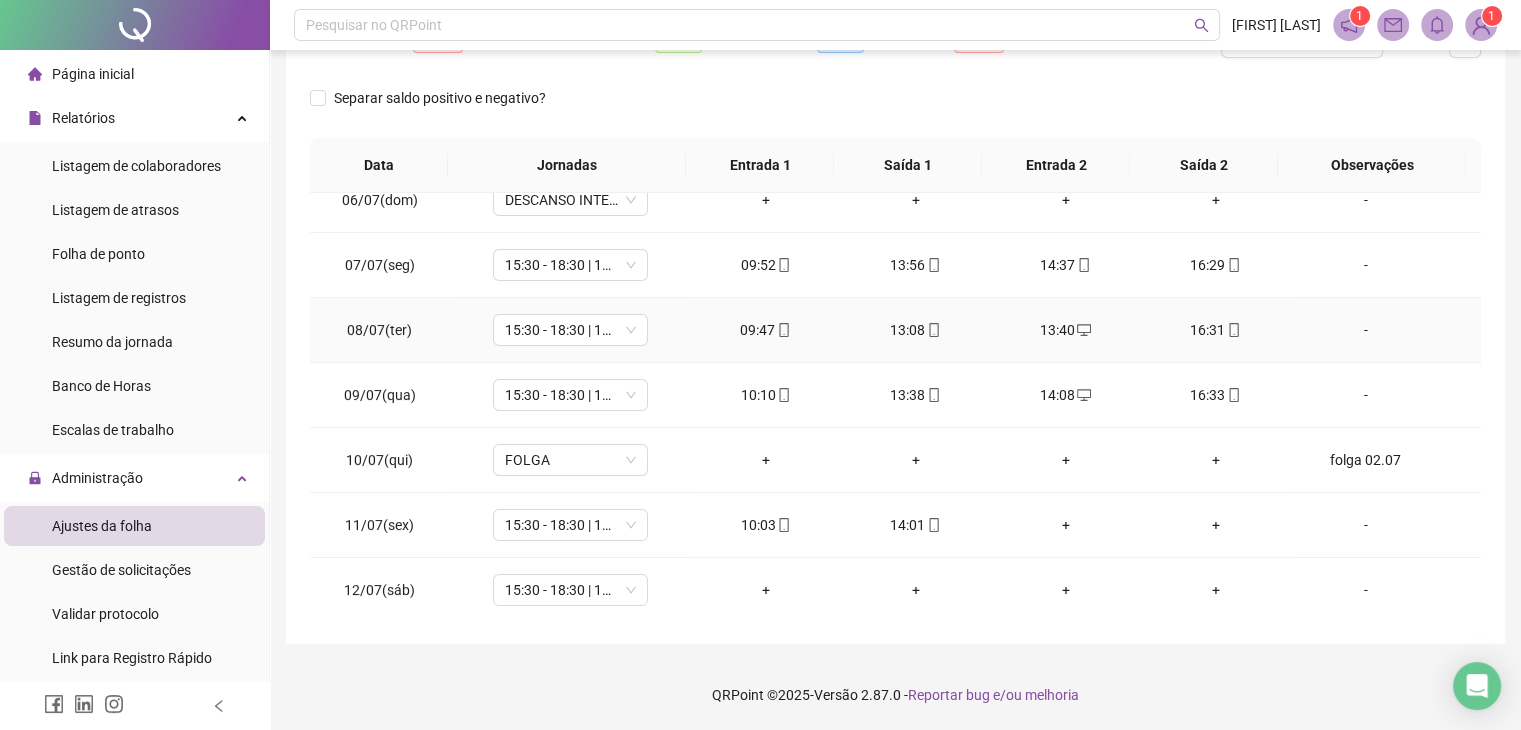 click on "Atualizar tabela" at bounding box center [1375, -62] 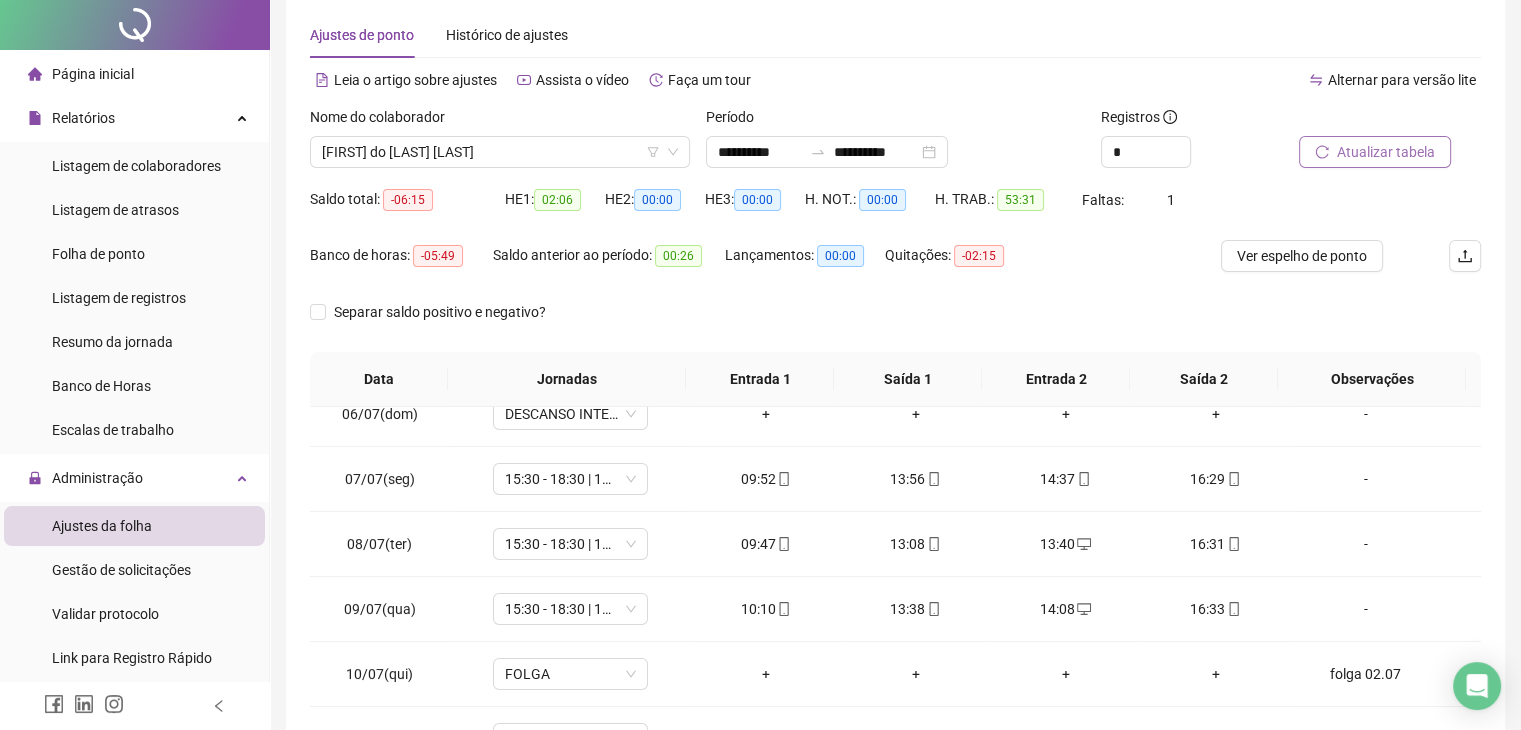 scroll, scrollTop: 0, scrollLeft: 0, axis: both 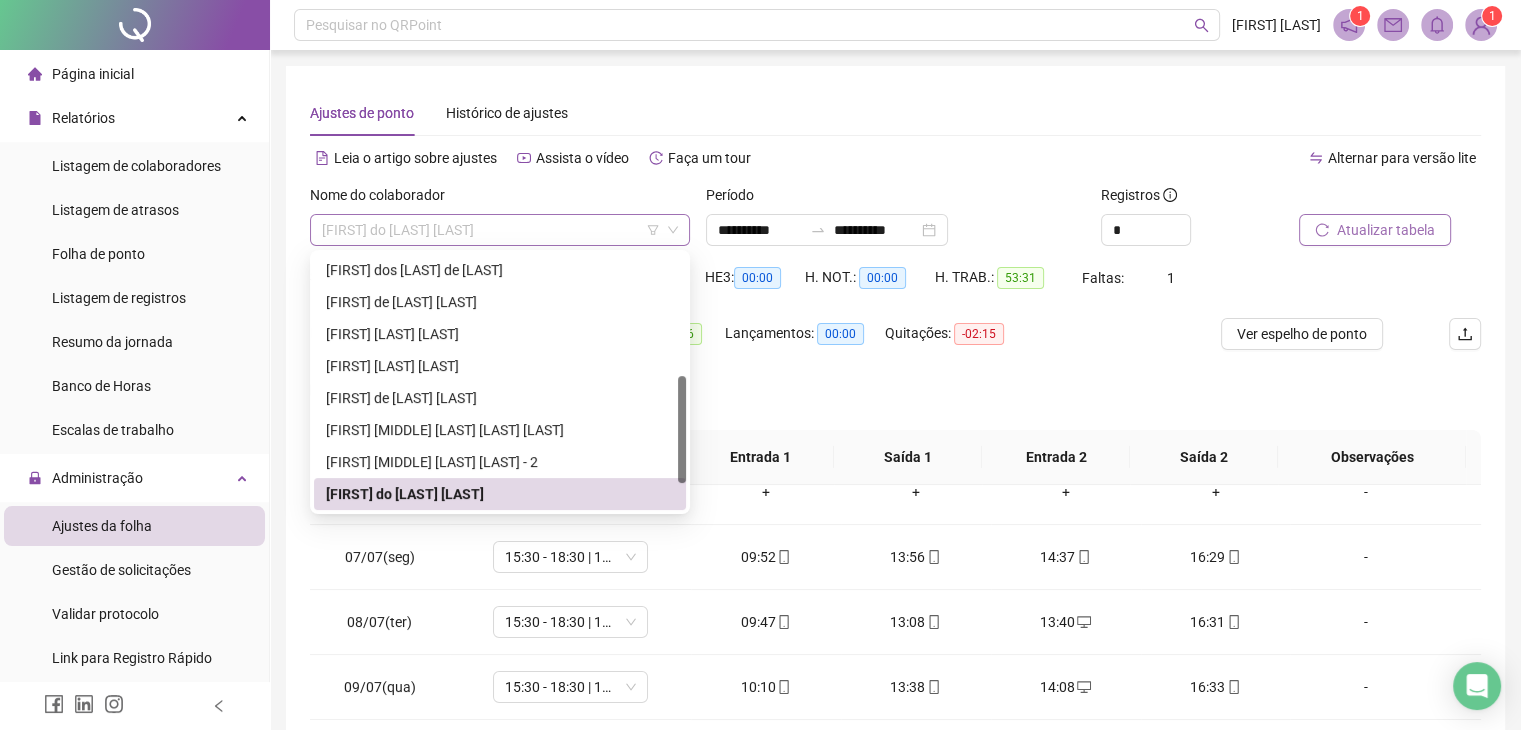 click on "[FIRST] do [LAST] [LAST]" at bounding box center (500, 230) 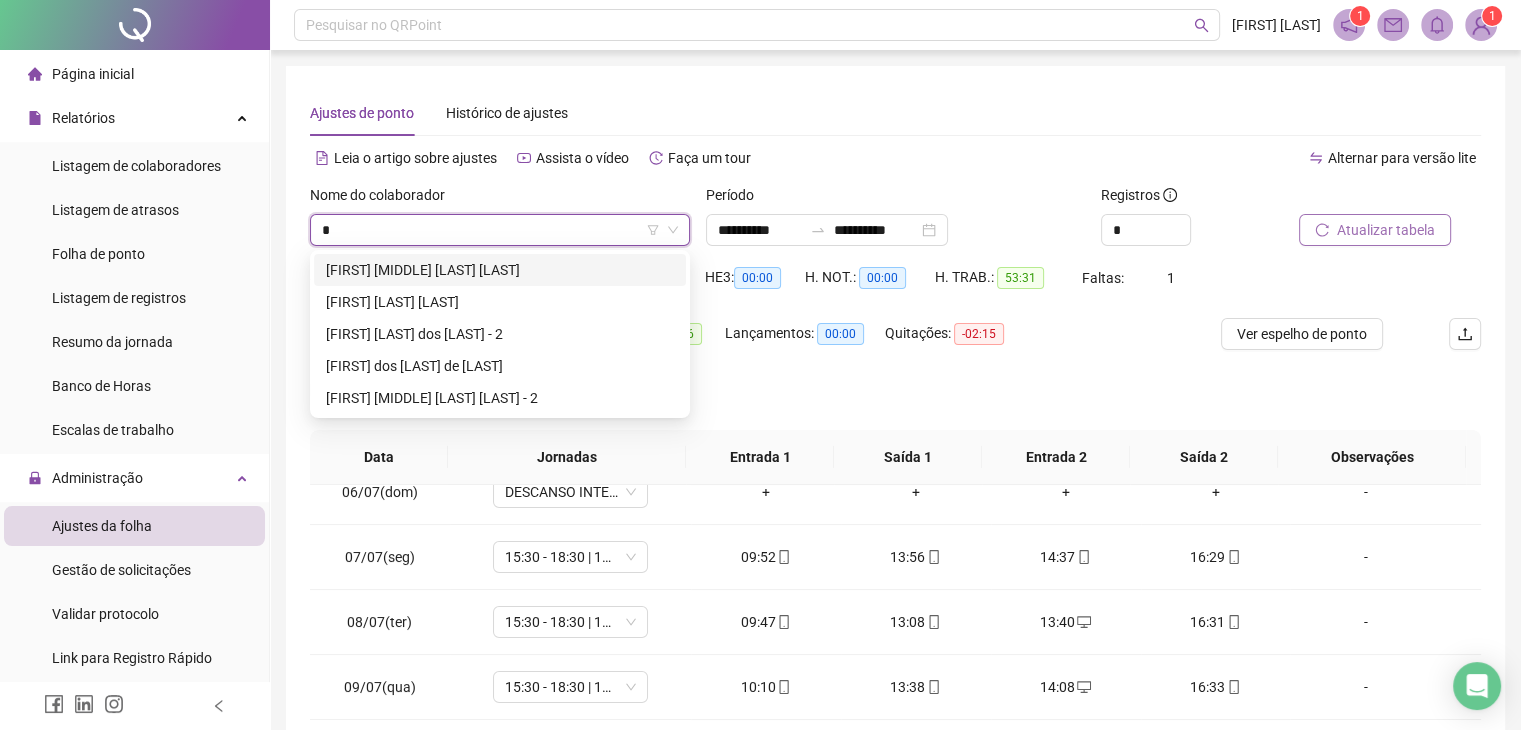 scroll, scrollTop: 0, scrollLeft: 0, axis: both 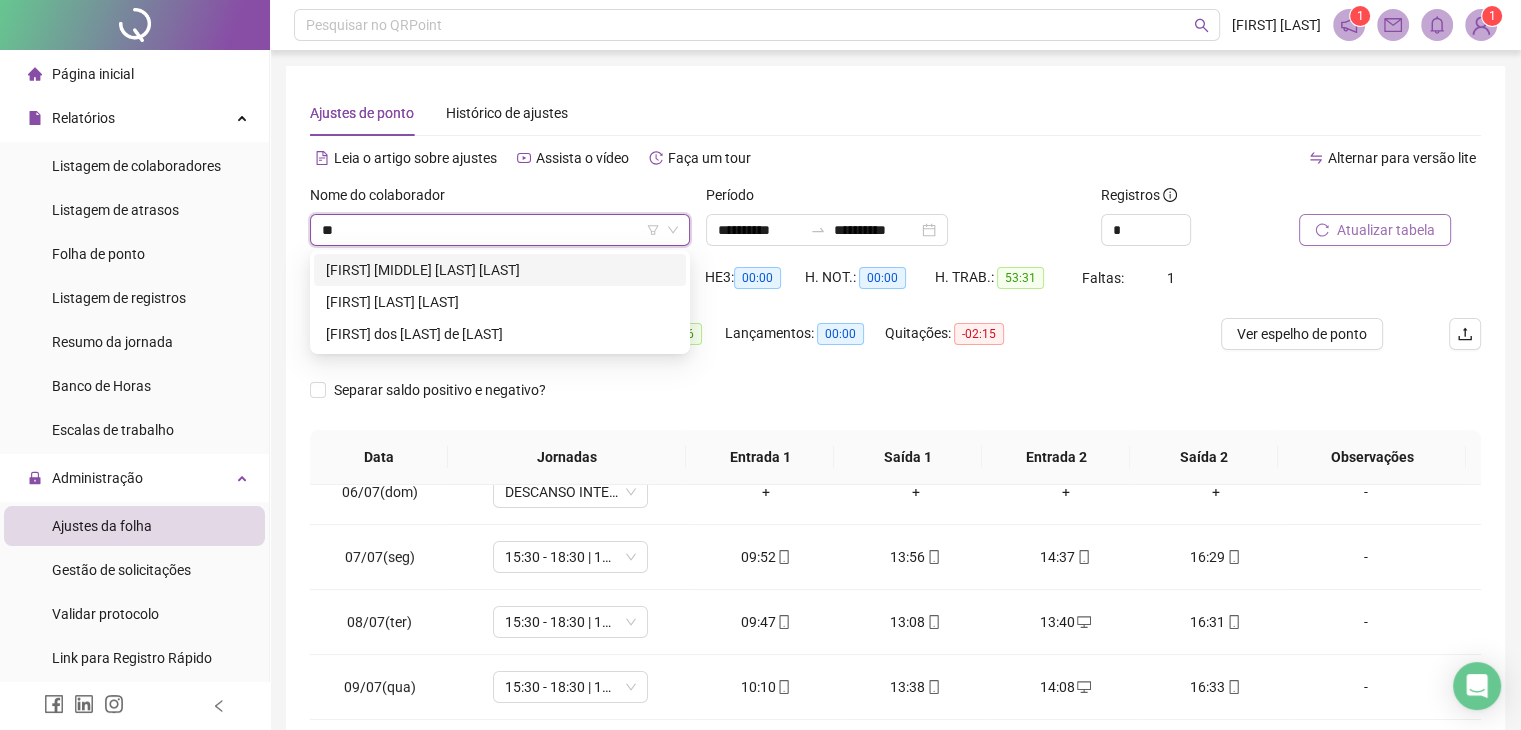 type on "***" 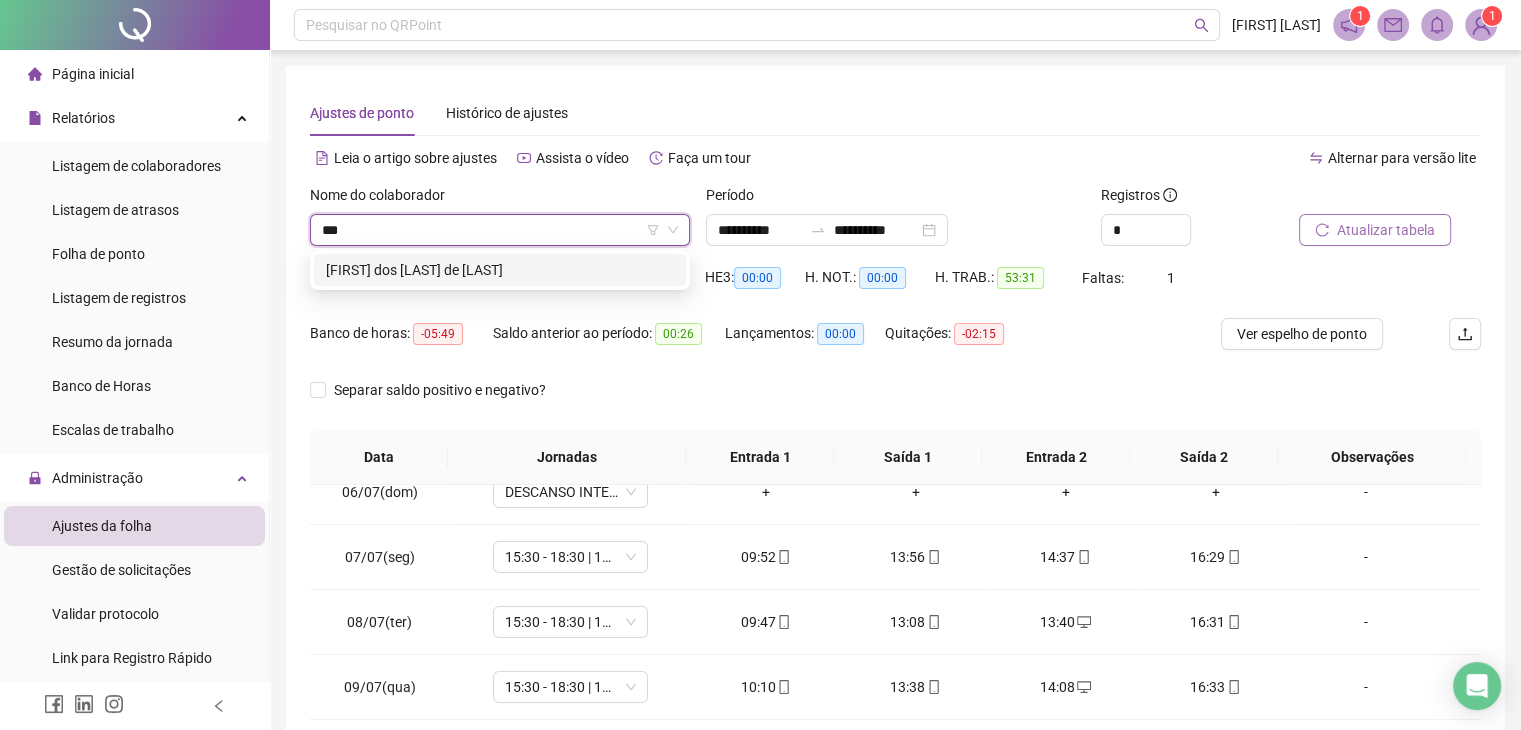 click on "[FIRST] dos [LAST] de [LAST]" at bounding box center (500, 270) 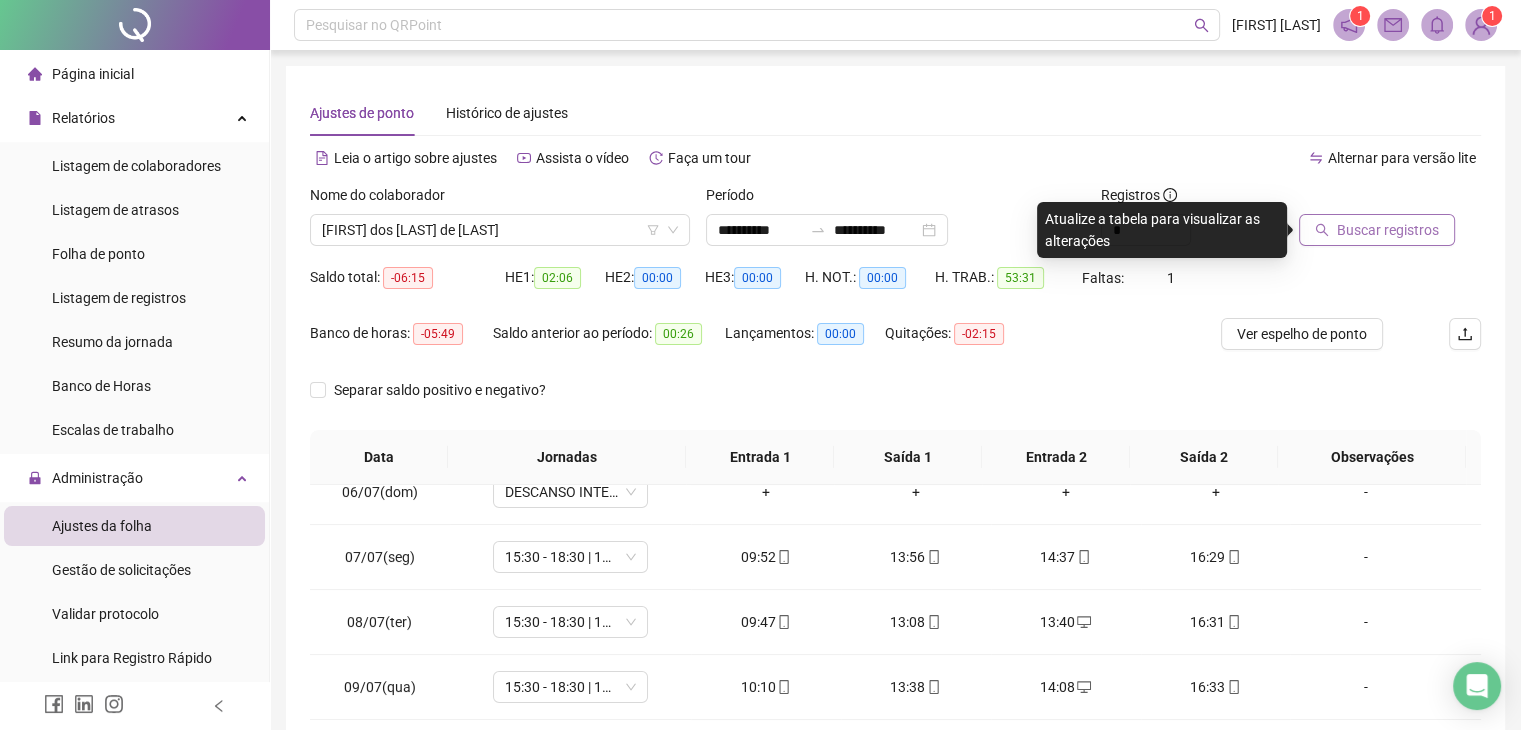 click on "Buscar registros" at bounding box center (1388, 230) 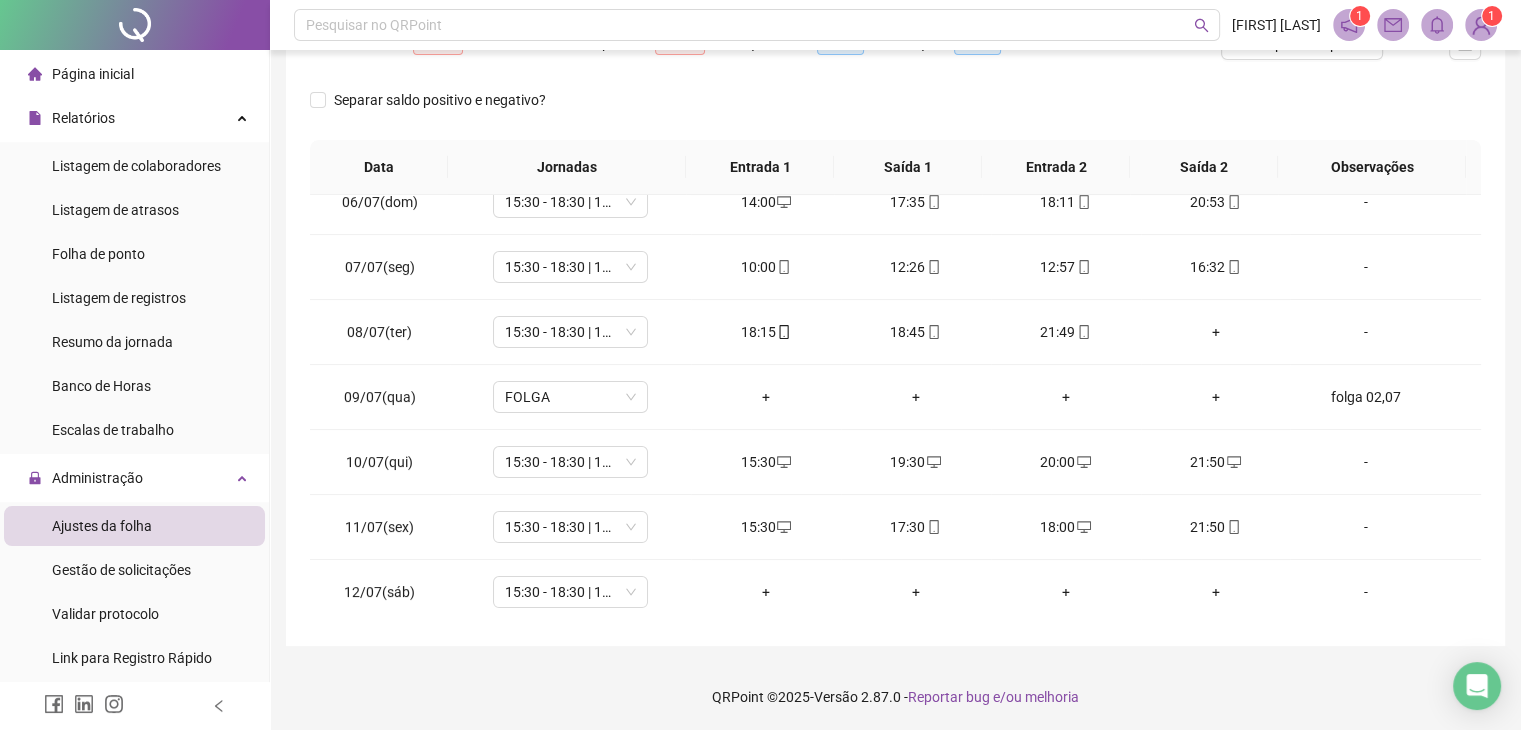 scroll, scrollTop: 292, scrollLeft: 0, axis: vertical 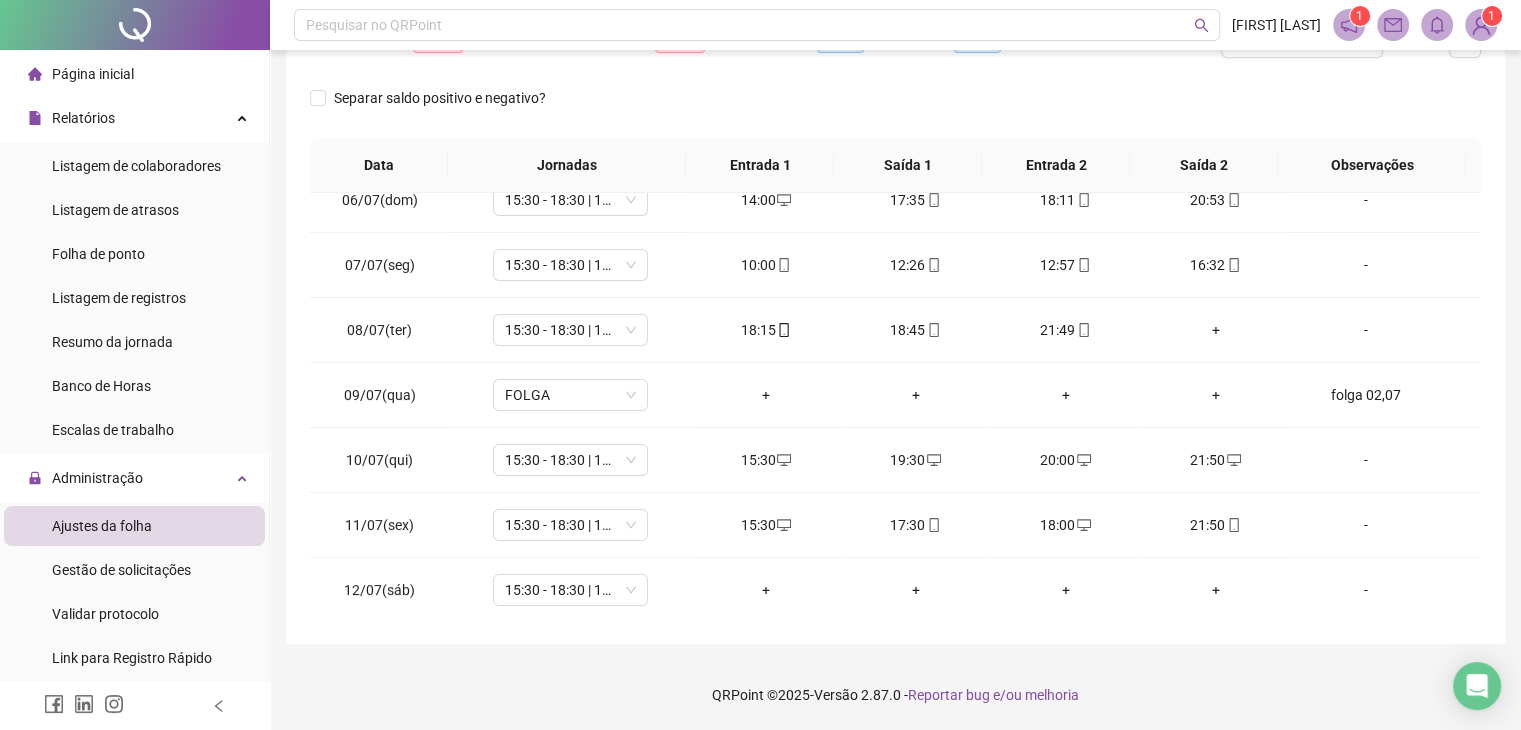 click on "Atualizar tabela" at bounding box center (1375, -62) 